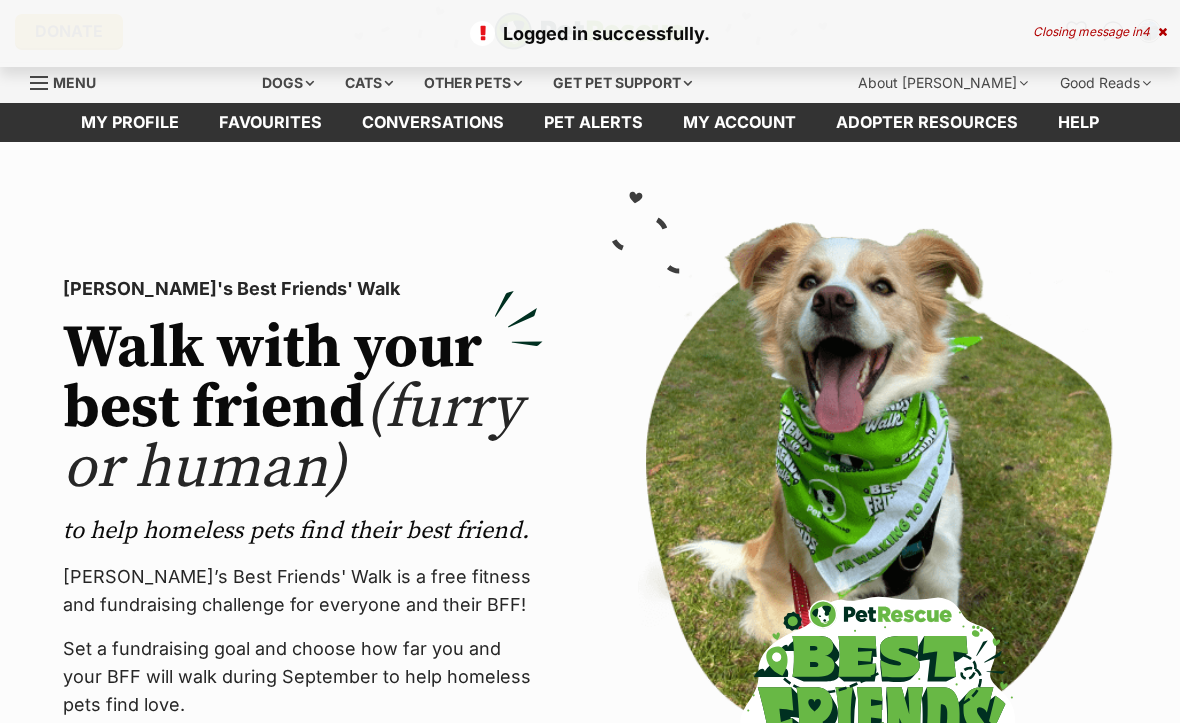 scroll, scrollTop: 0, scrollLeft: 0, axis: both 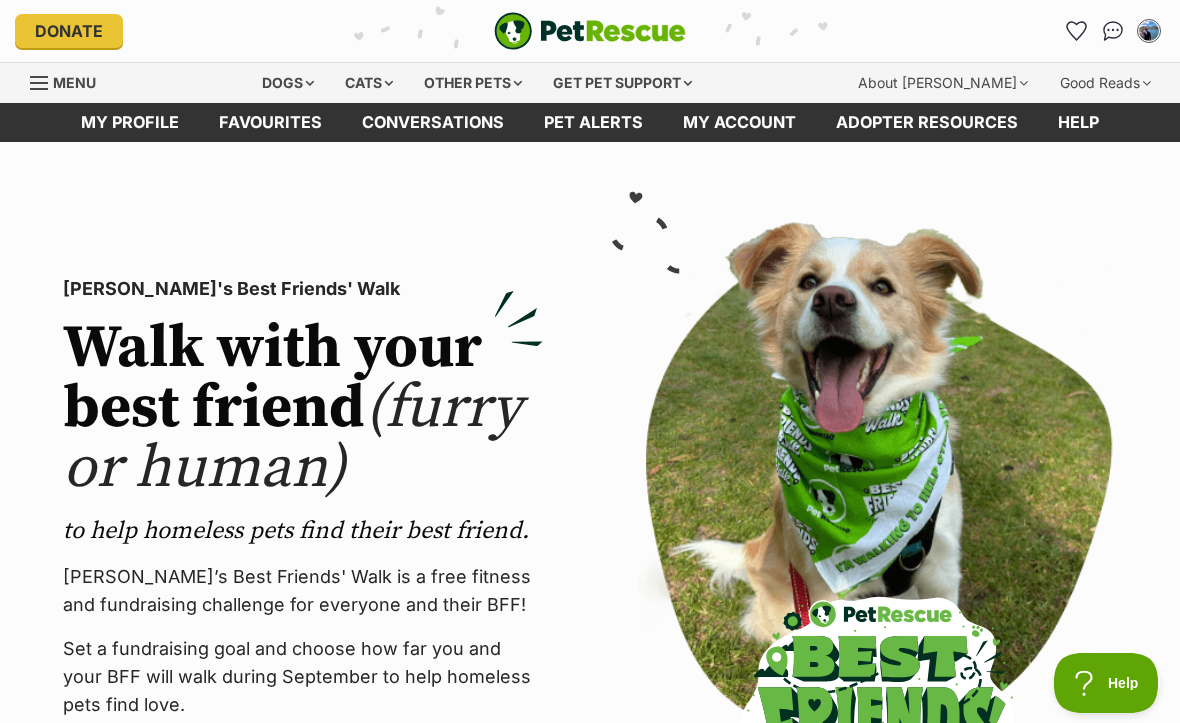click on "Dogs" at bounding box center (288, 83) 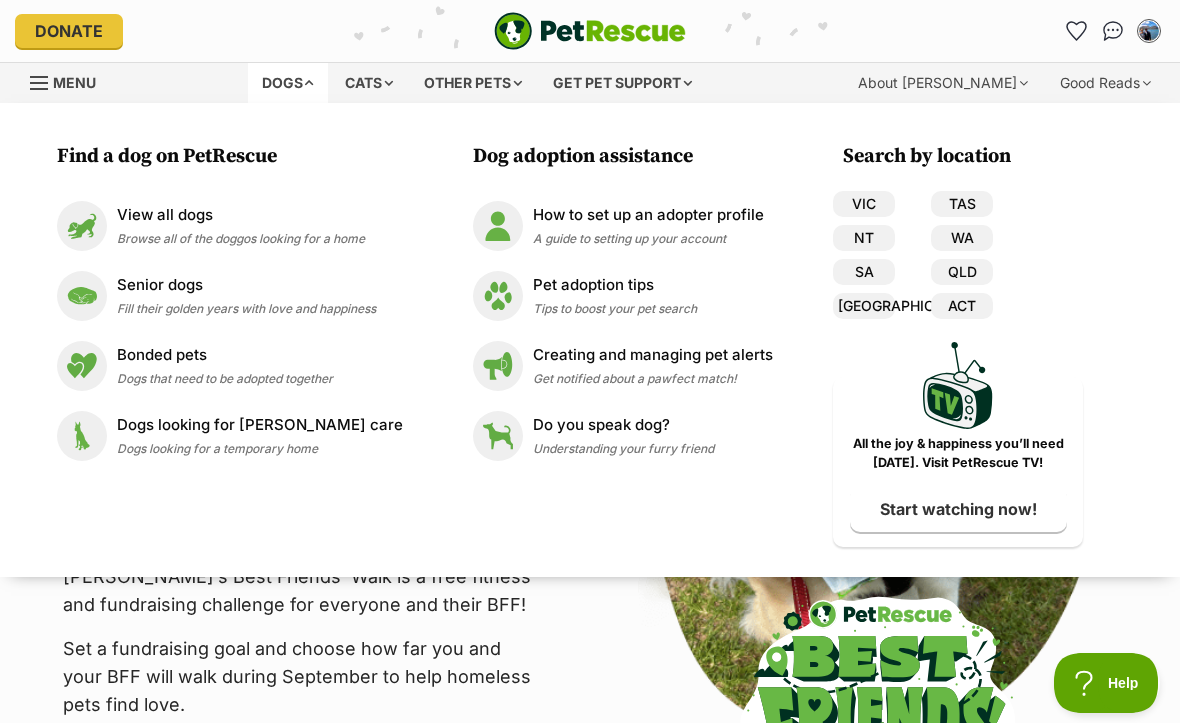 click on "QLD" at bounding box center [962, 272] 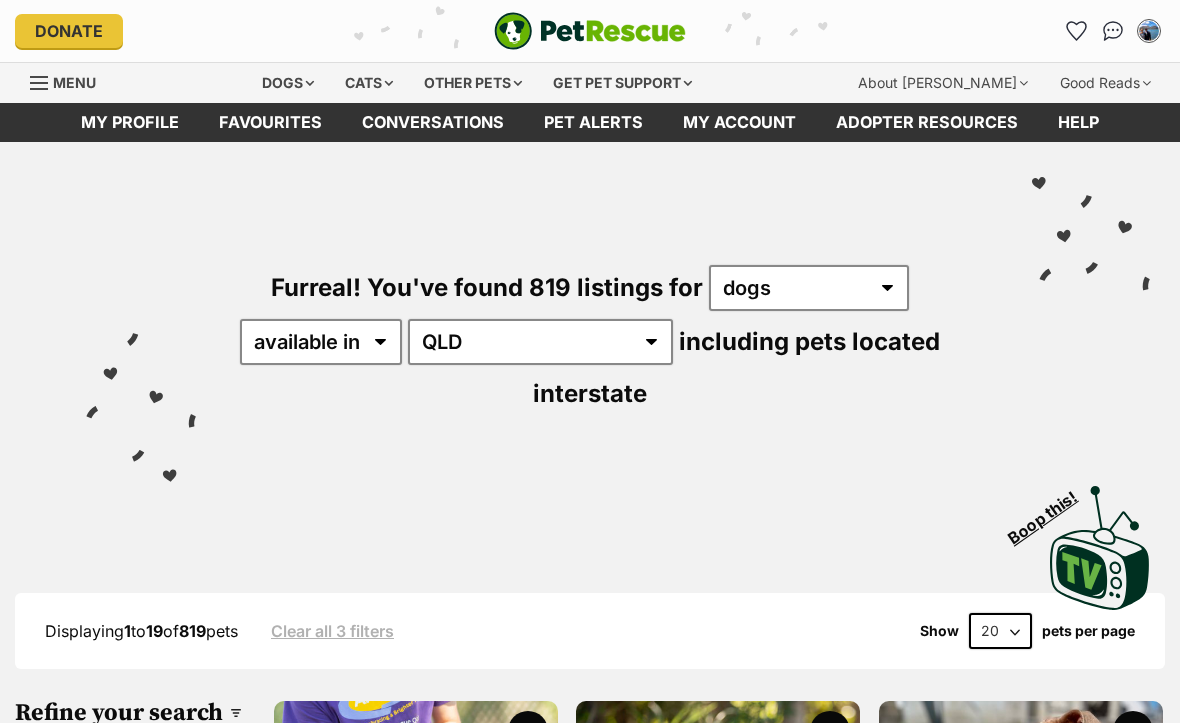 scroll, scrollTop: 0, scrollLeft: 0, axis: both 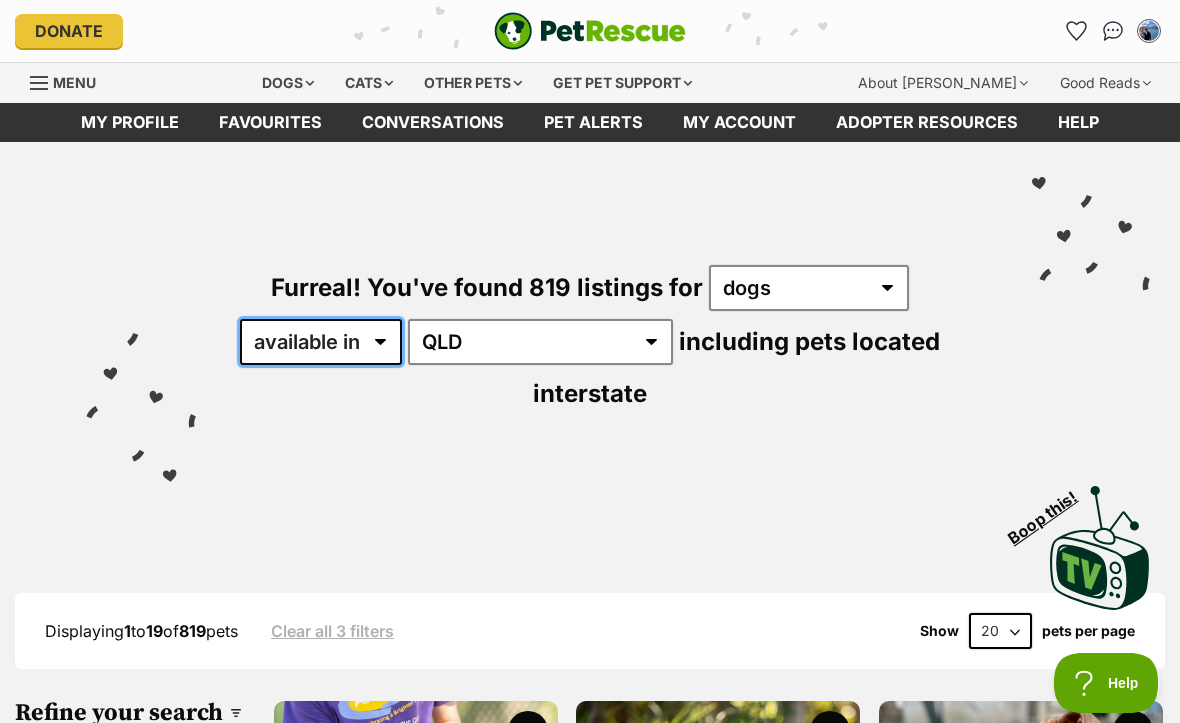 click on "available in
located in" at bounding box center (321, 342) 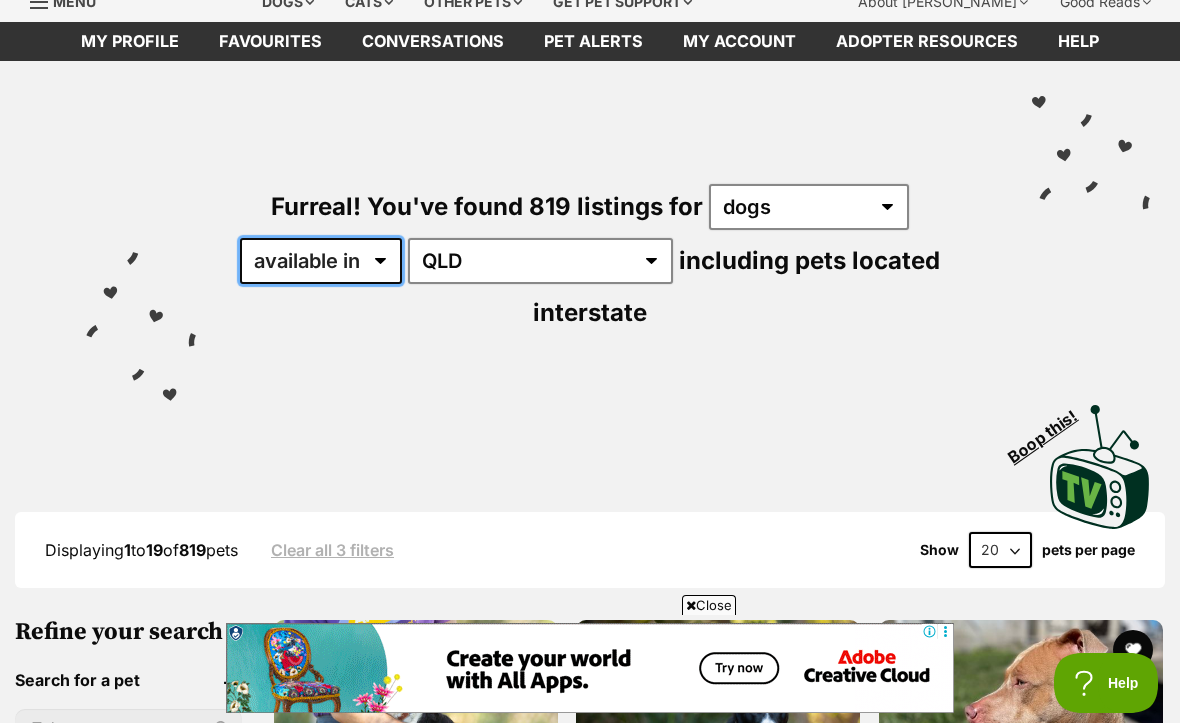 scroll, scrollTop: 74, scrollLeft: 0, axis: vertical 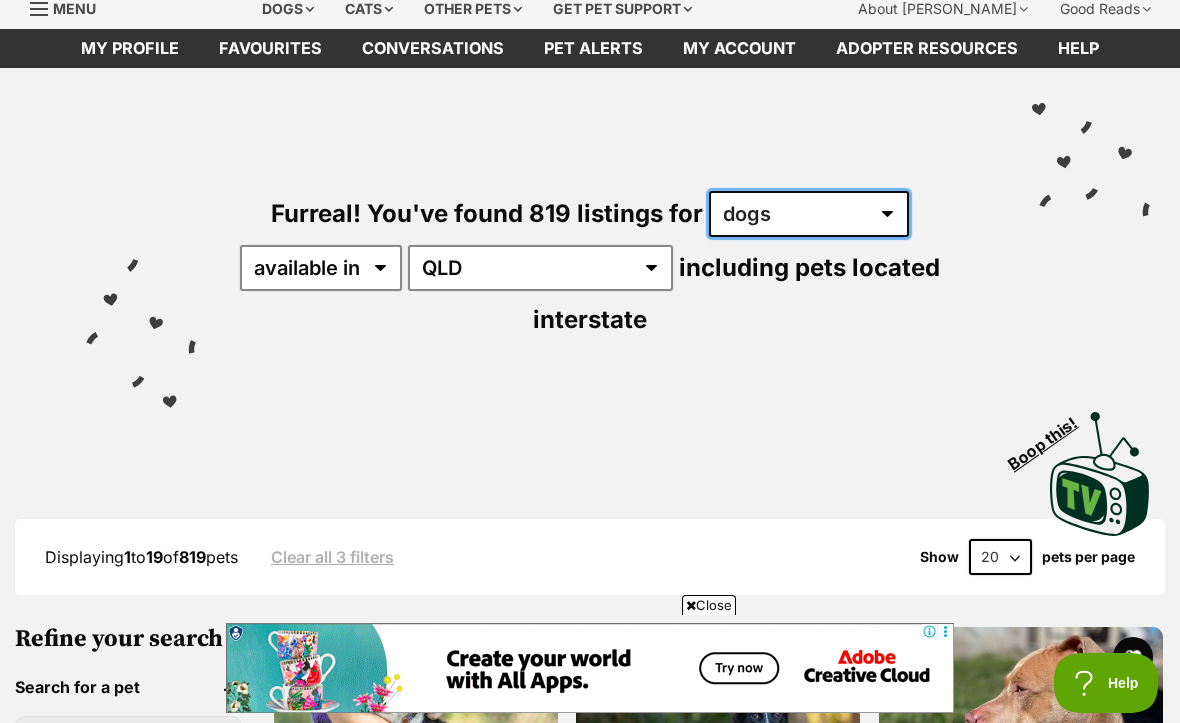 click on "any type of pet
cats
dogs
other pets" at bounding box center (809, 214) 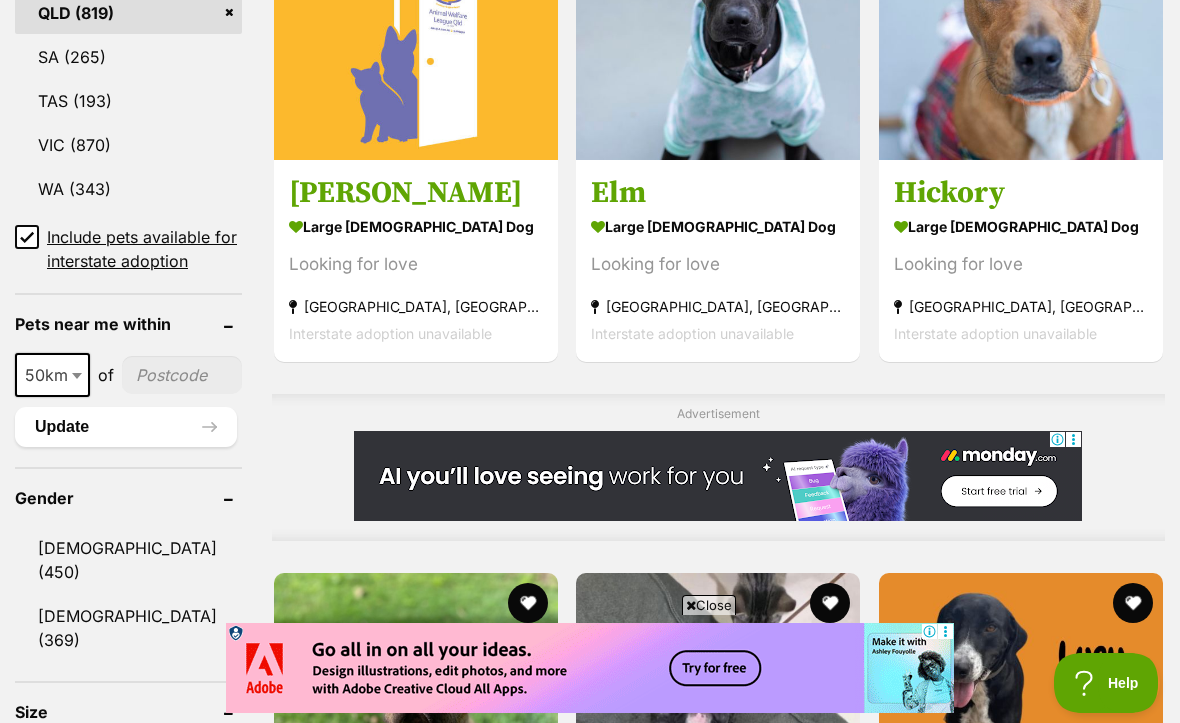 scroll, scrollTop: 1333, scrollLeft: 0, axis: vertical 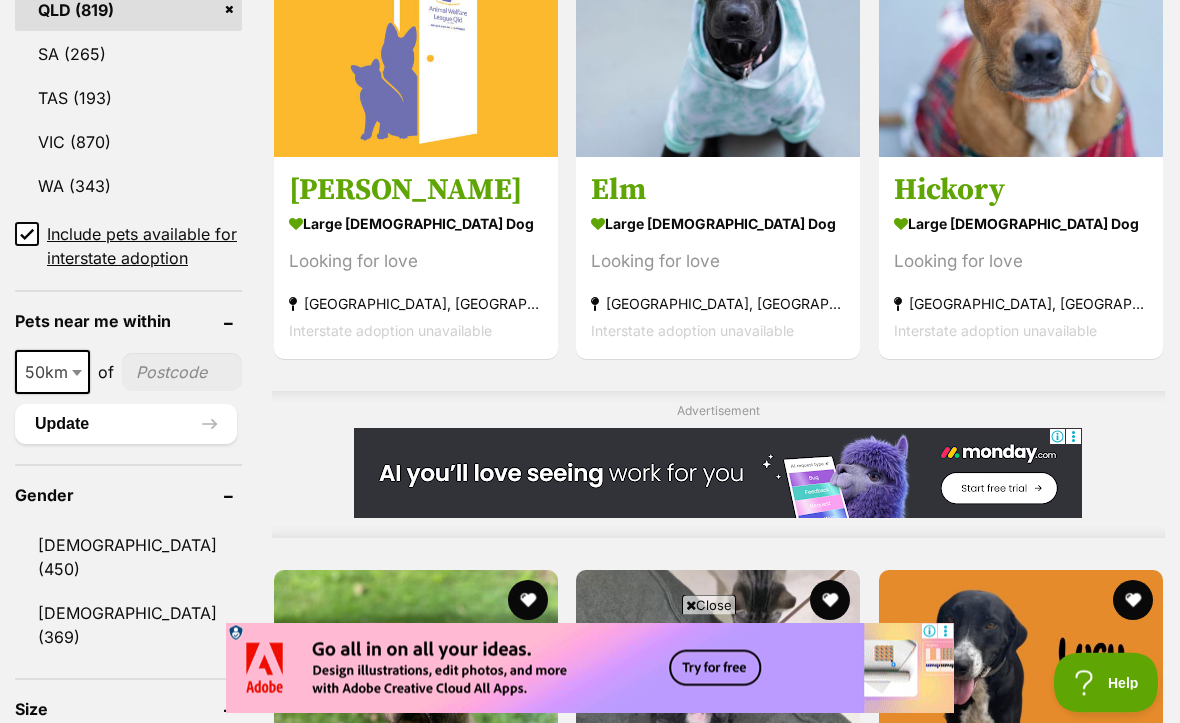 click at bounding box center [77, 374] 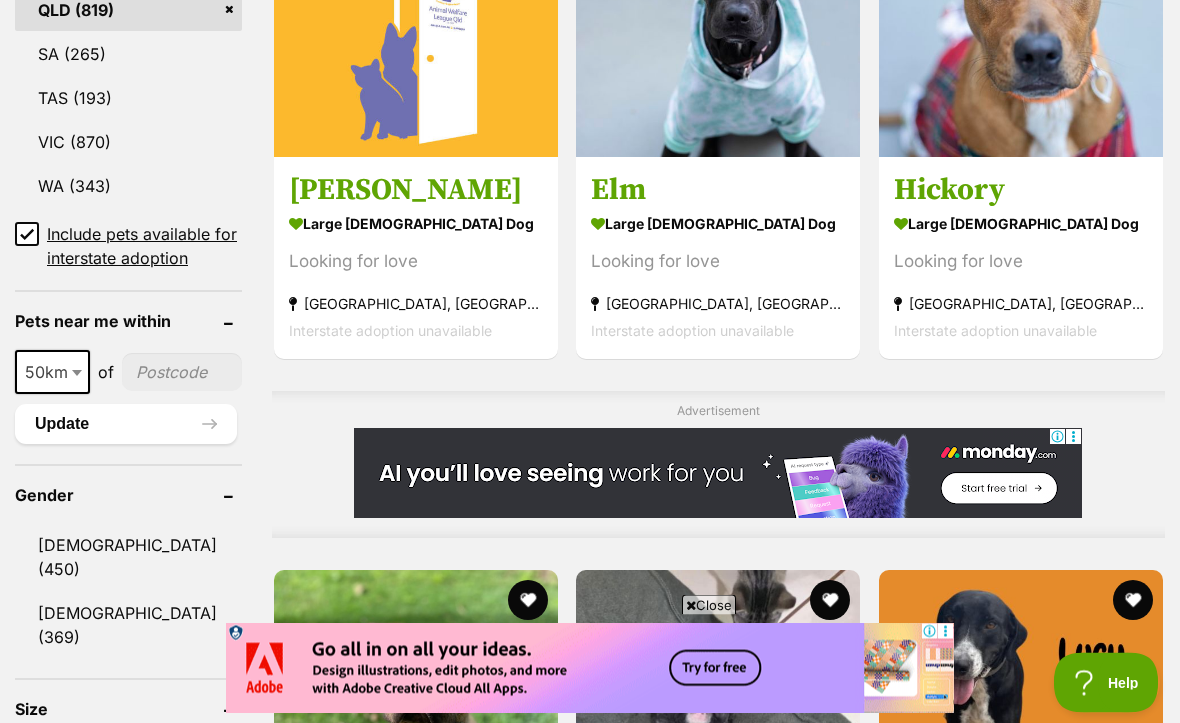 scroll, scrollTop: 1334, scrollLeft: 0, axis: vertical 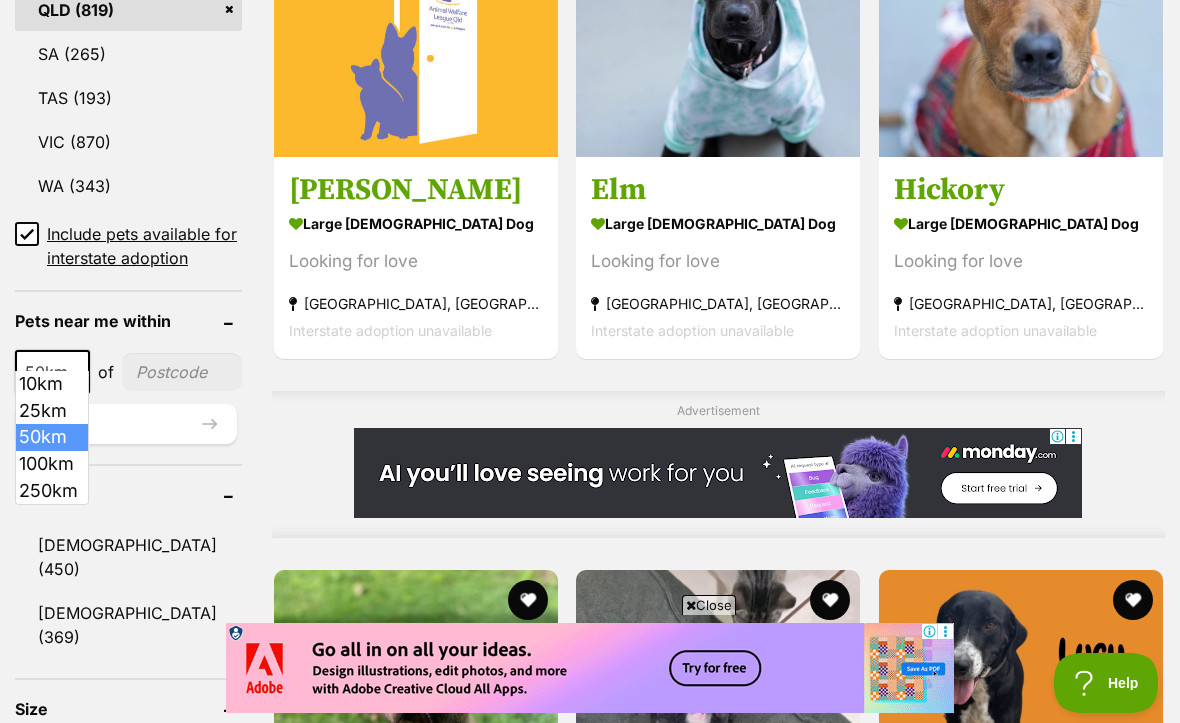 select on "250" 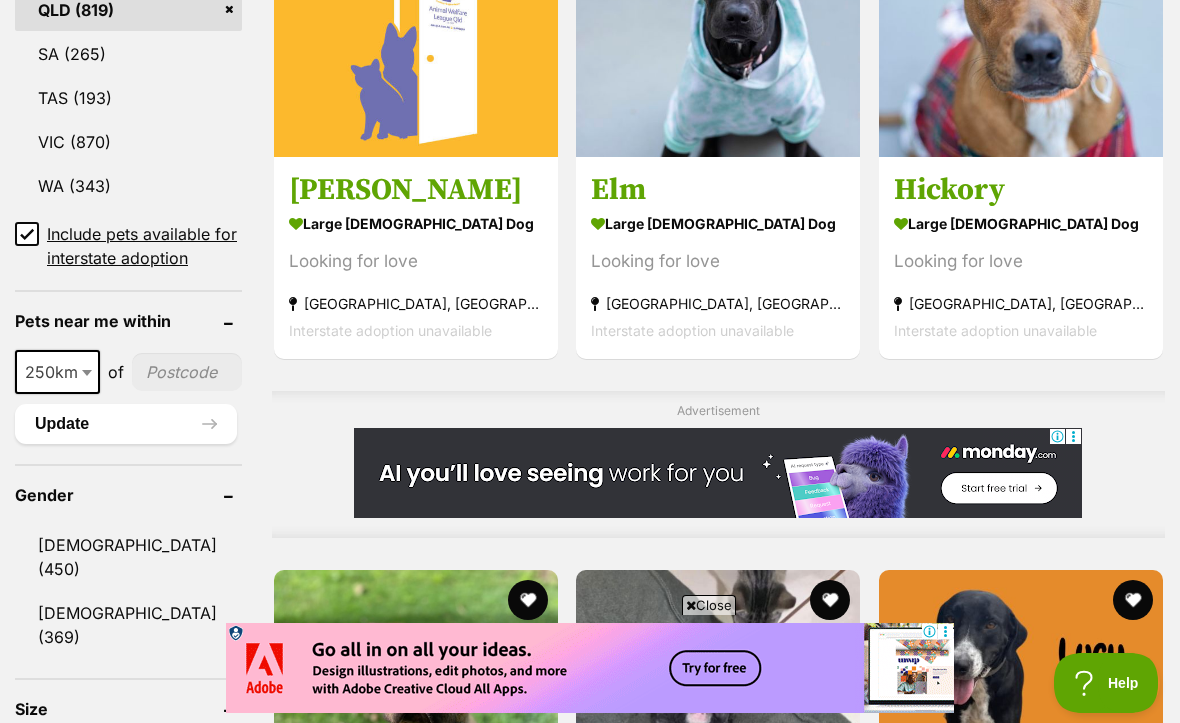 click on "Update" at bounding box center (126, 424) 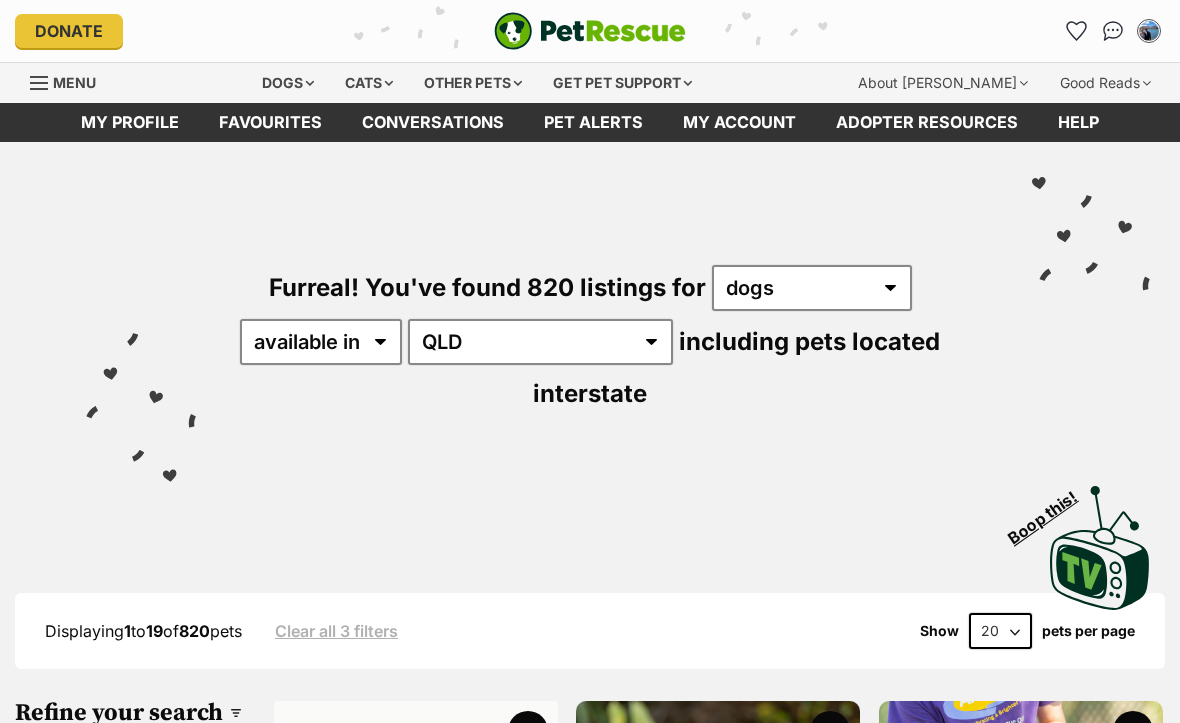 scroll, scrollTop: 178, scrollLeft: 0, axis: vertical 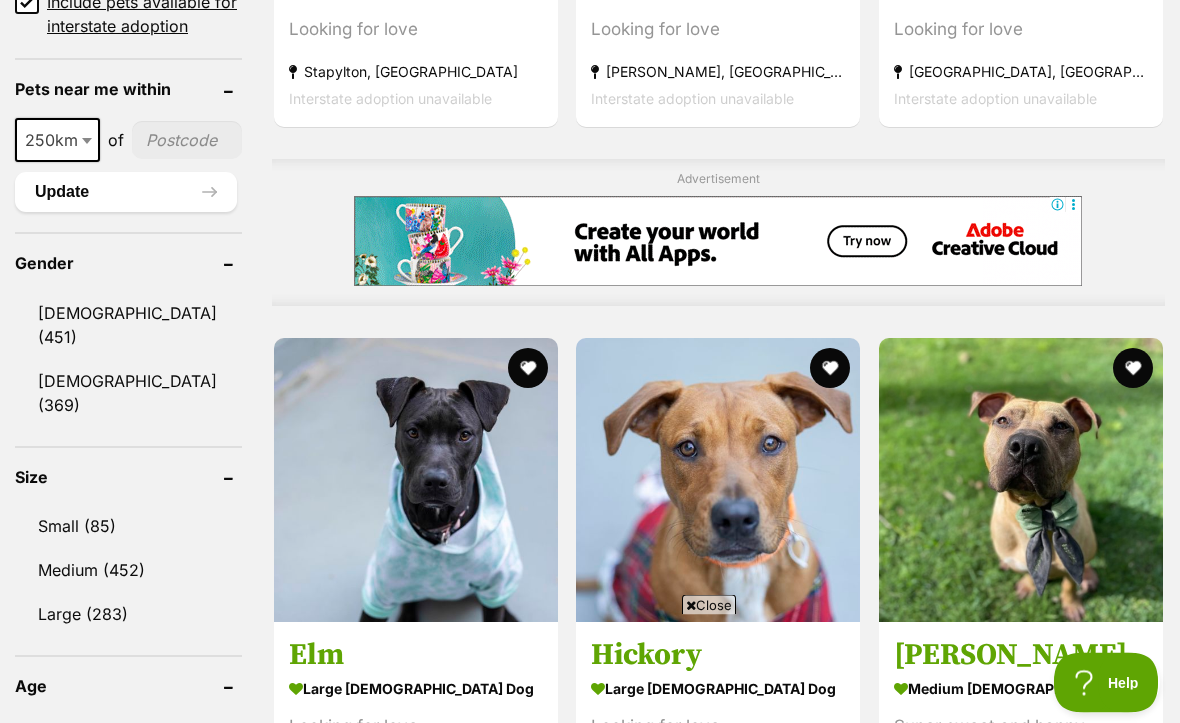 click on "Small (85)" at bounding box center [128, 527] 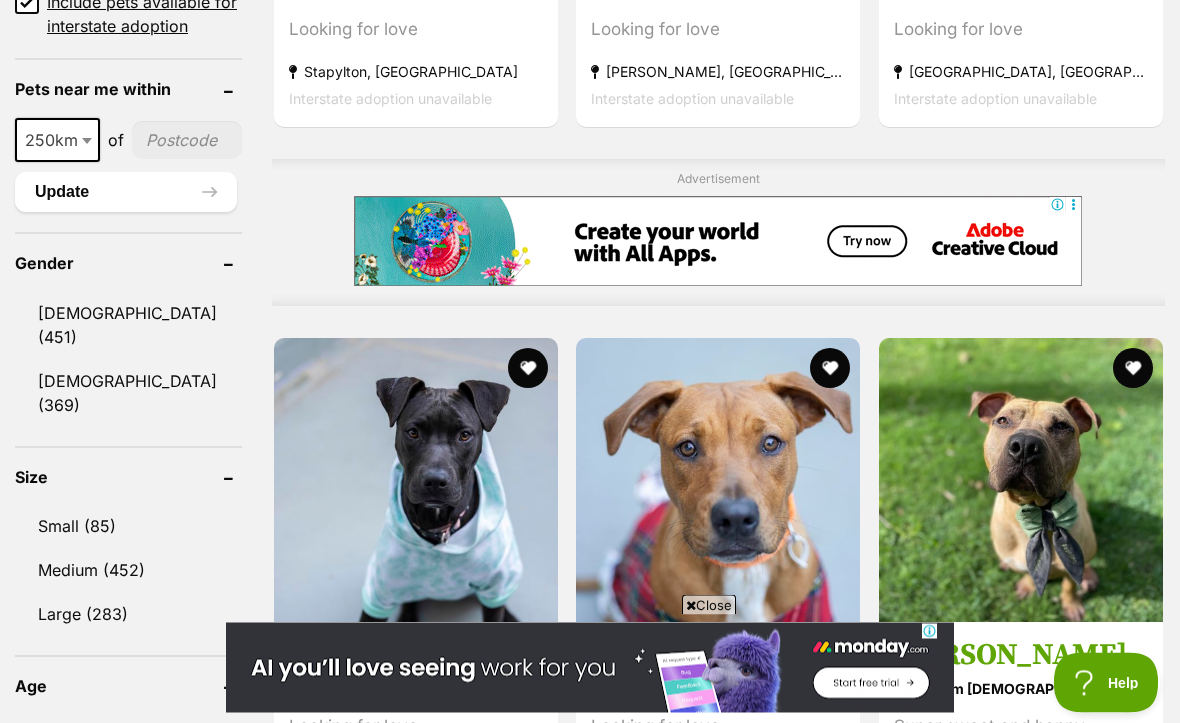 scroll, scrollTop: 1601, scrollLeft: 0, axis: vertical 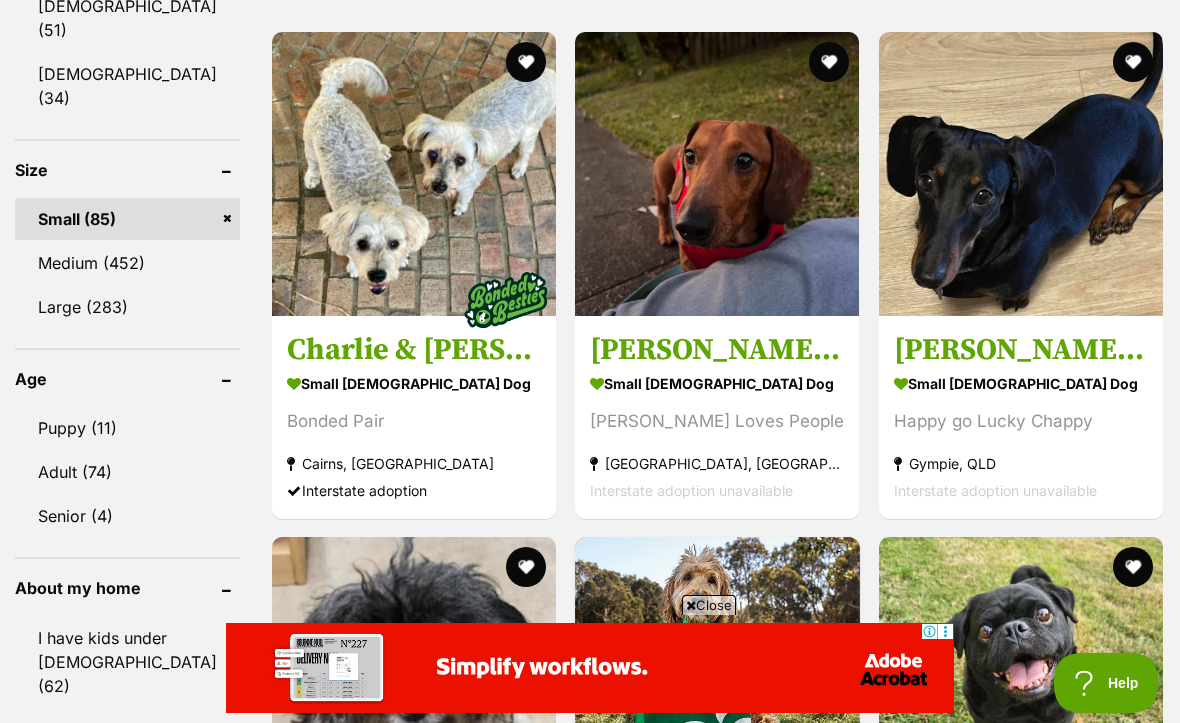 click on "Puppy (11)" at bounding box center (127, 428) 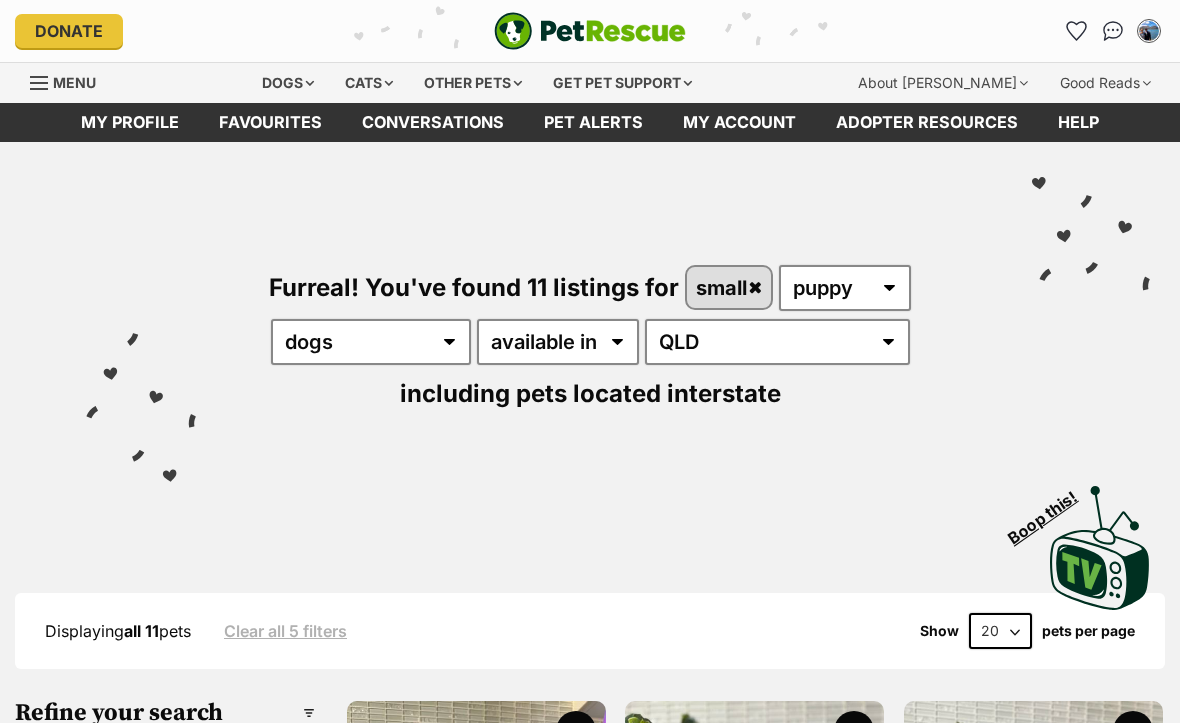 scroll, scrollTop: 0, scrollLeft: 0, axis: both 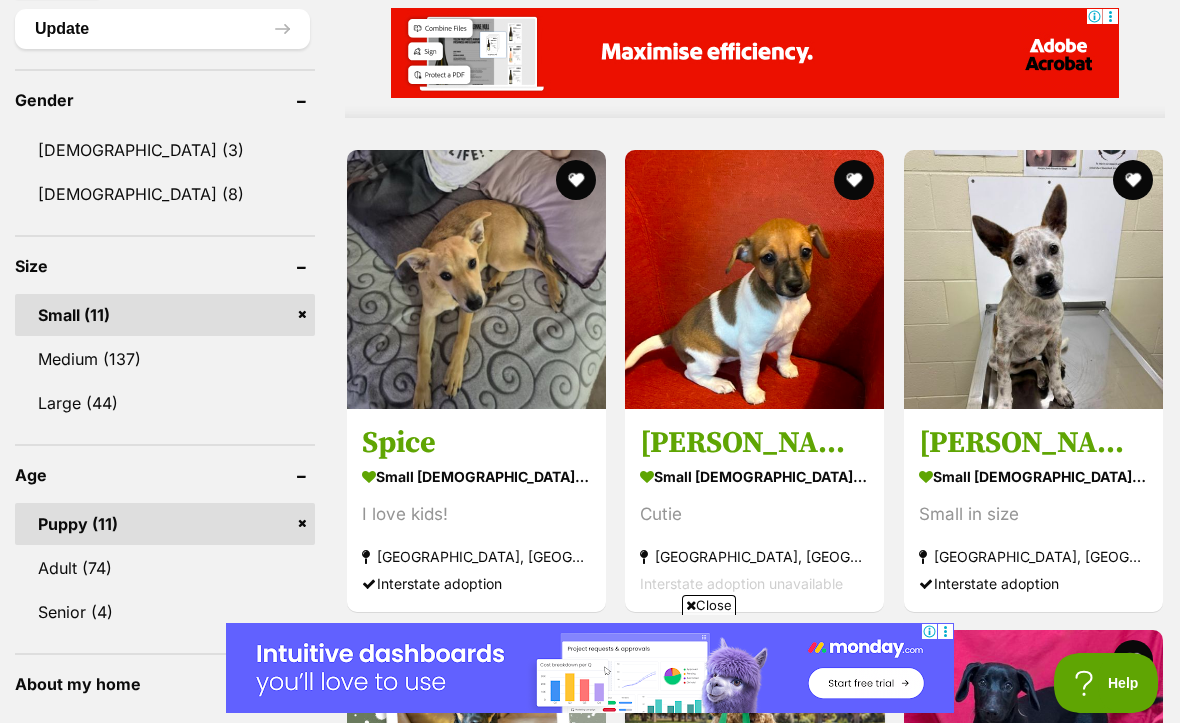 click on "Adult (74)" at bounding box center [165, 568] 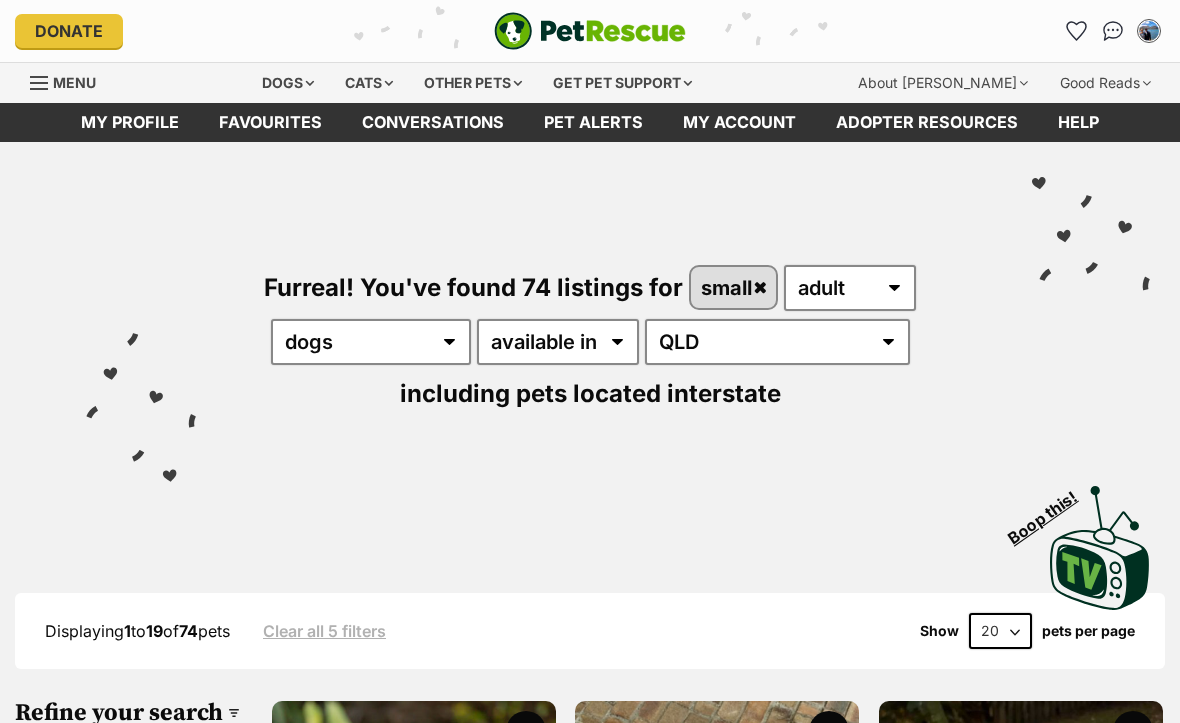 scroll, scrollTop: 0, scrollLeft: 0, axis: both 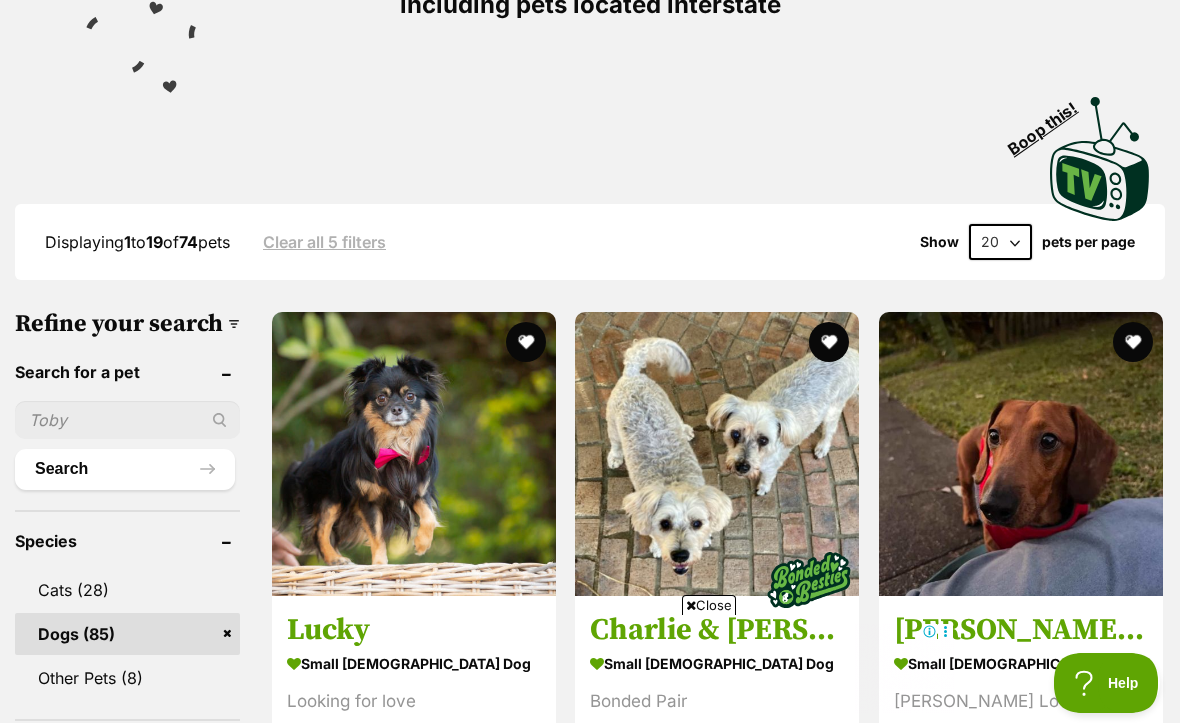 click on "Dogs (85)" at bounding box center [127, 634] 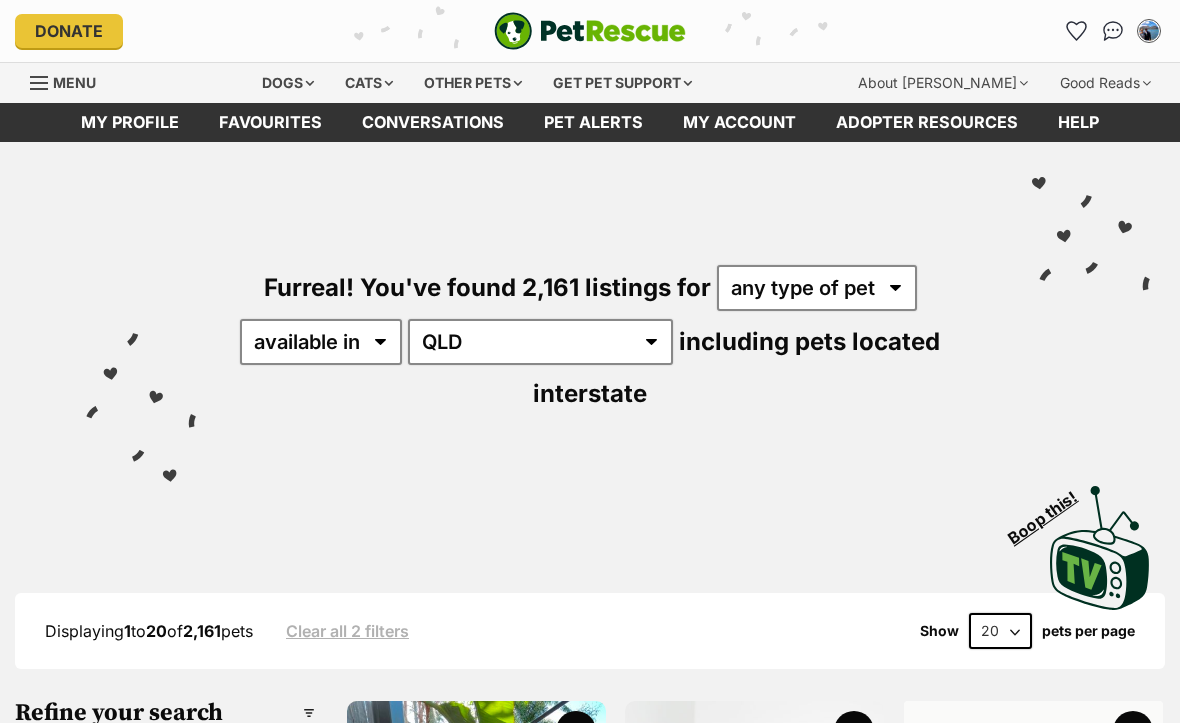 scroll, scrollTop: 67, scrollLeft: 0, axis: vertical 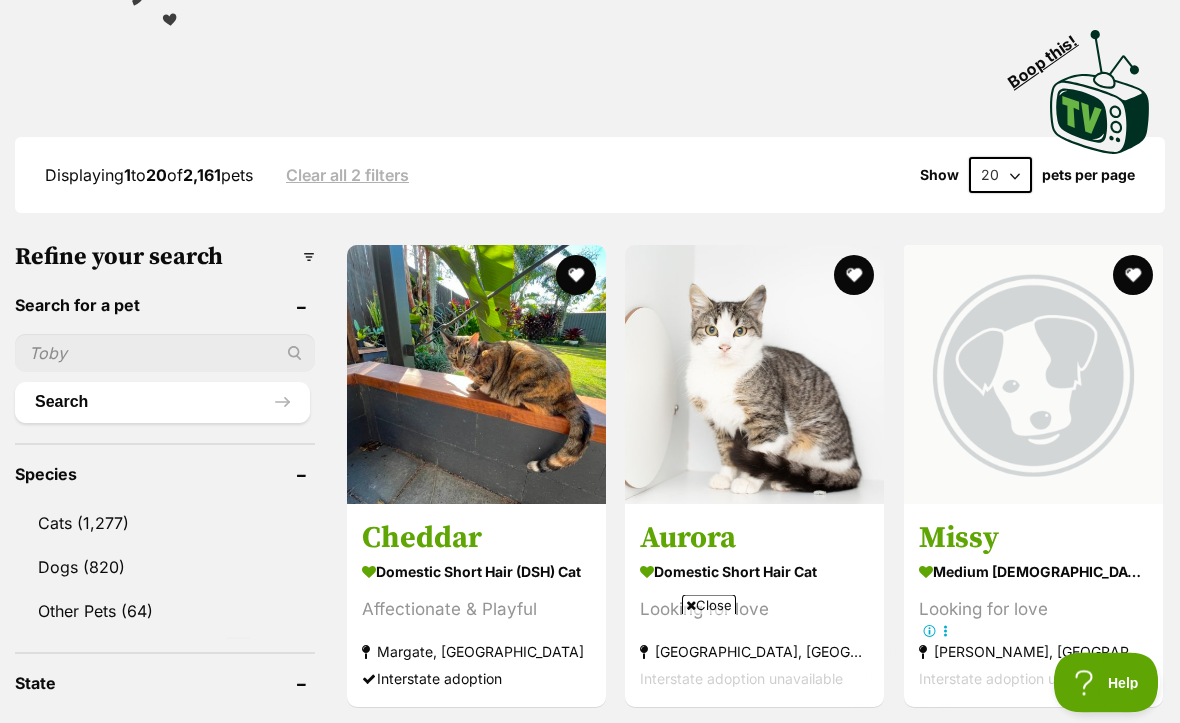 click on "Dogs (820)" at bounding box center (165, 568) 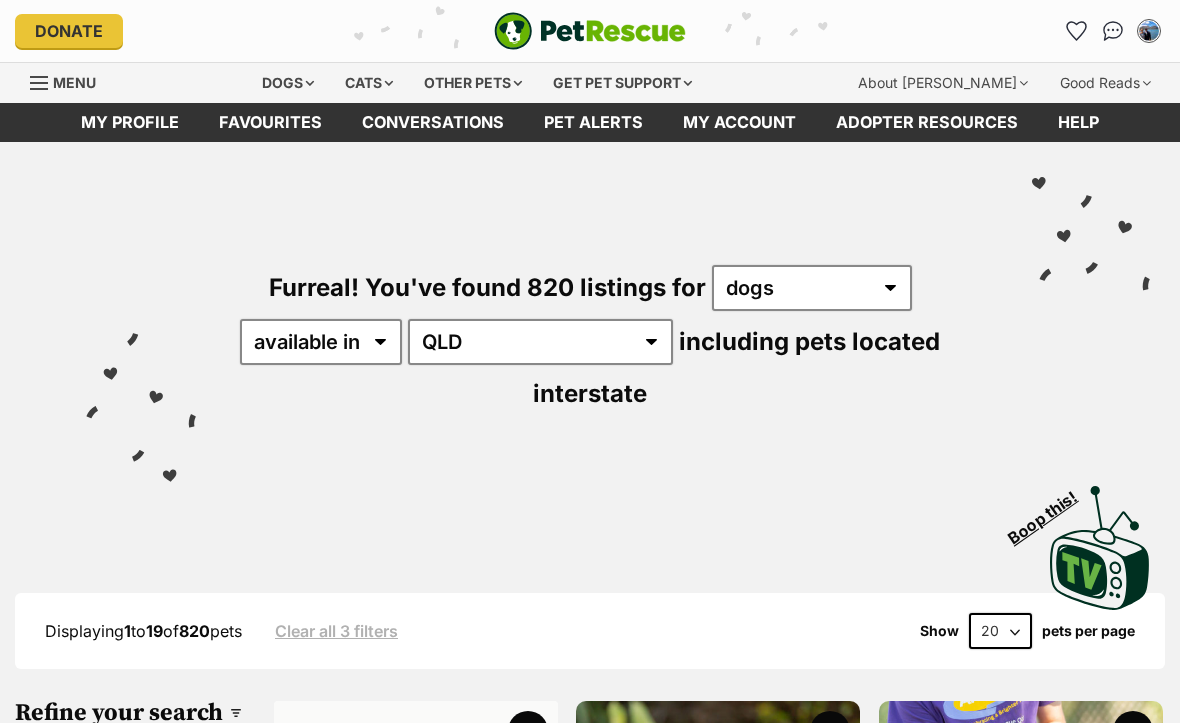 scroll, scrollTop: 0, scrollLeft: 0, axis: both 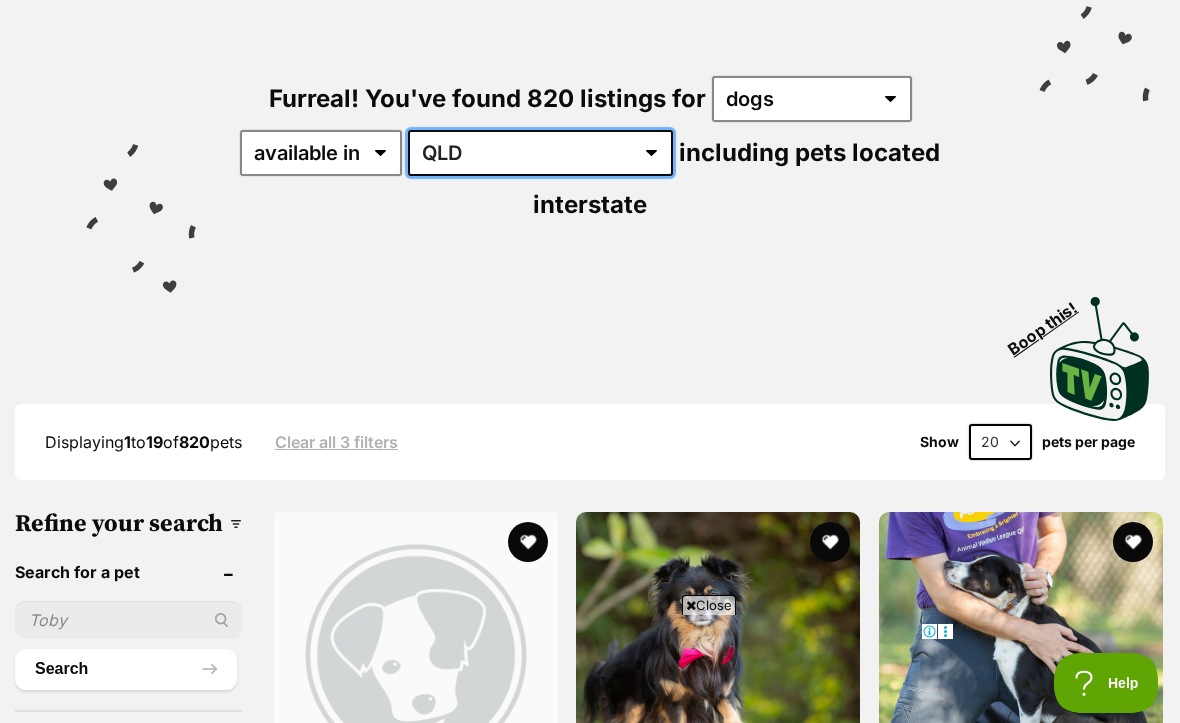 click on "Australia
ACT
NSW
NT
QLD
SA
TAS
VIC
WA" at bounding box center (540, 153) 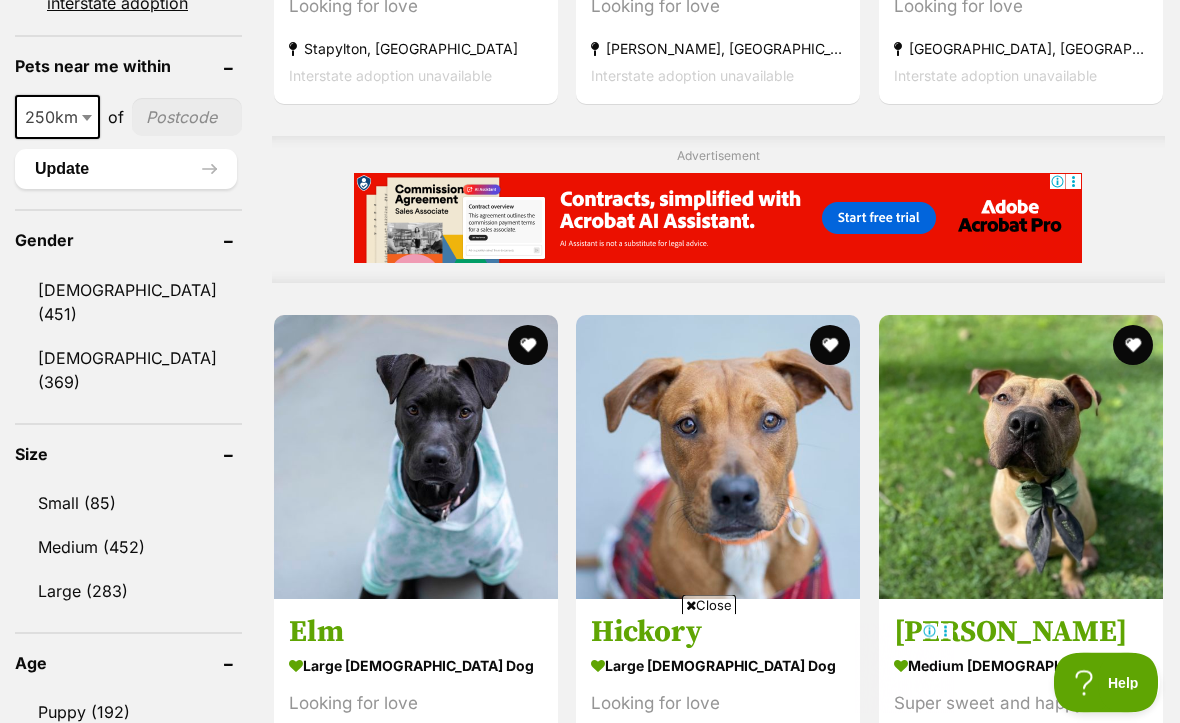 scroll, scrollTop: 1597, scrollLeft: 0, axis: vertical 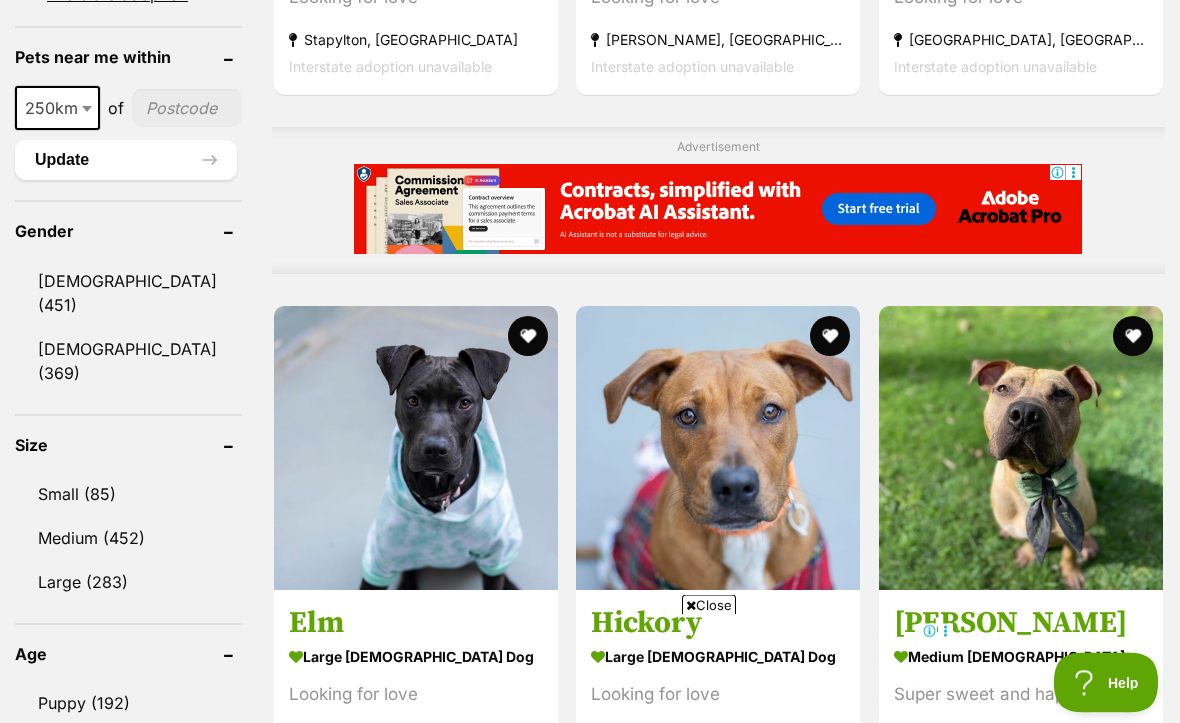 click on "Small (85)" at bounding box center (128, 495) 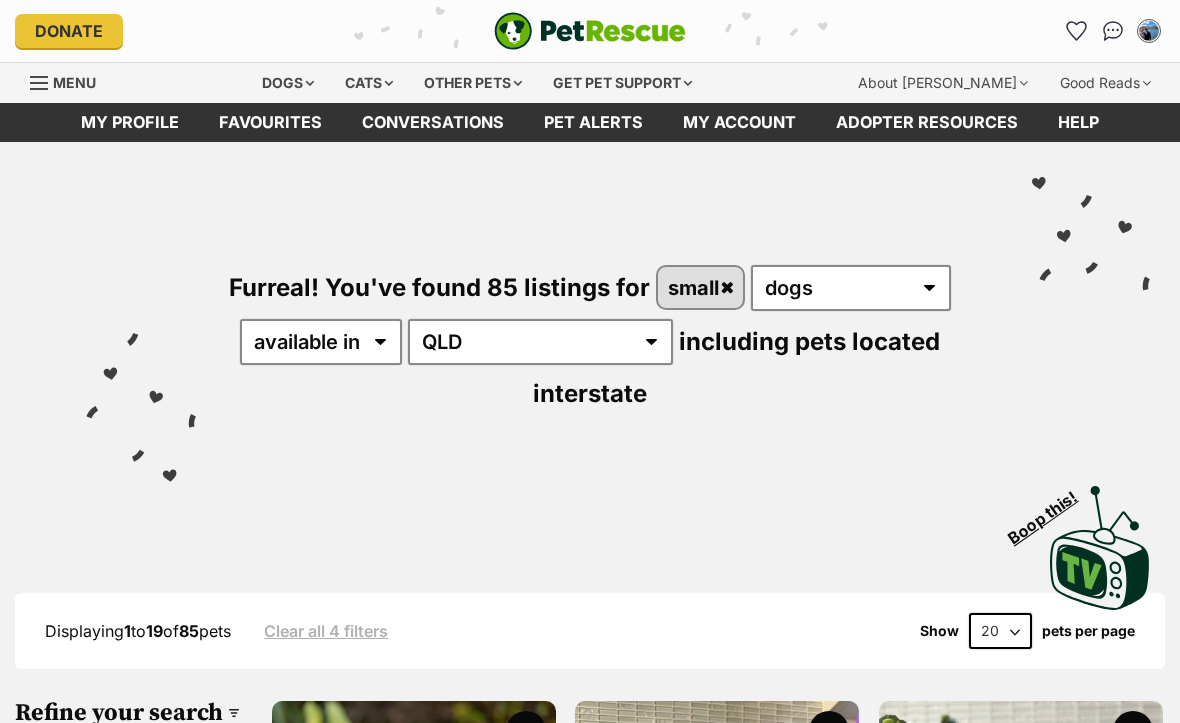 scroll, scrollTop: 0, scrollLeft: 0, axis: both 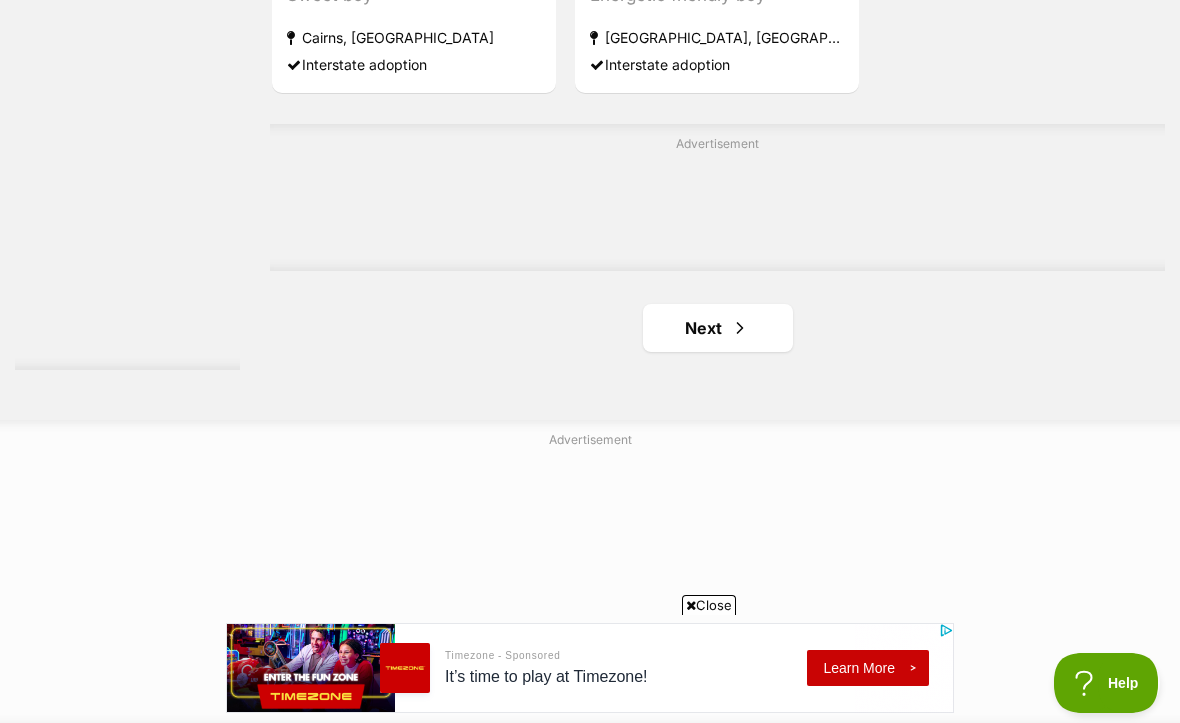 click on "Next" at bounding box center (718, 328) 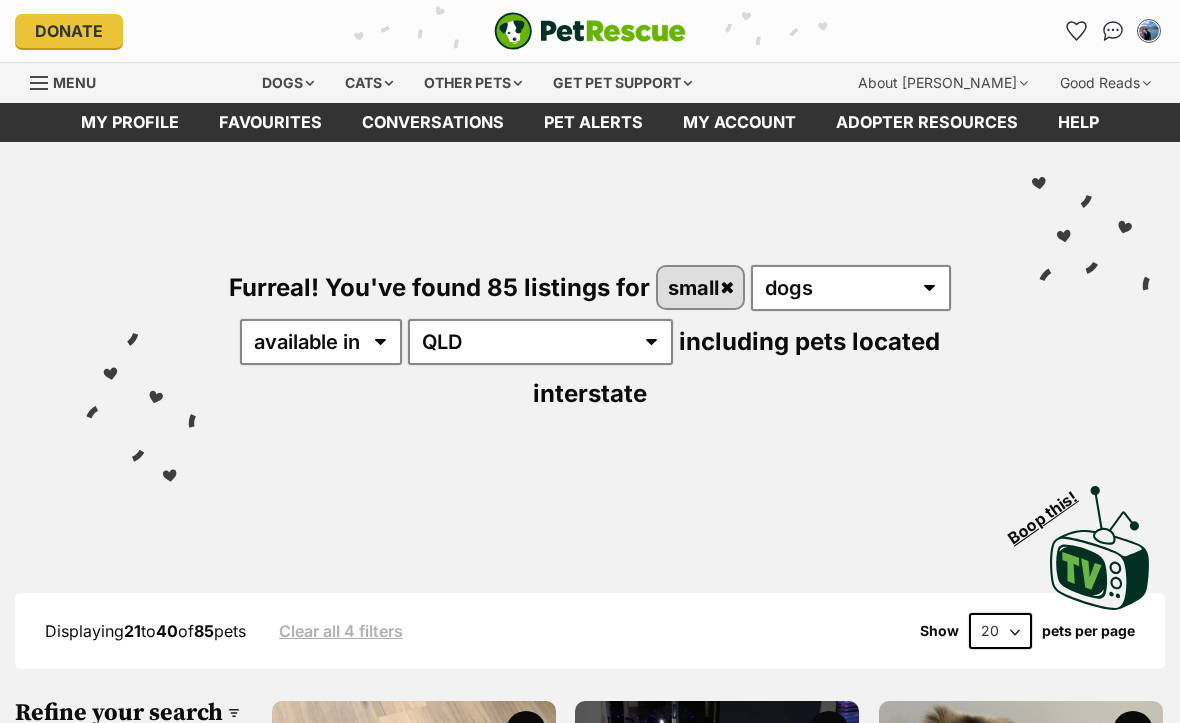 scroll, scrollTop: 0, scrollLeft: 0, axis: both 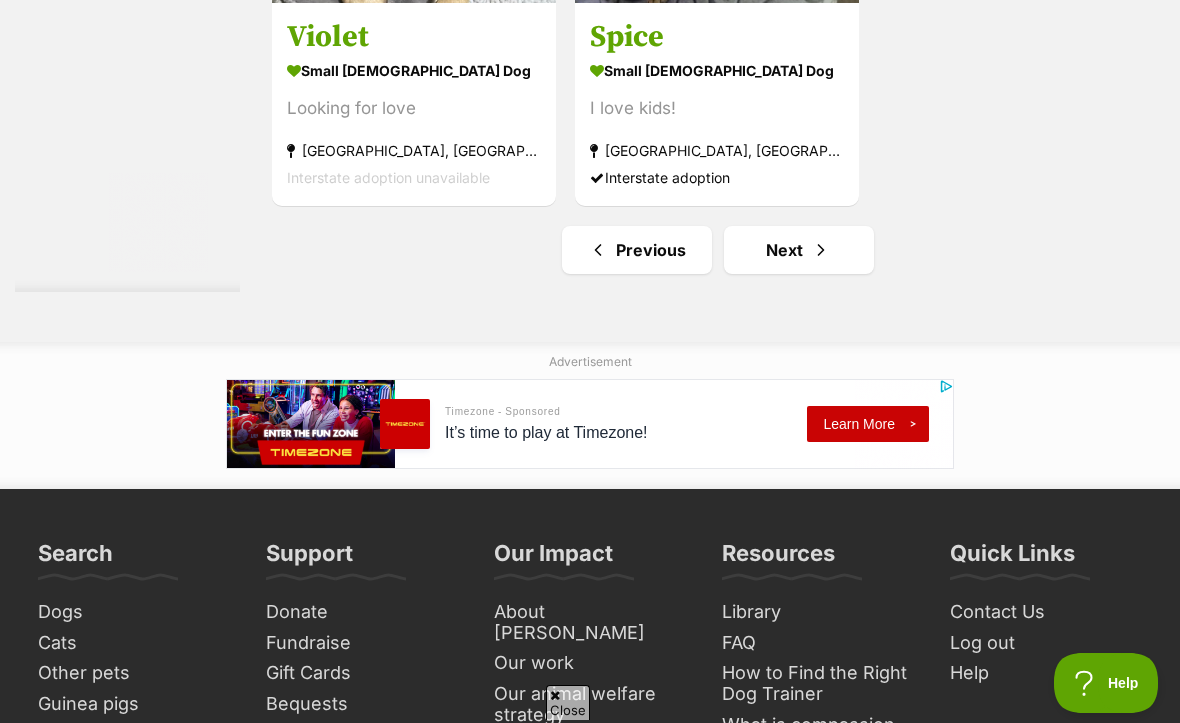click on "Next" at bounding box center (799, 250) 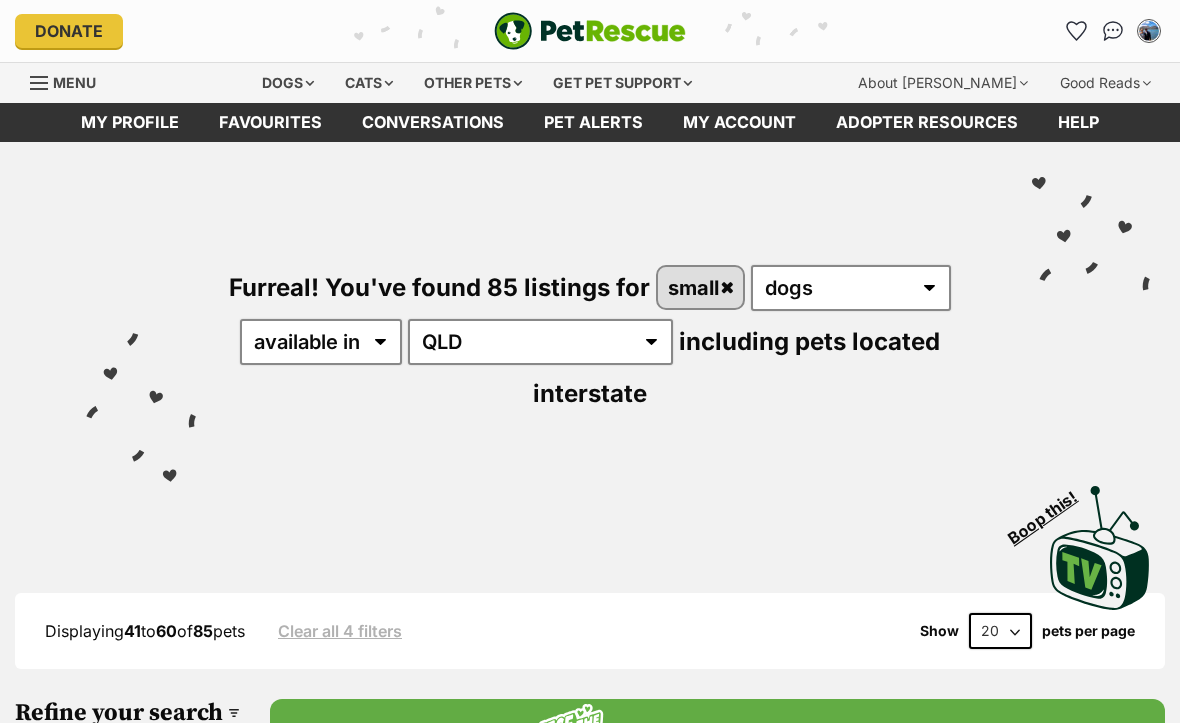 scroll, scrollTop: 0, scrollLeft: 0, axis: both 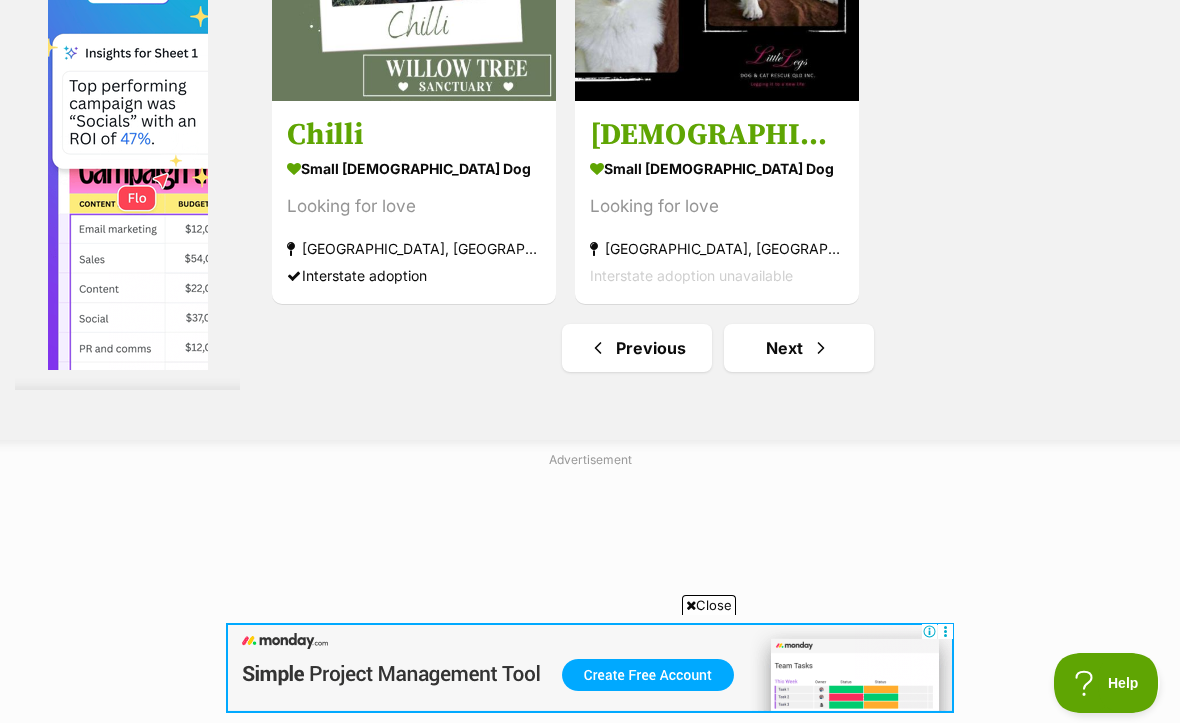 click on "Next" at bounding box center [799, 348] 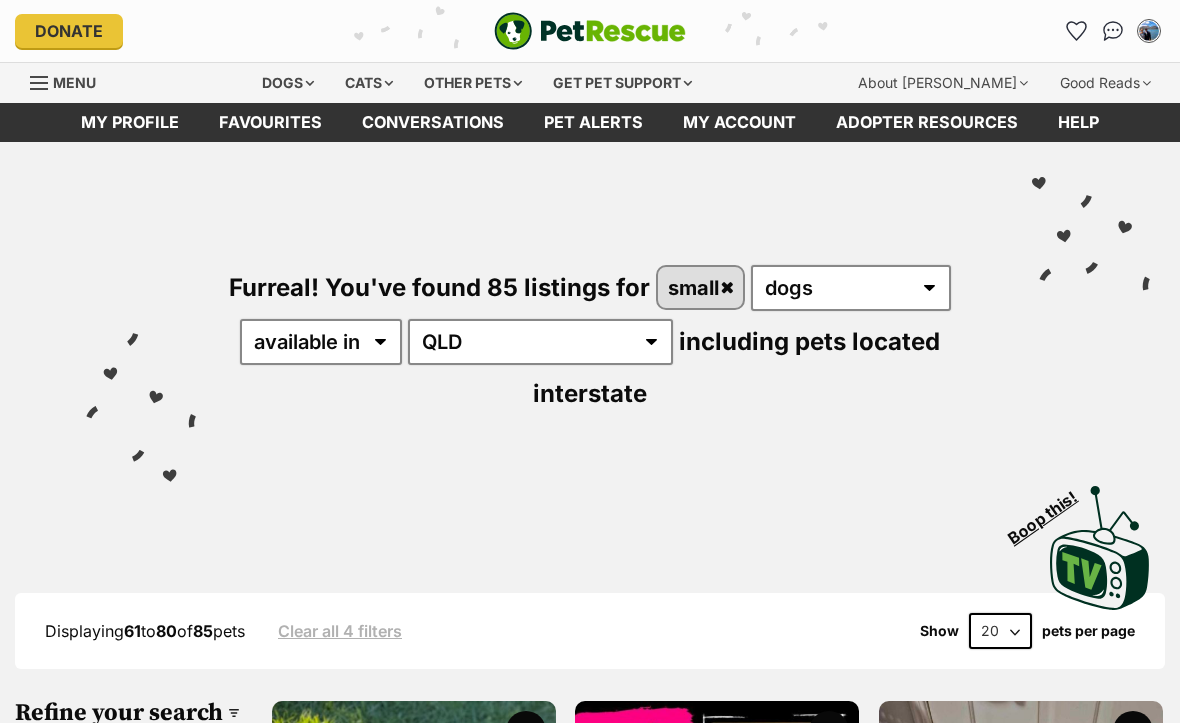 scroll, scrollTop: 0, scrollLeft: 0, axis: both 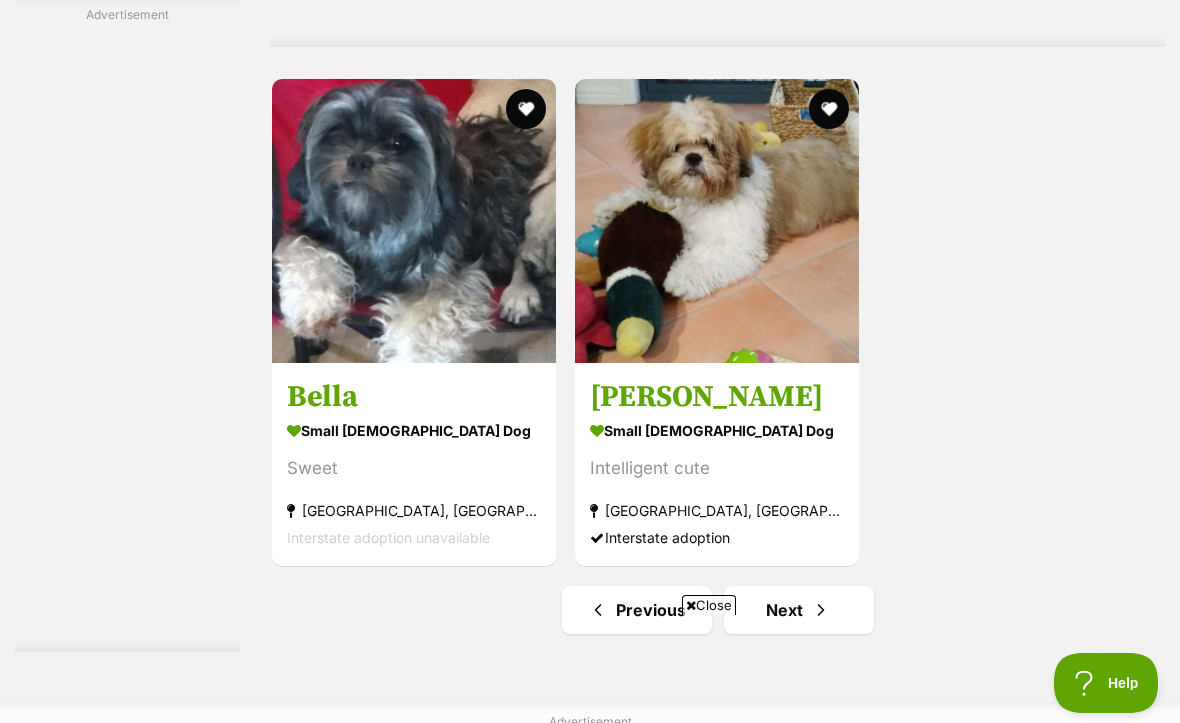 click on "small male Dog" at bounding box center (717, 430) 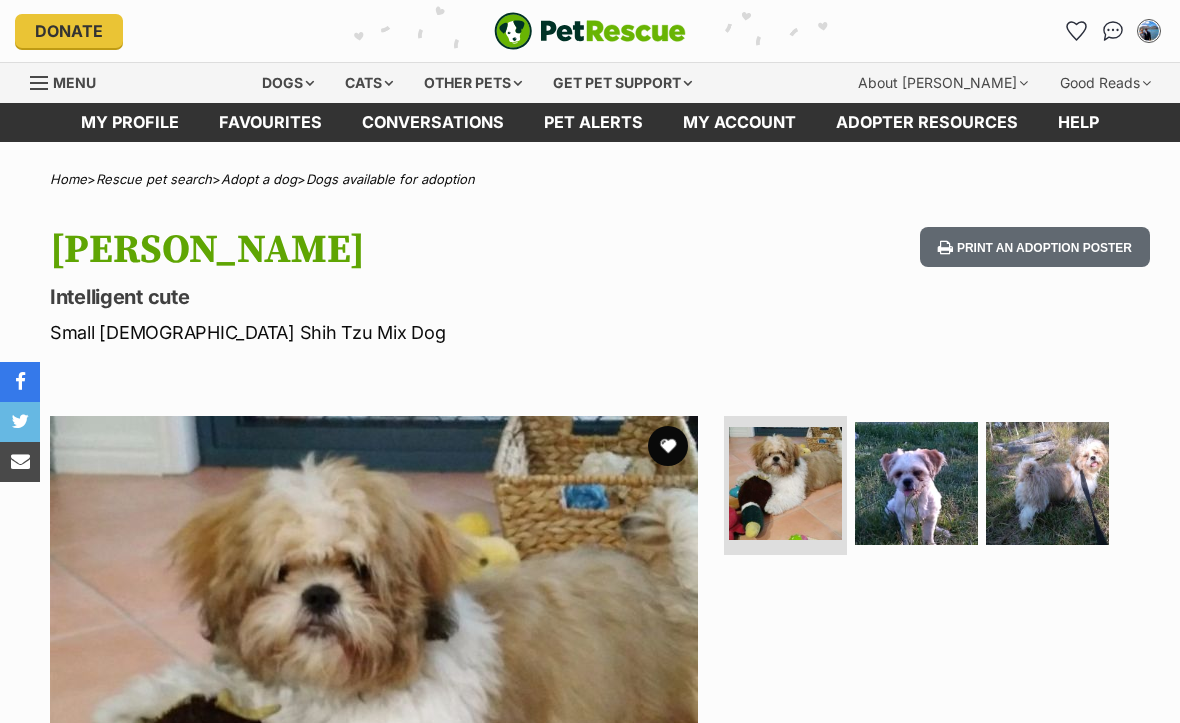 scroll, scrollTop: 0, scrollLeft: 0, axis: both 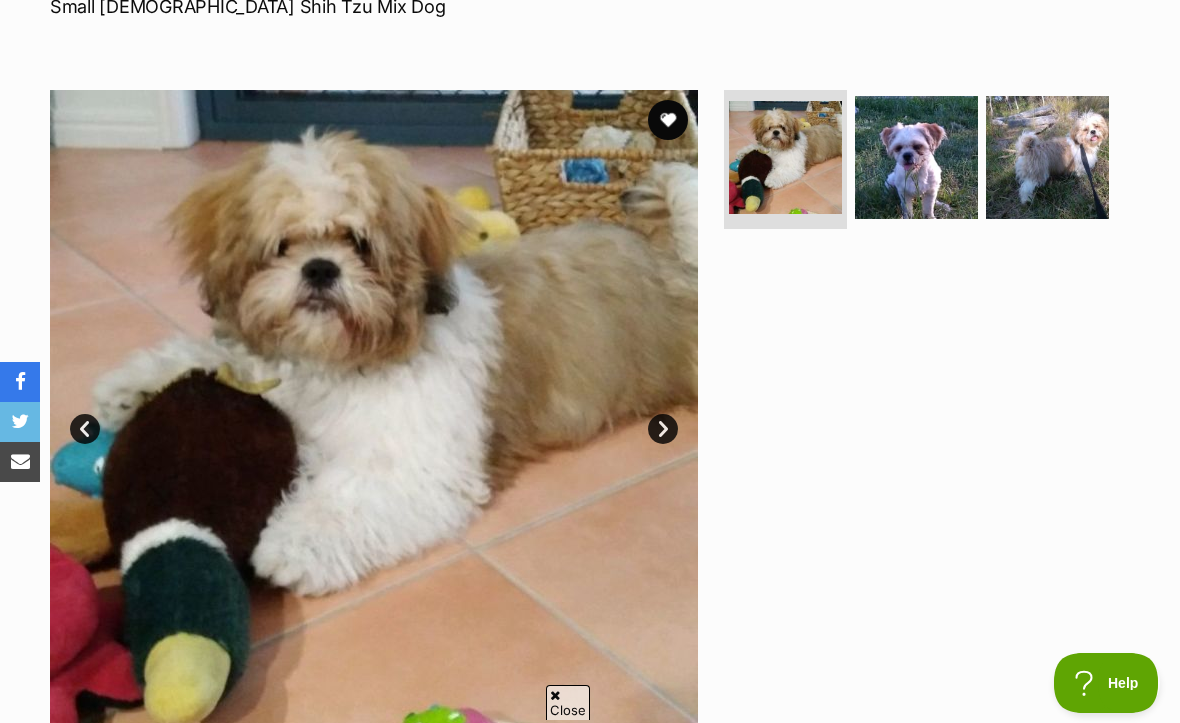 click at bounding box center [785, 157] 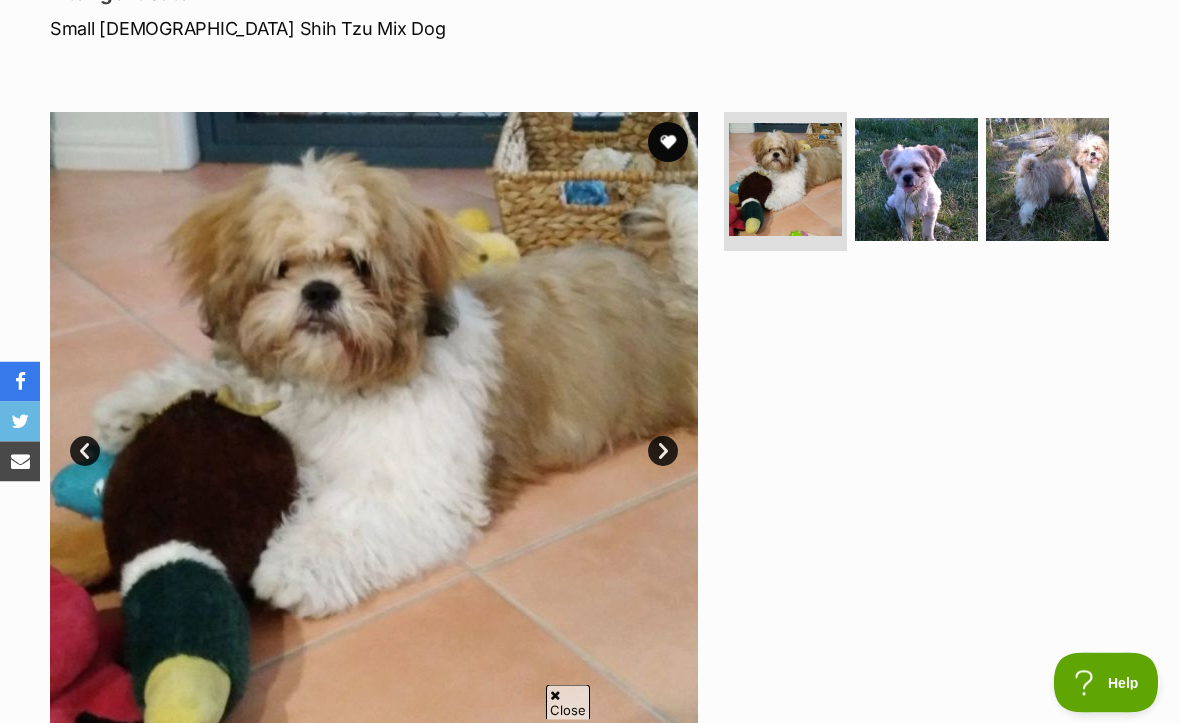click on "Next" at bounding box center (663, 452) 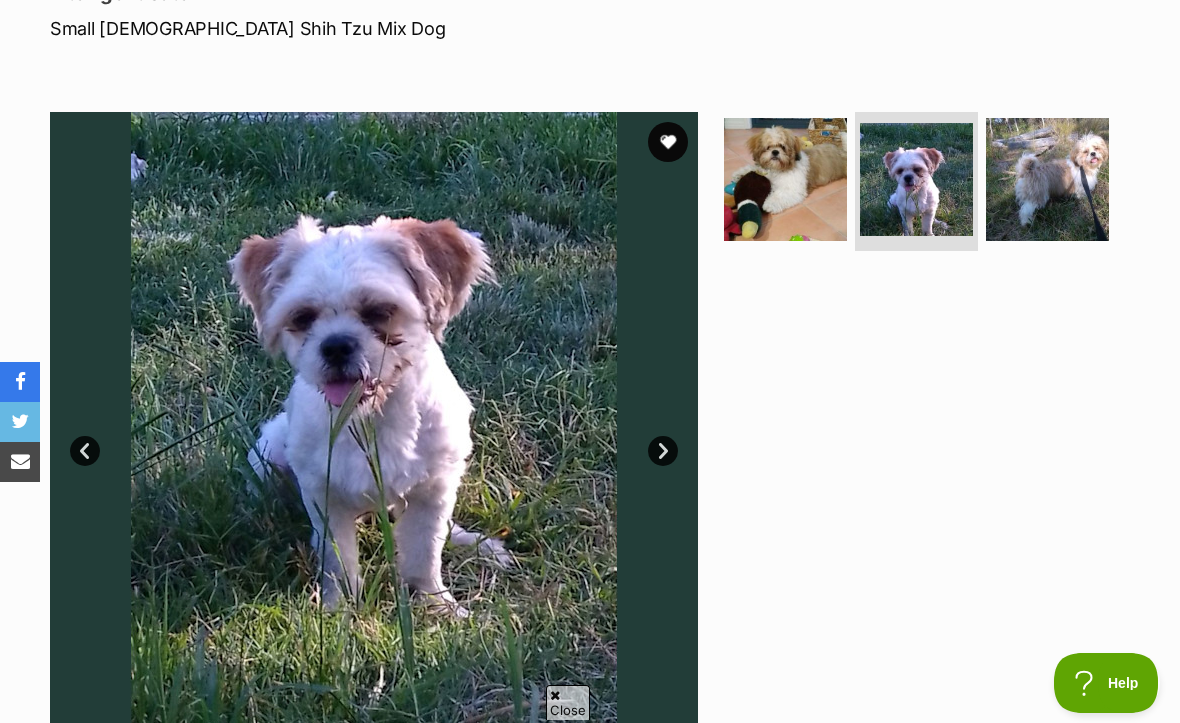 scroll, scrollTop: 0, scrollLeft: 0, axis: both 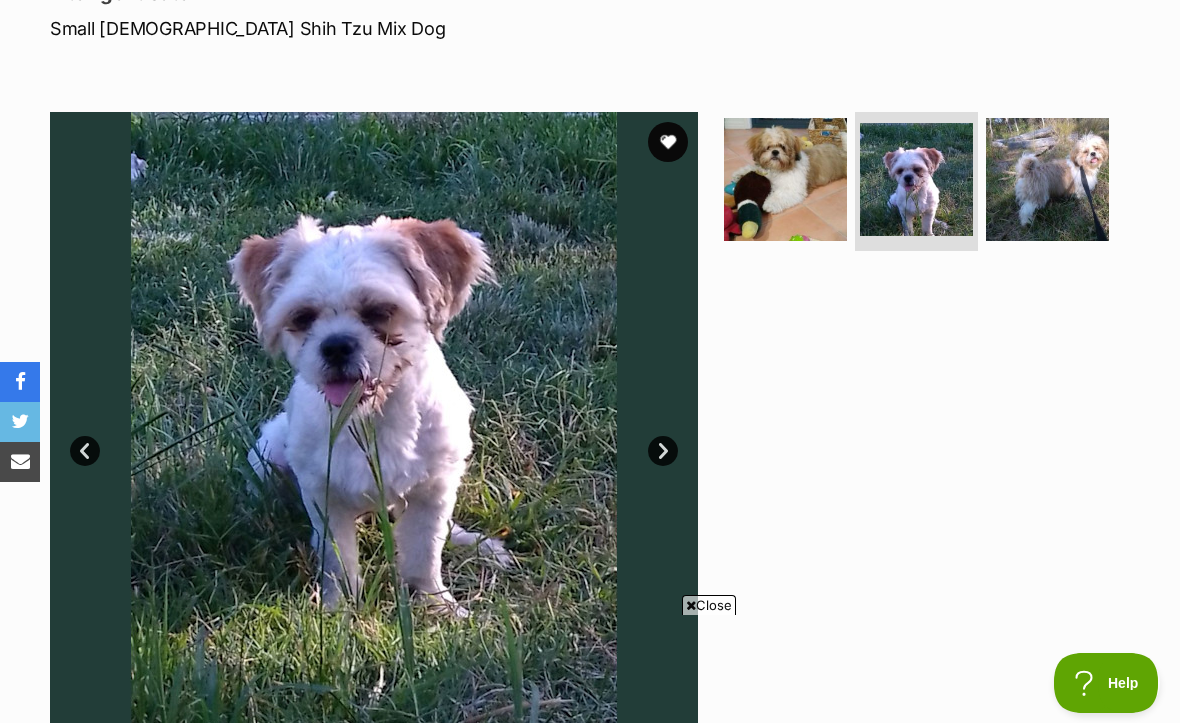 click on "Next" at bounding box center (663, 451) 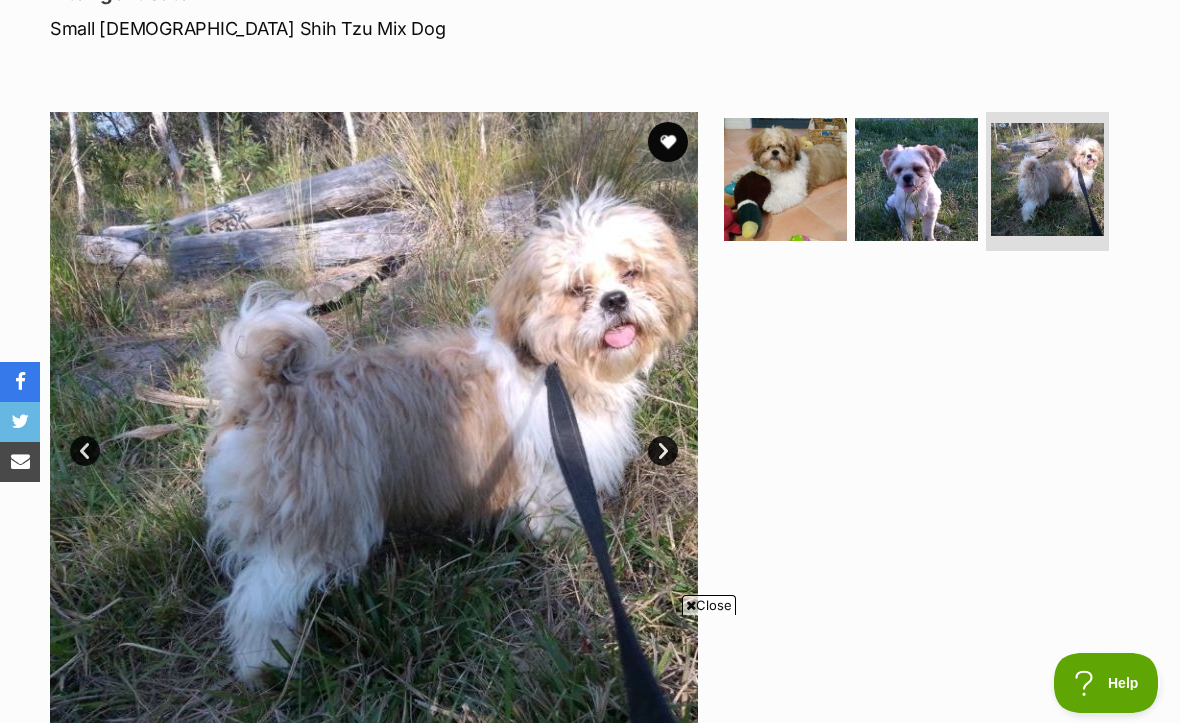 click on "Next" at bounding box center (663, 451) 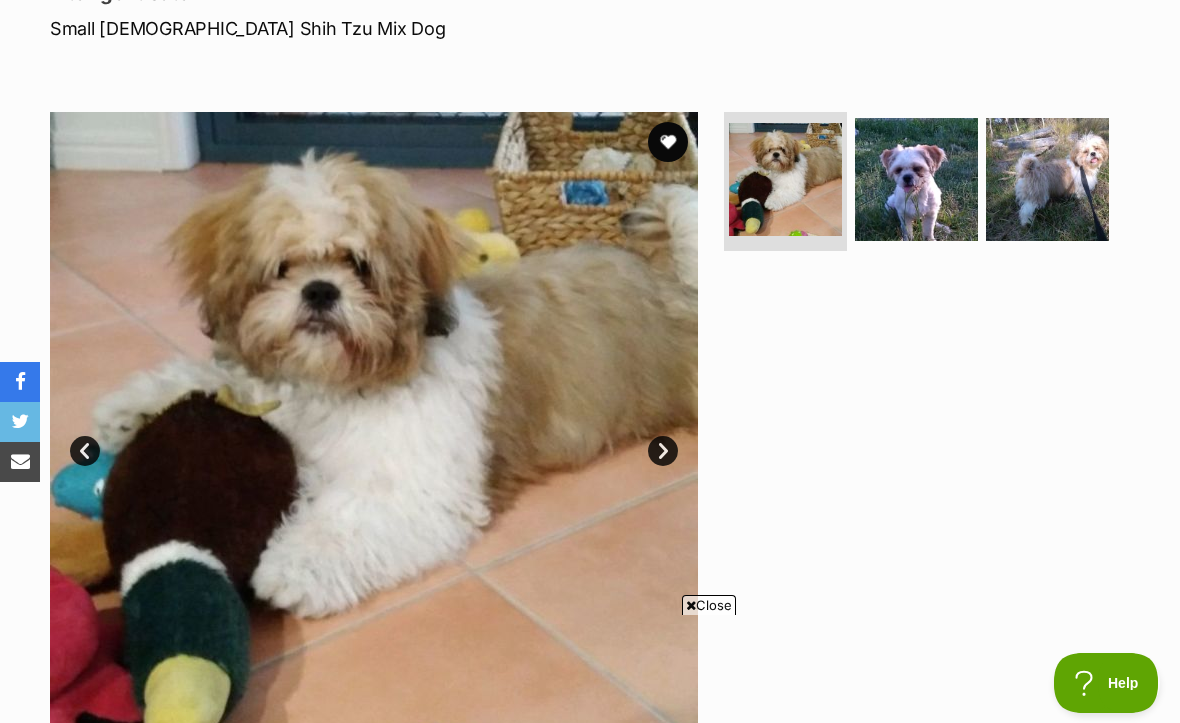 click on "Next" at bounding box center (663, 451) 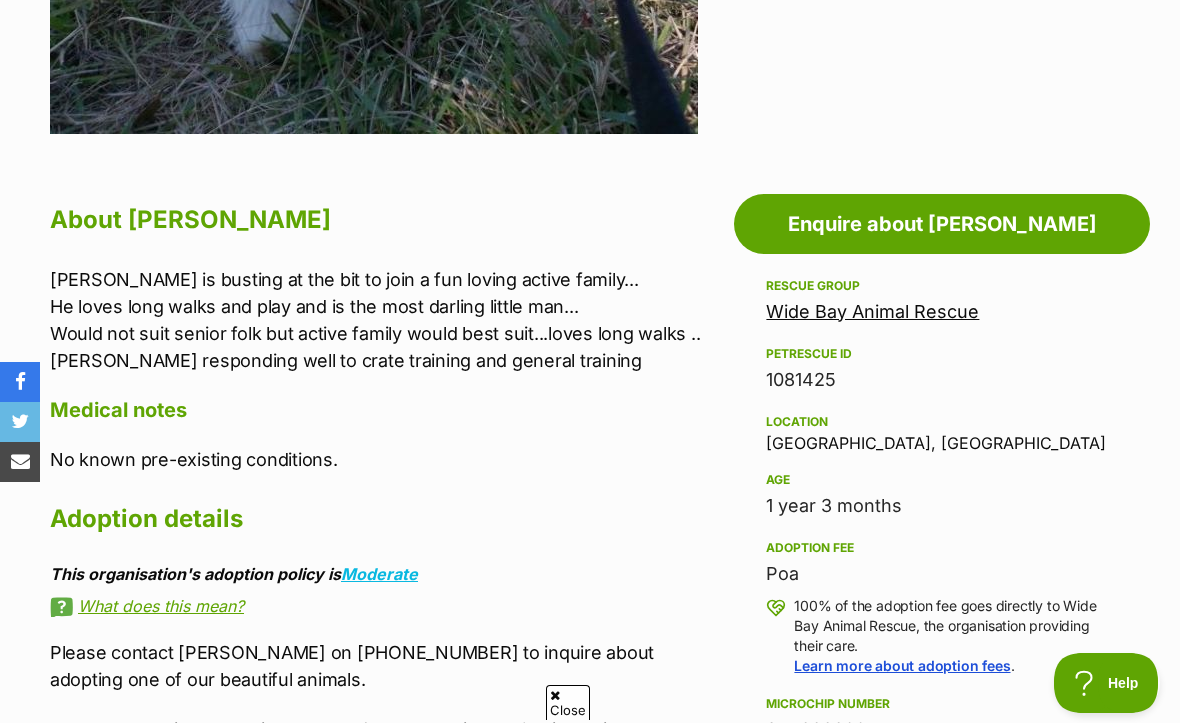scroll, scrollTop: 920, scrollLeft: 0, axis: vertical 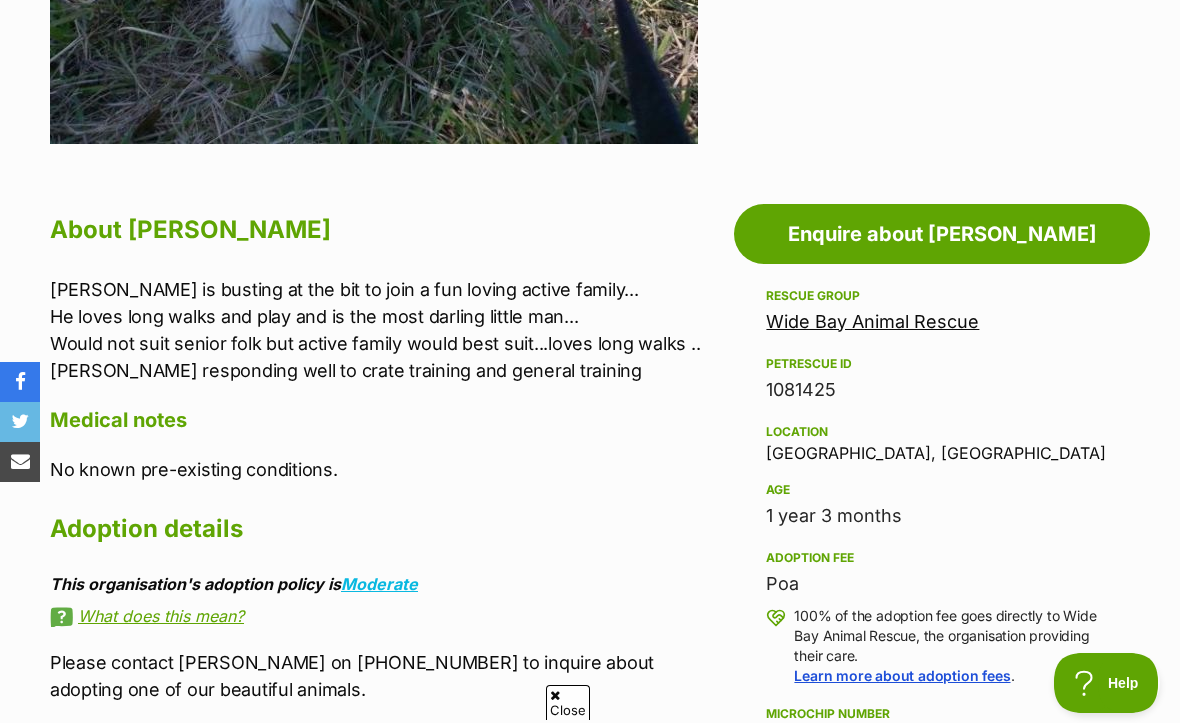 click on "Wide Bay Animal Rescue" at bounding box center (872, 321) 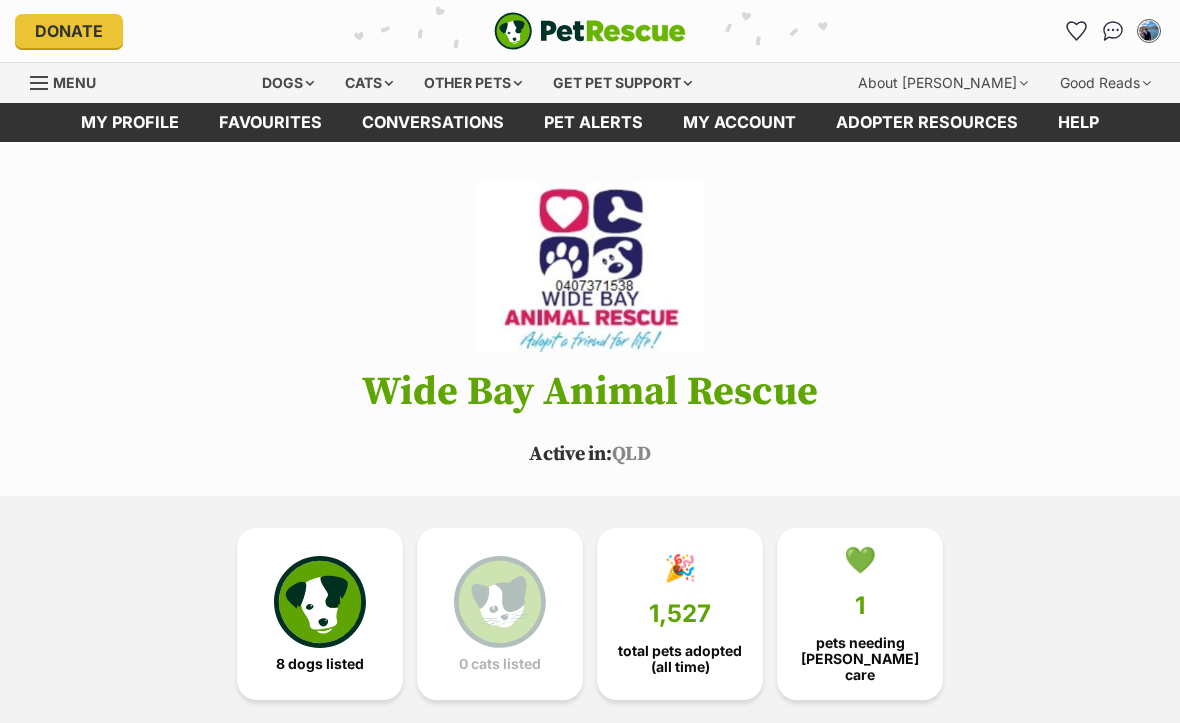 scroll, scrollTop: 0, scrollLeft: 0, axis: both 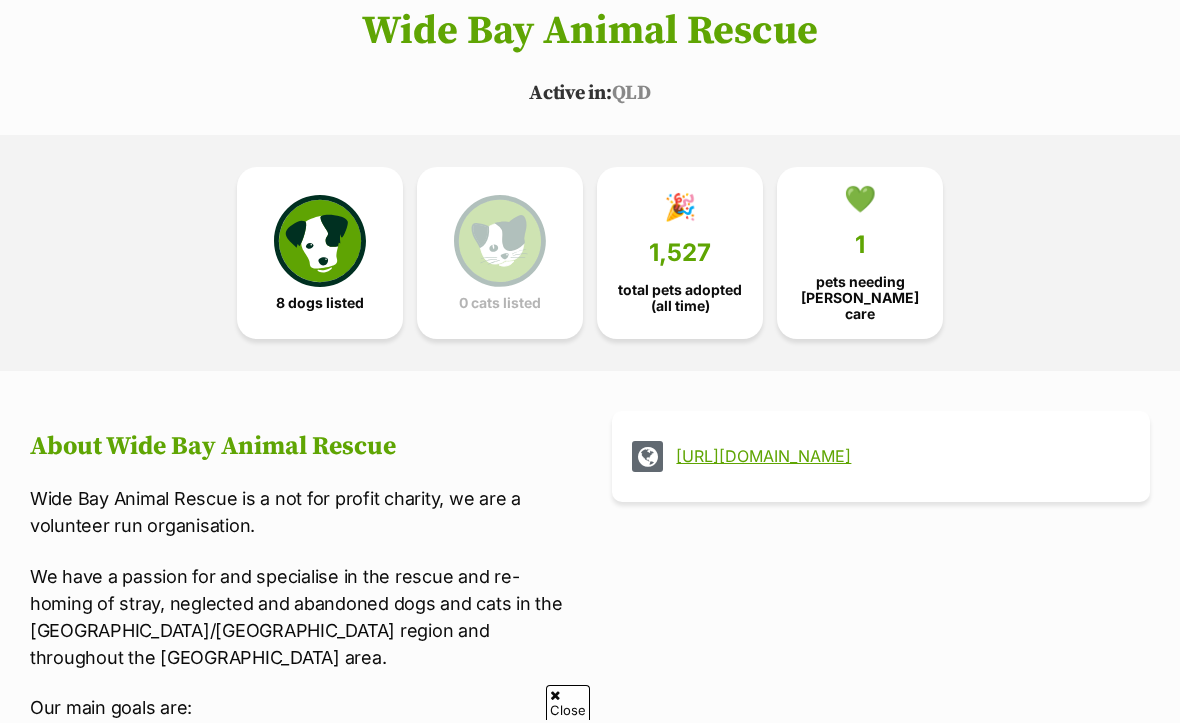 click at bounding box center (320, 241) 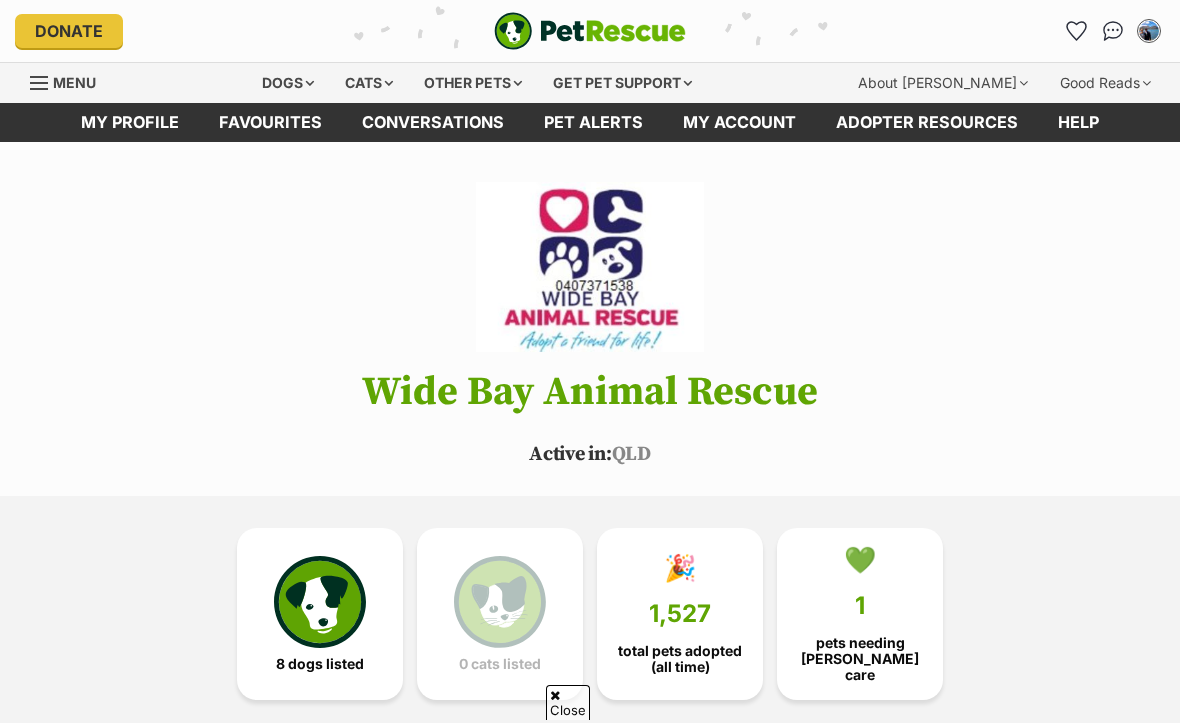 scroll, scrollTop: 1951, scrollLeft: 0, axis: vertical 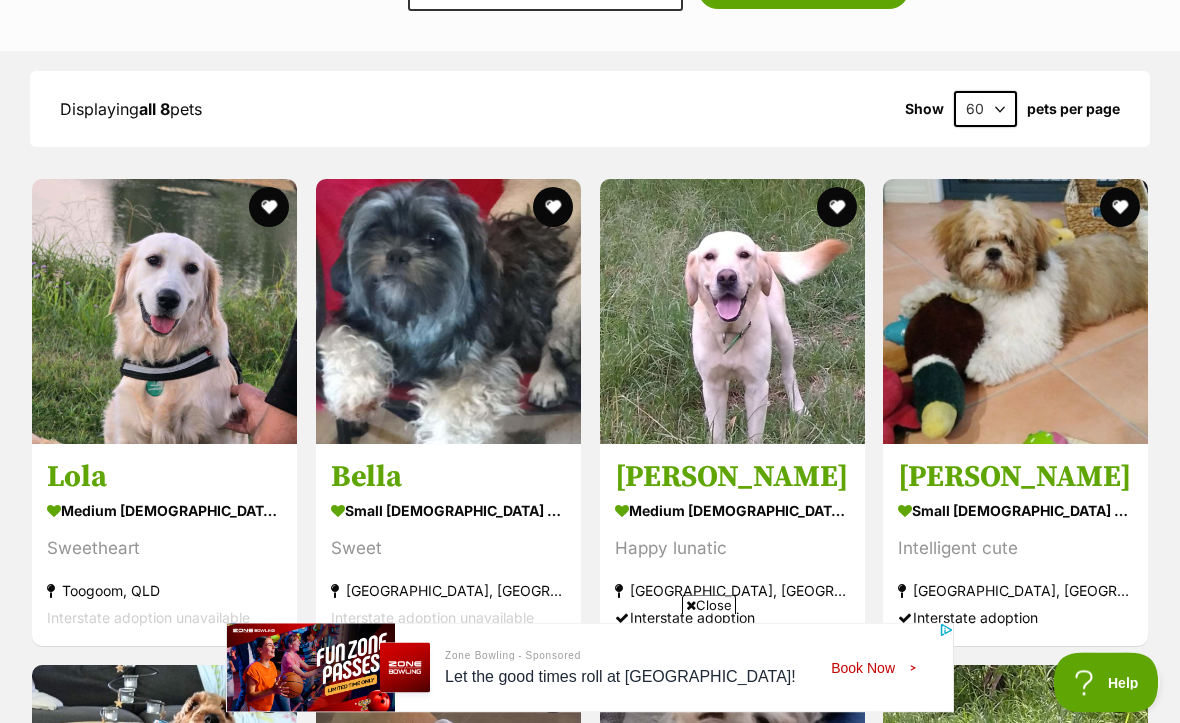click at bounding box center (448, 312) 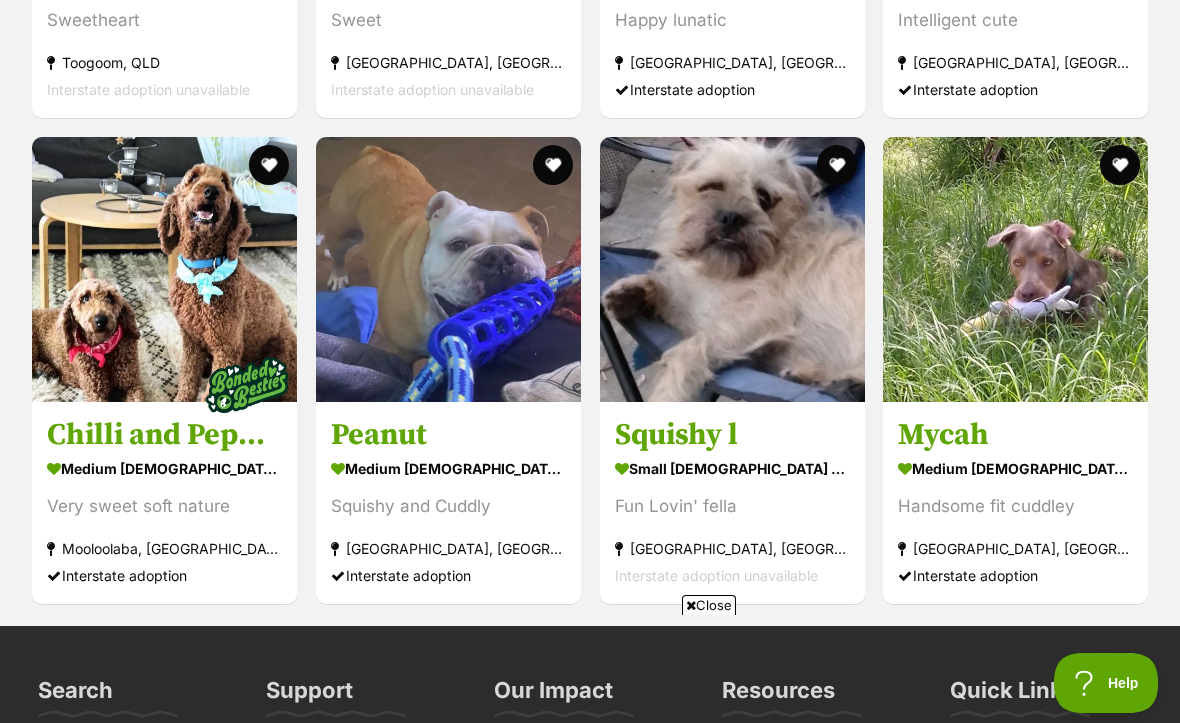 scroll, scrollTop: 0, scrollLeft: 0, axis: both 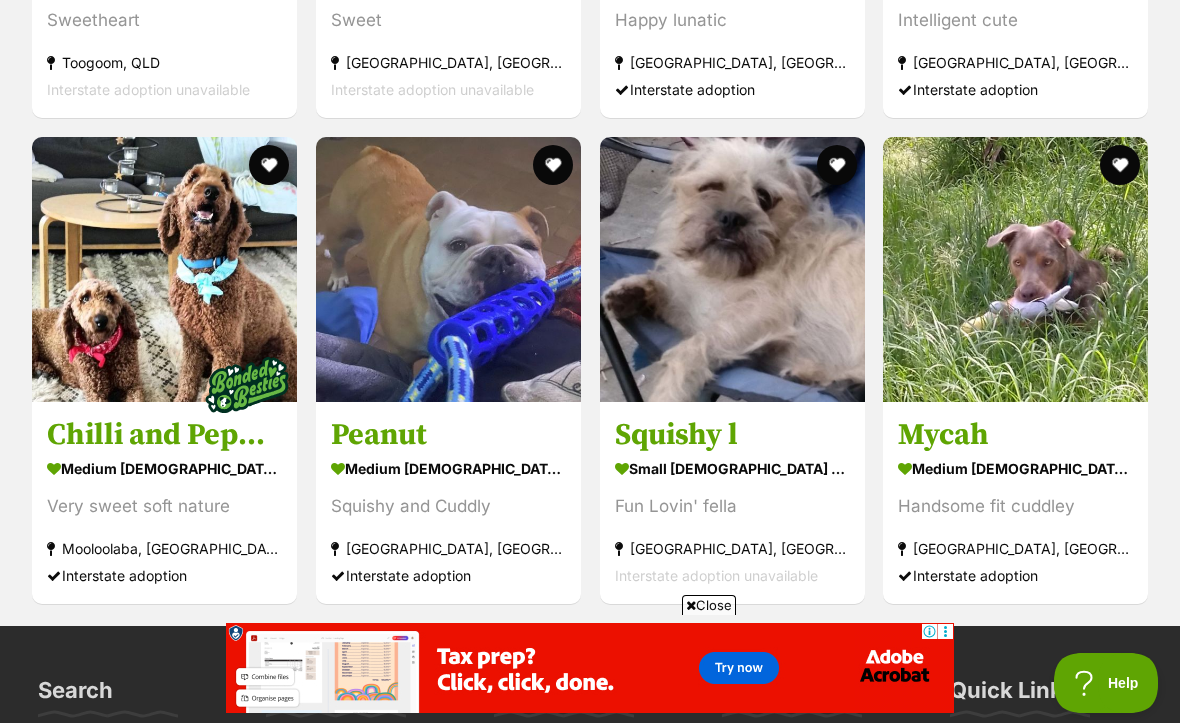 click at bounding box center (164, 269) 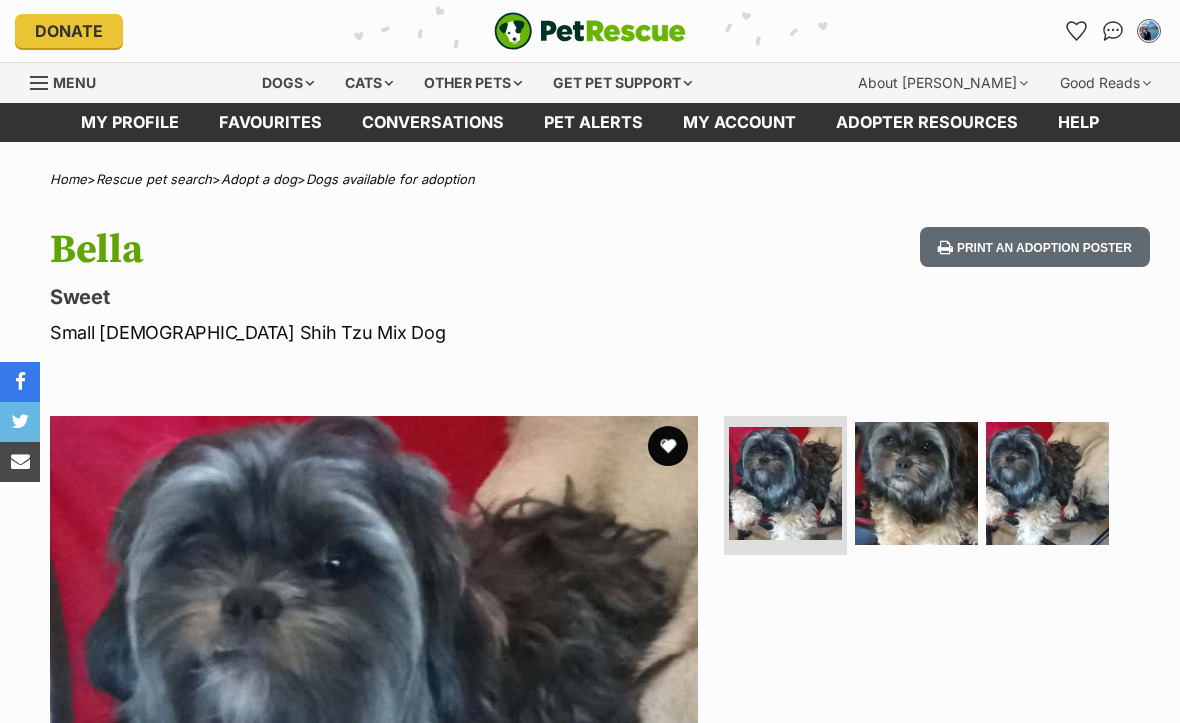 scroll, scrollTop: 66, scrollLeft: 0, axis: vertical 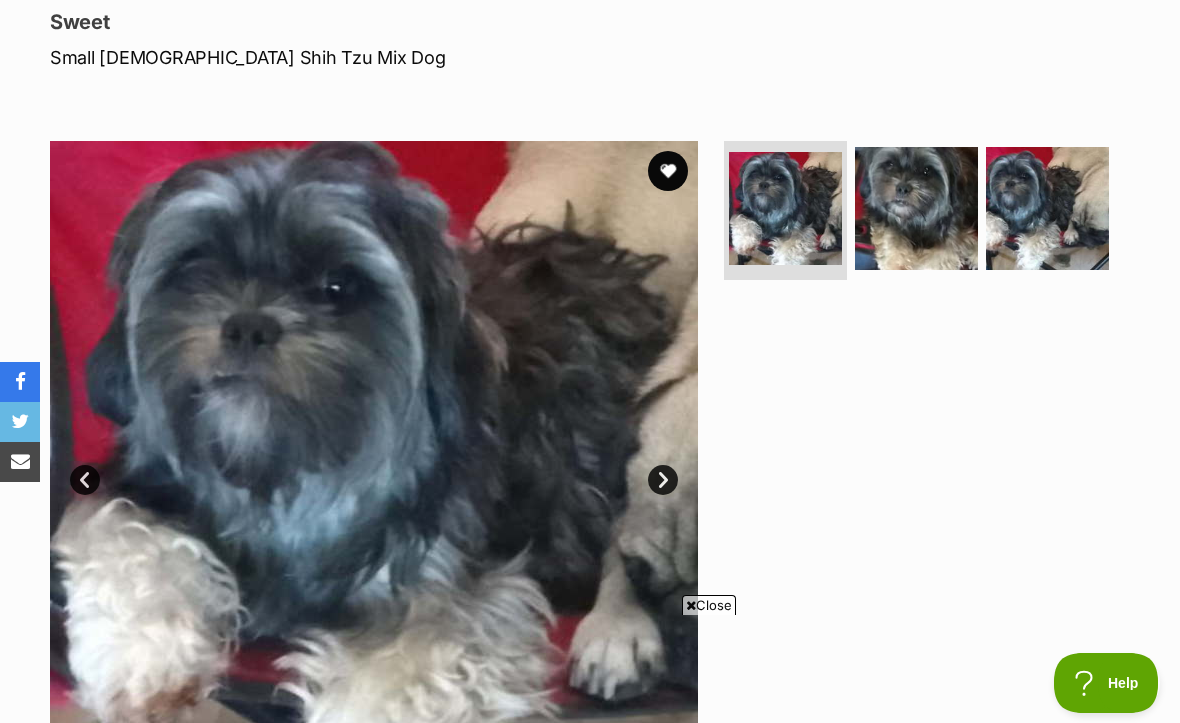 click on "Next" at bounding box center (663, 480) 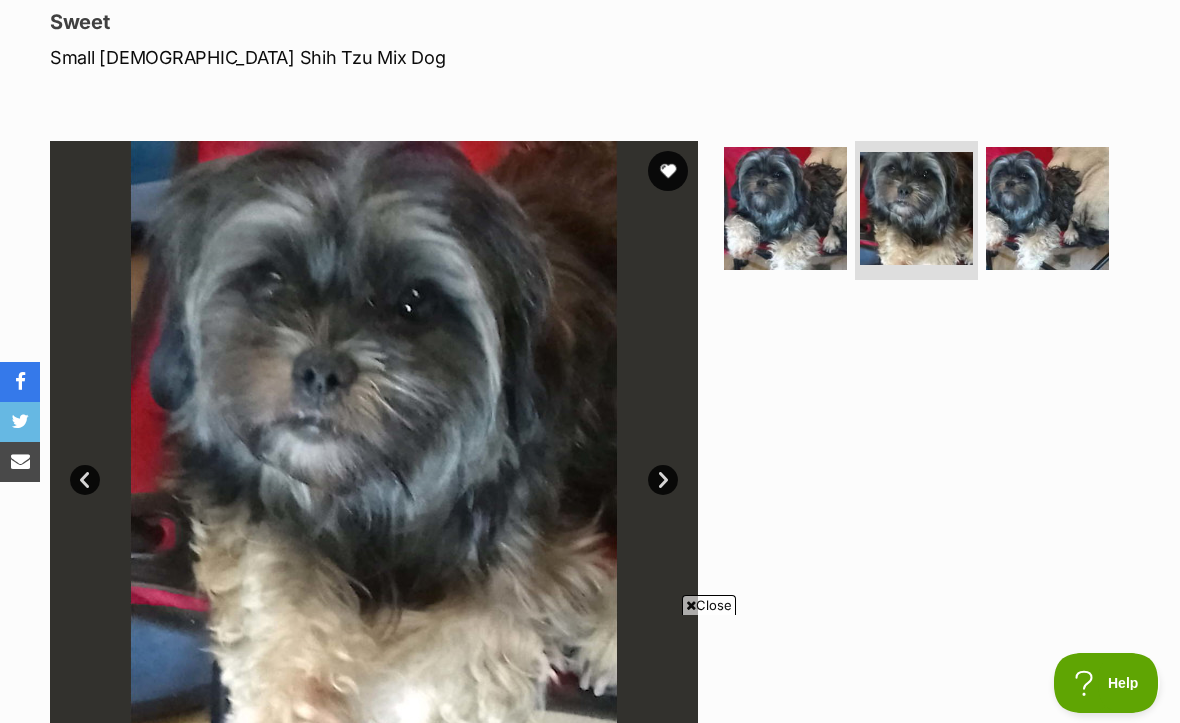 click on "Prev" at bounding box center [85, 480] 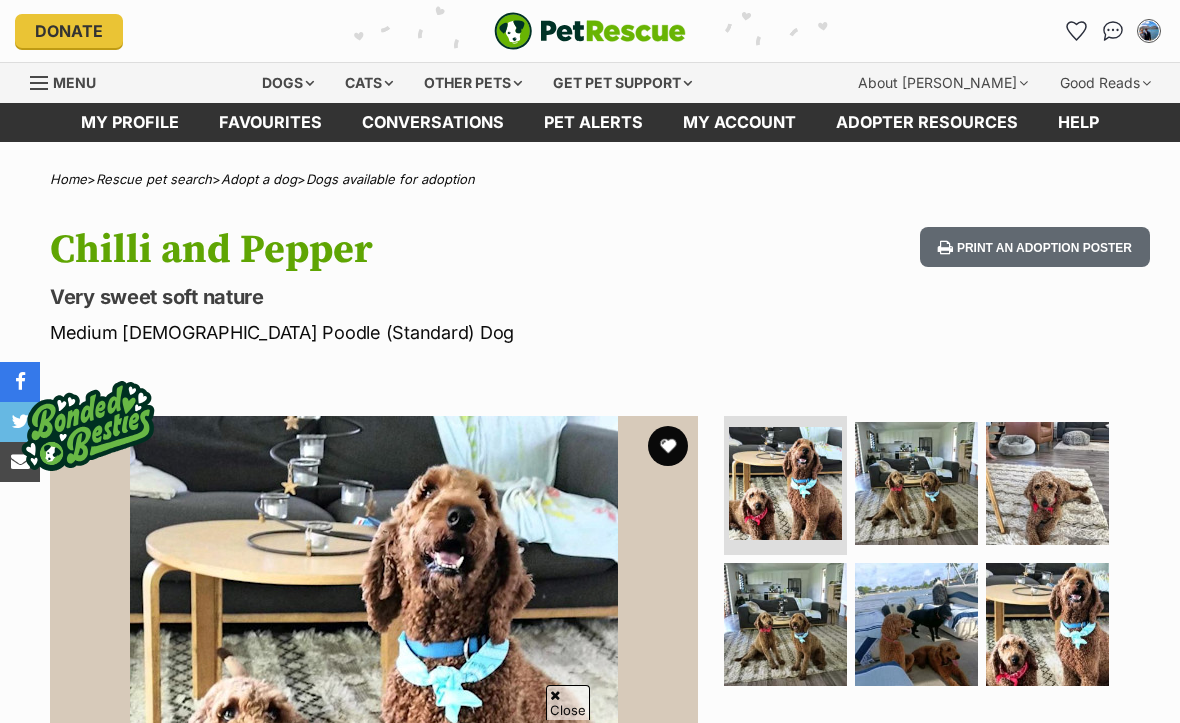 scroll, scrollTop: 168, scrollLeft: 0, axis: vertical 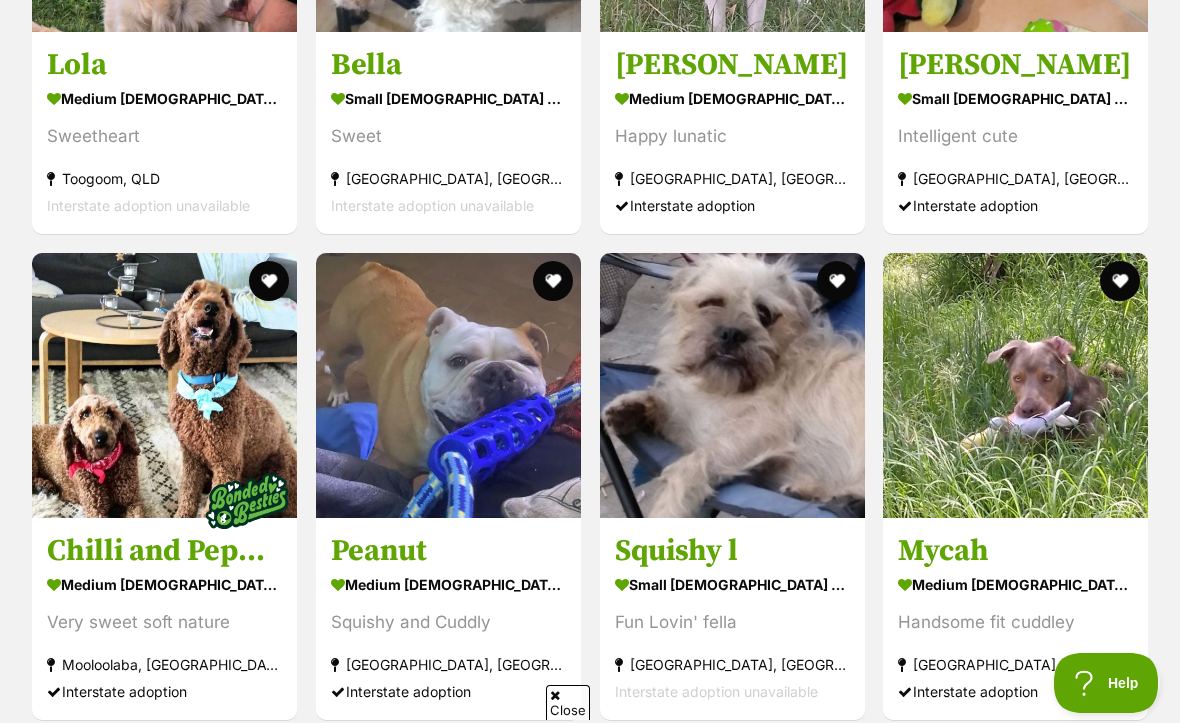 click at bounding box center (732, 385) 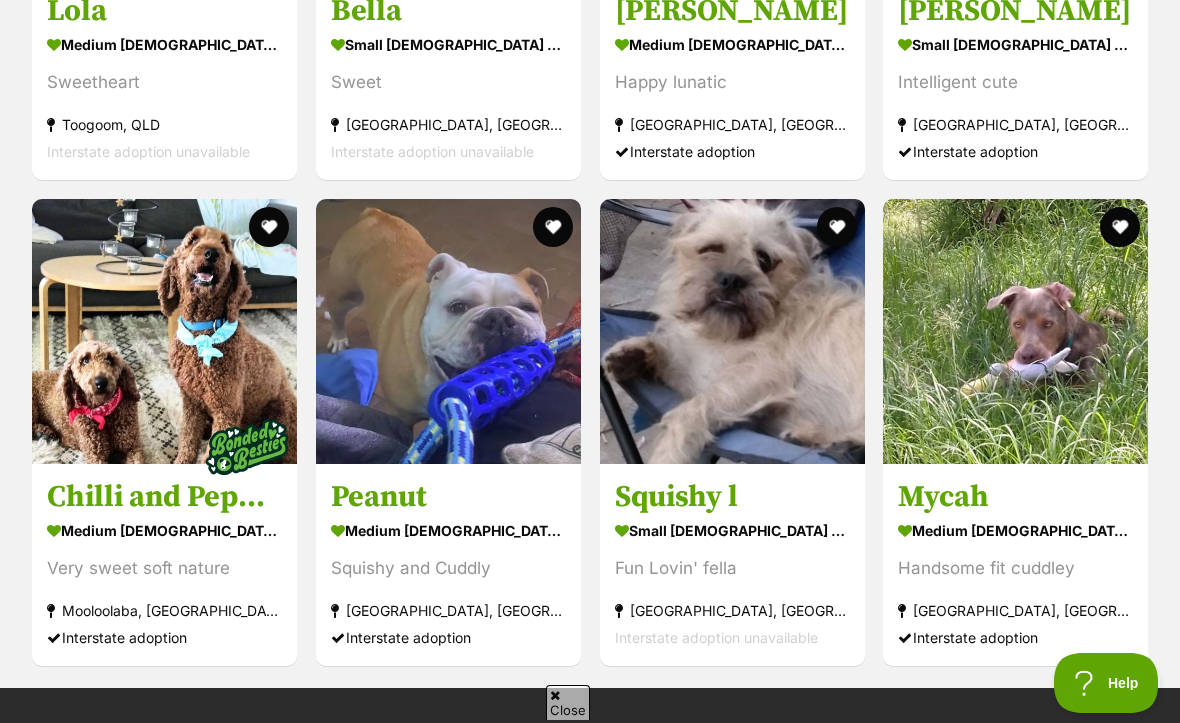 click at bounding box center (732, 331) 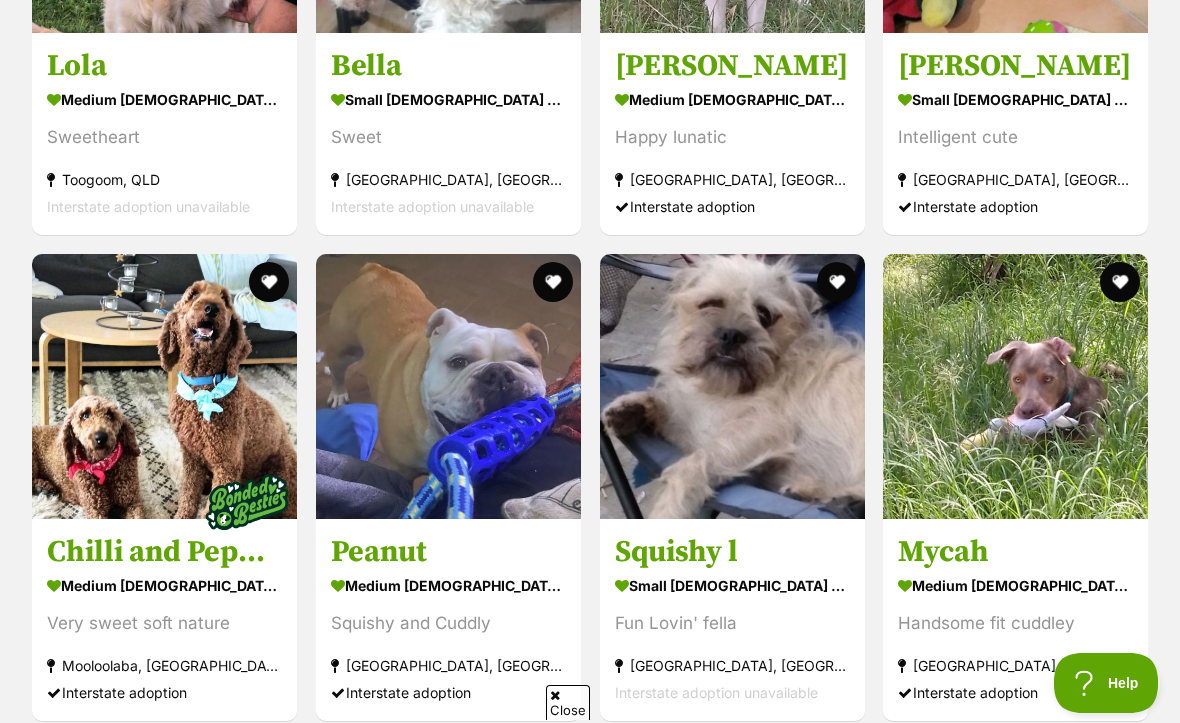 click on "Squishy l" at bounding box center (732, 552) 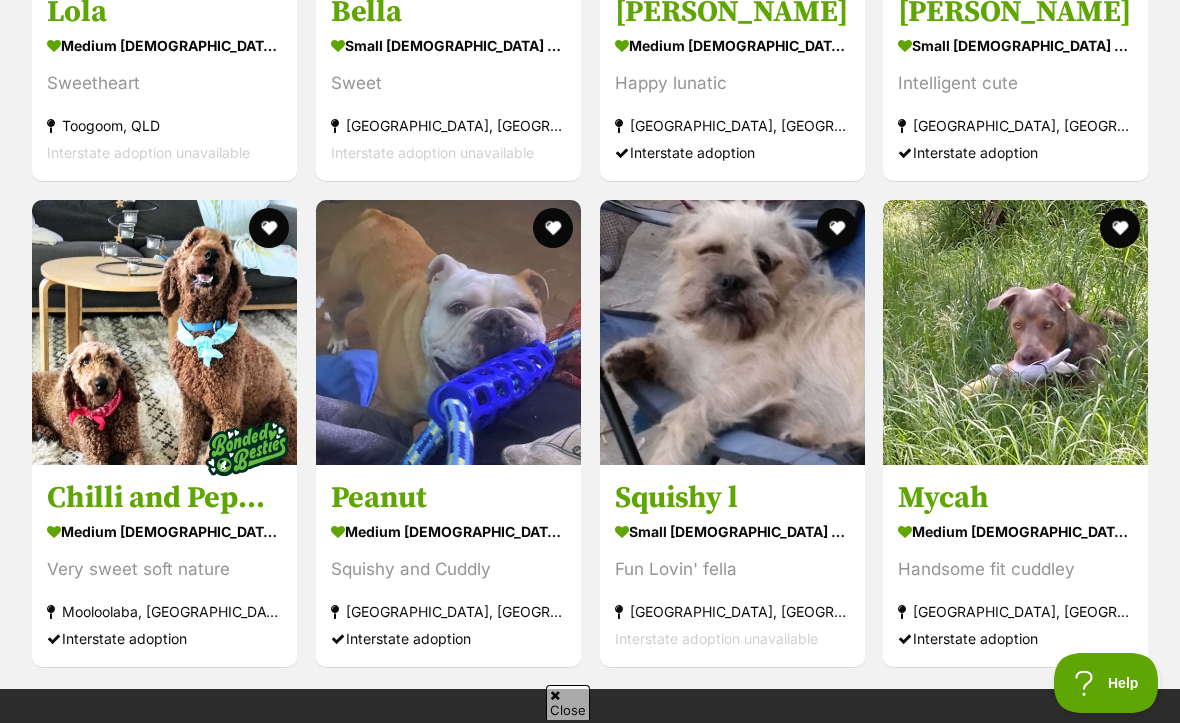 click on "small male Dog
Fun Lovin' fella
Hervey Bay, QLD
Interstate adoption unavailable" at bounding box center (732, 584) 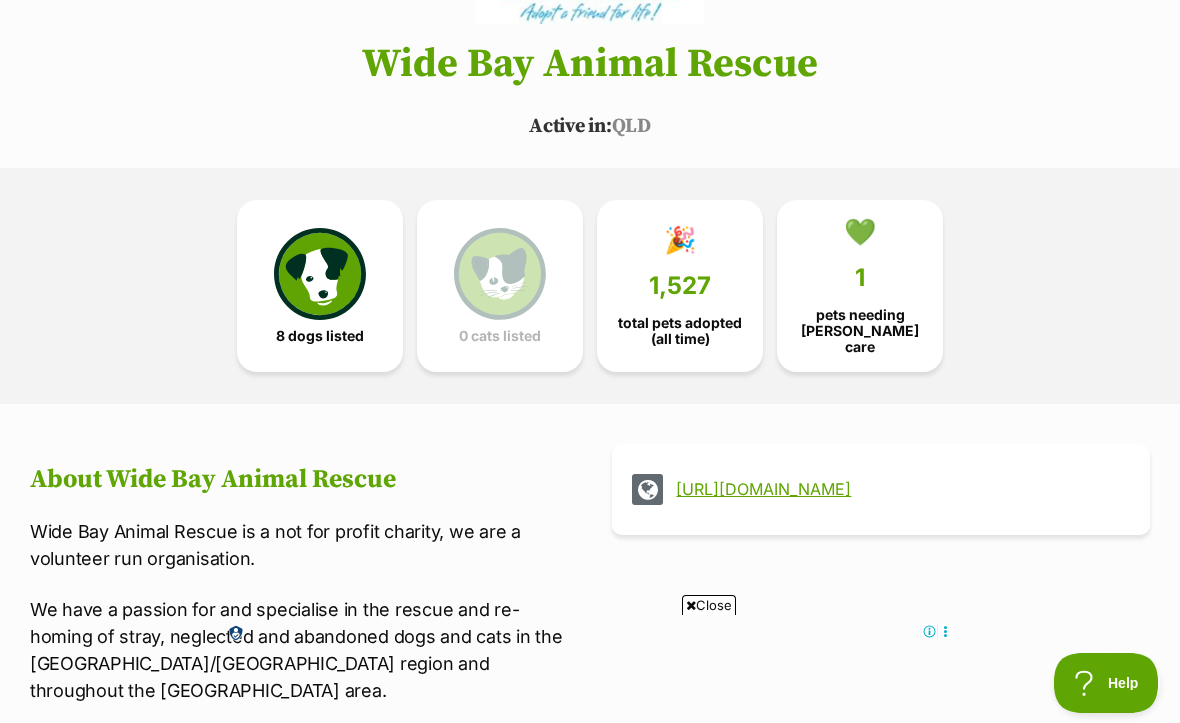 scroll, scrollTop: 313, scrollLeft: 0, axis: vertical 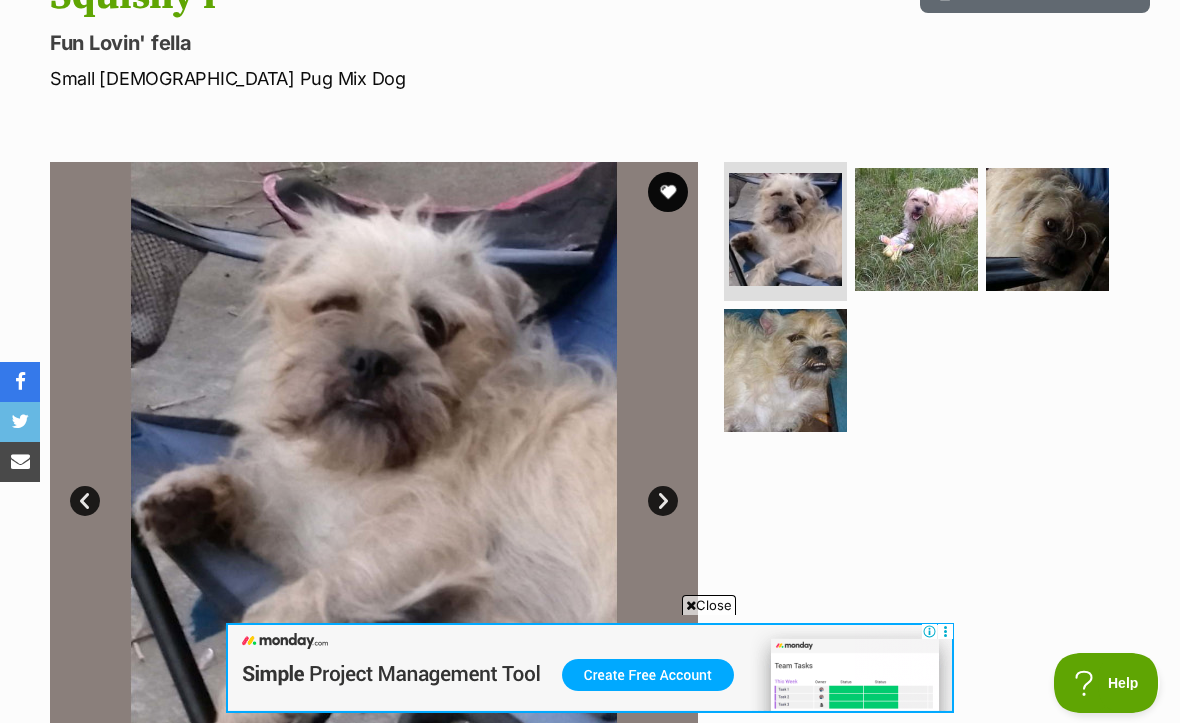 click at bounding box center [916, 229] 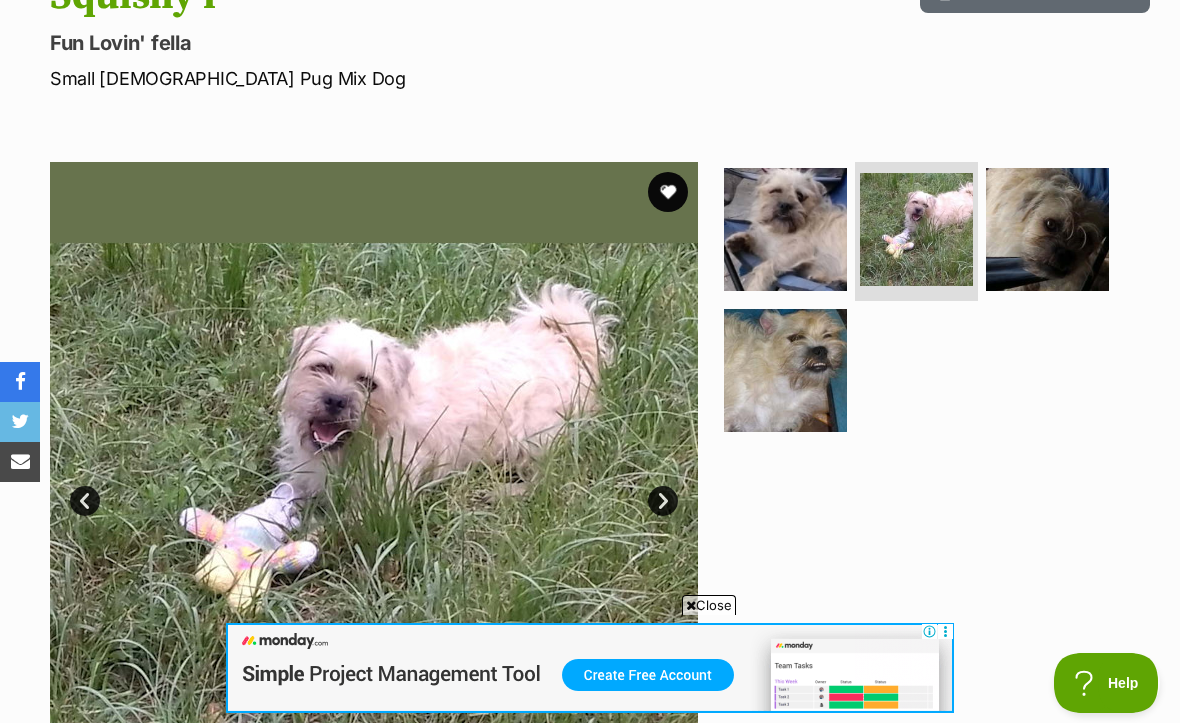 click at bounding box center (1047, 229) 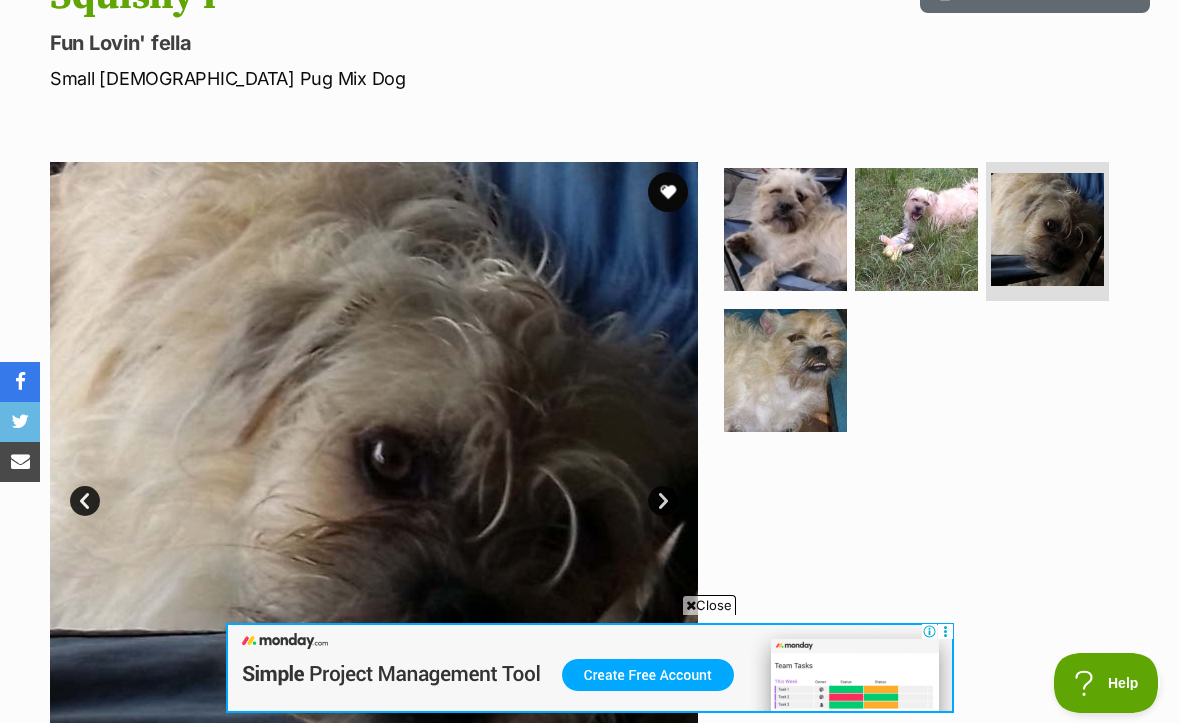 click at bounding box center (785, 370) 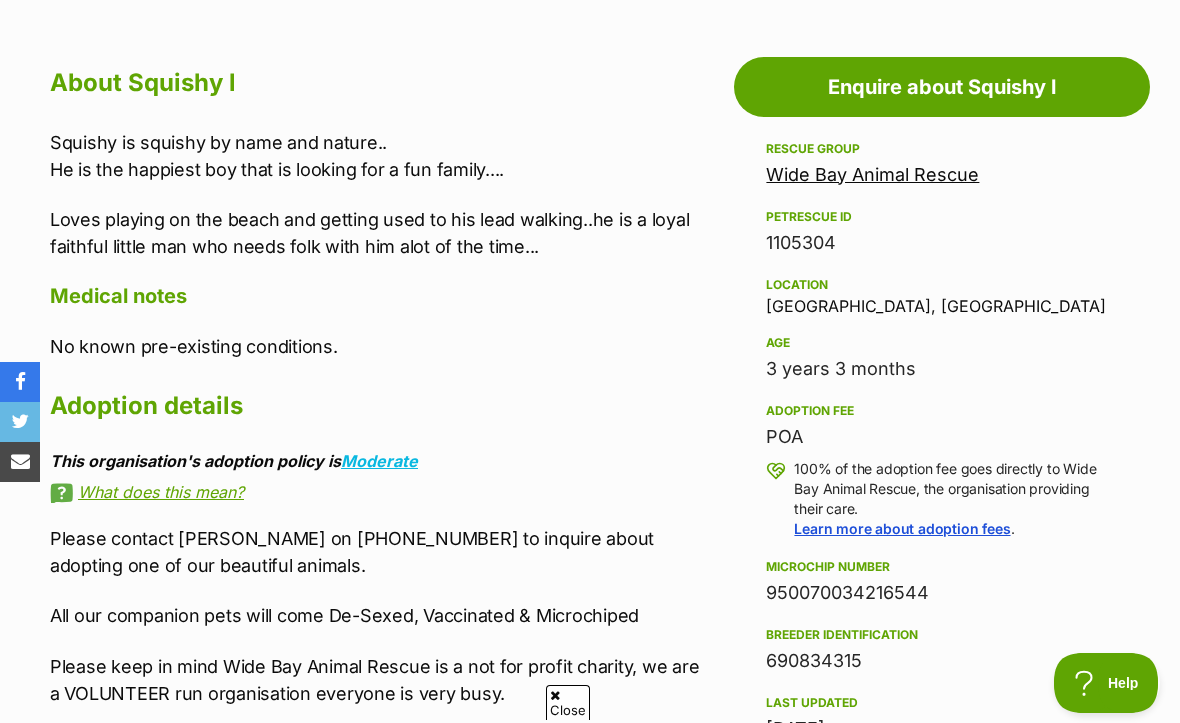 scroll, scrollTop: 0, scrollLeft: 0, axis: both 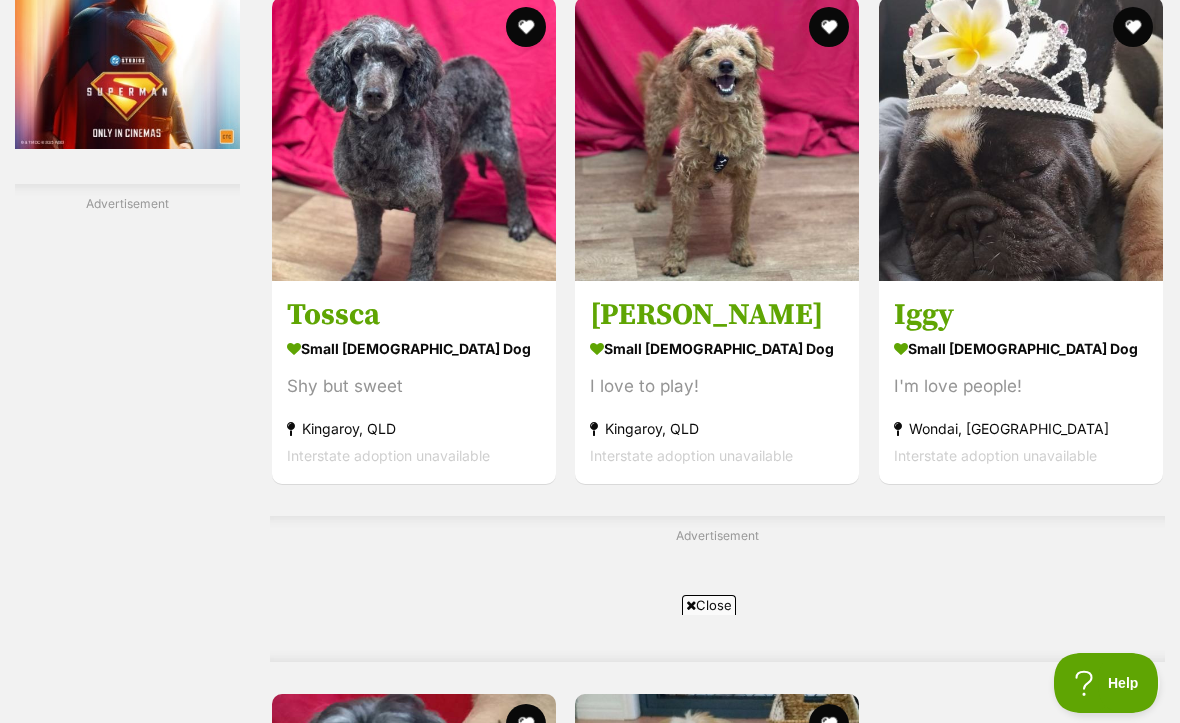 click at bounding box center [717, 139] 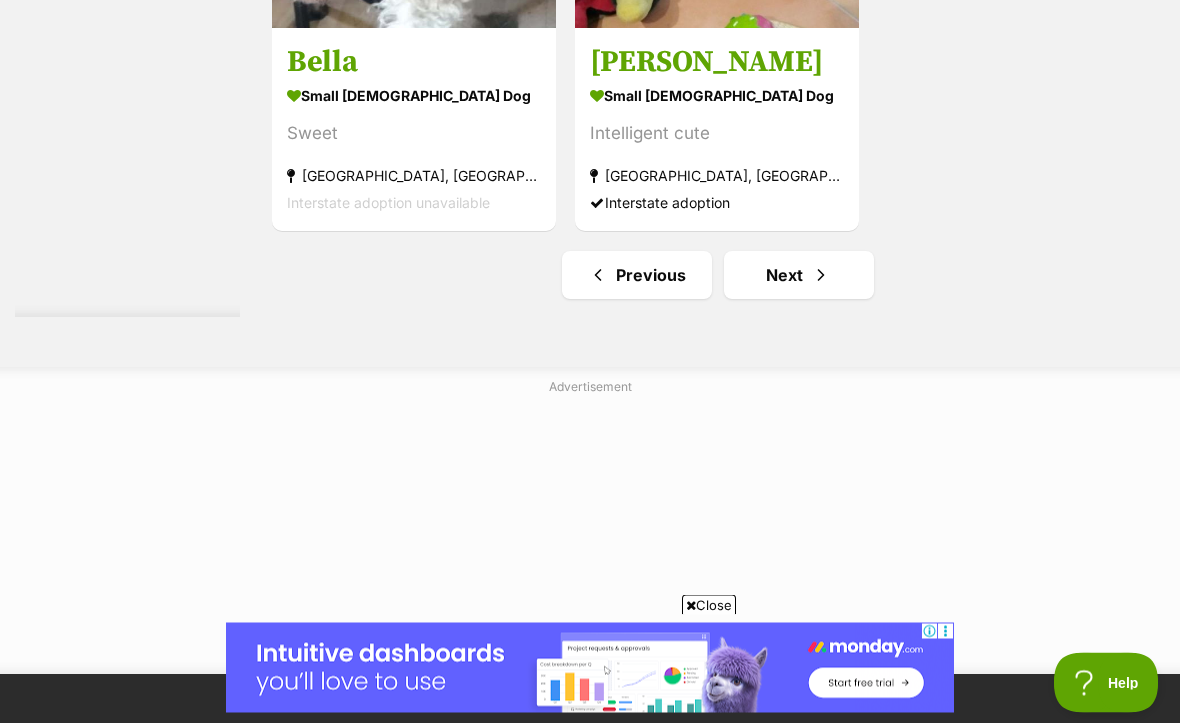 scroll, scrollTop: 4538, scrollLeft: 0, axis: vertical 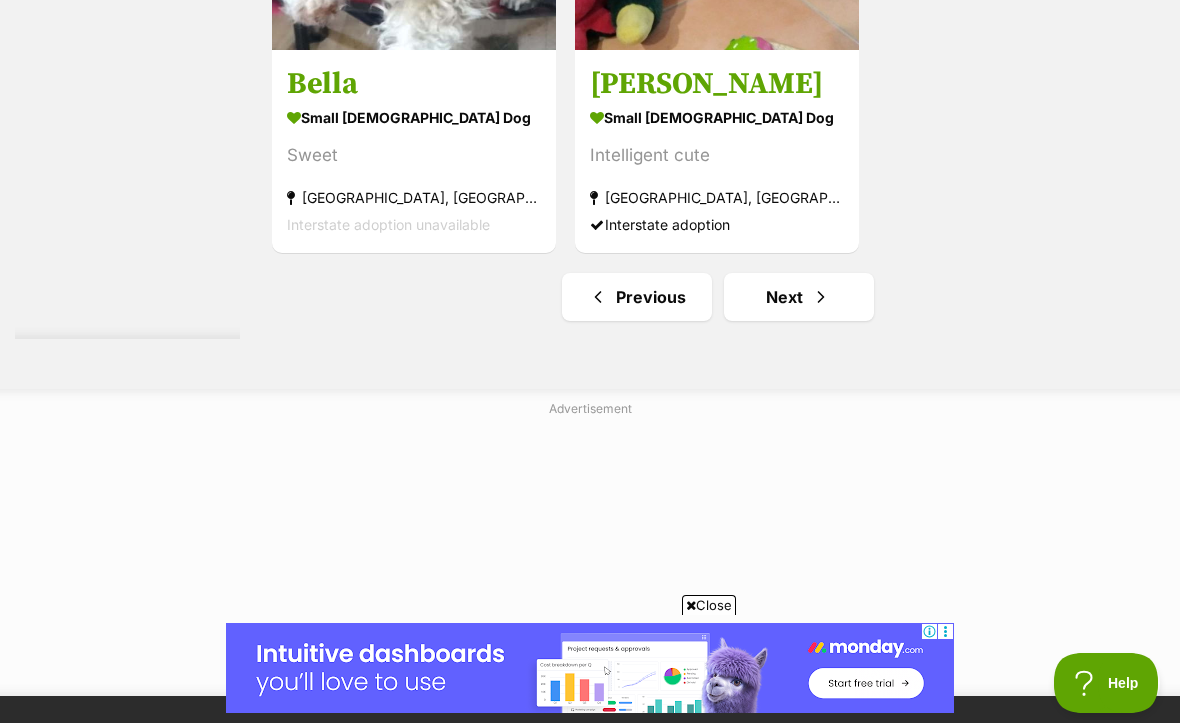 click on "Next" at bounding box center [799, 297] 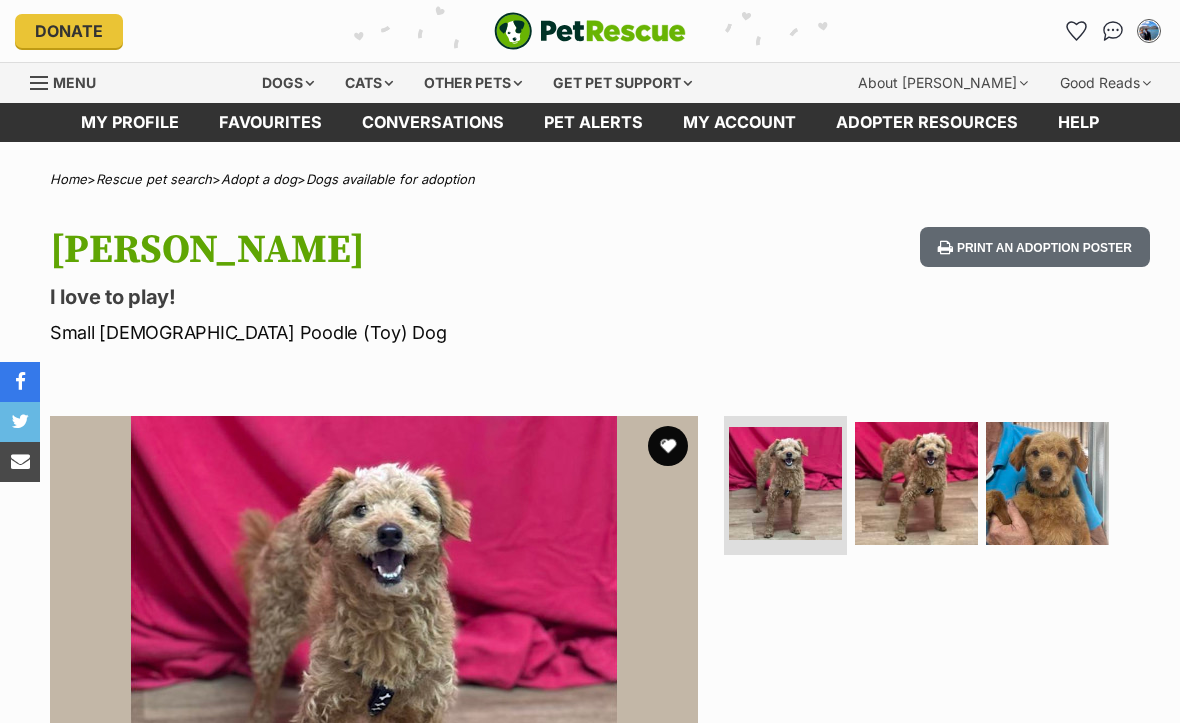 scroll, scrollTop: 0, scrollLeft: 0, axis: both 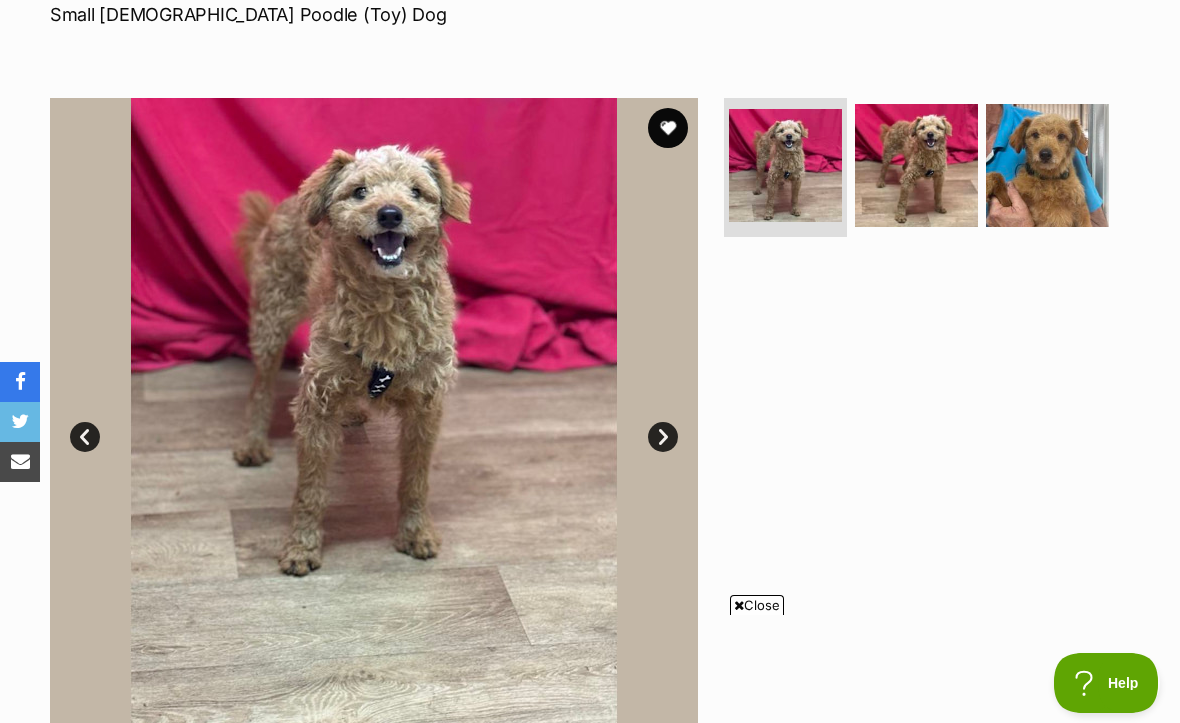 click at bounding box center [1047, 165] 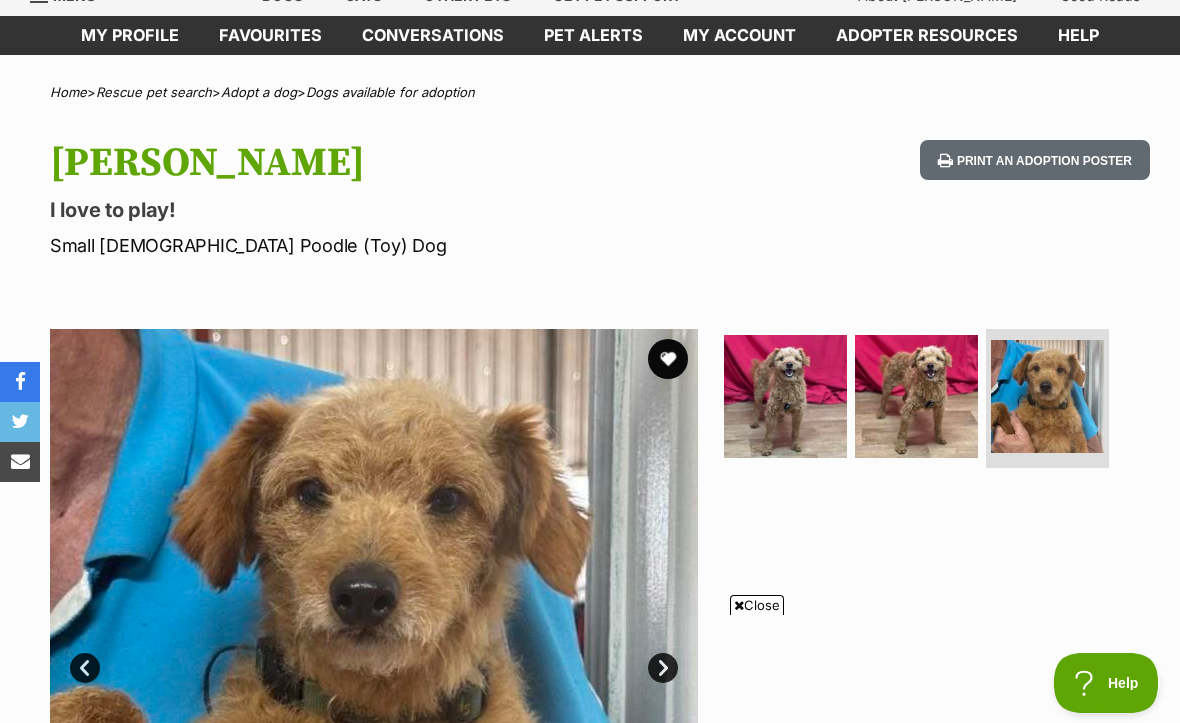 scroll, scrollTop: 79, scrollLeft: 0, axis: vertical 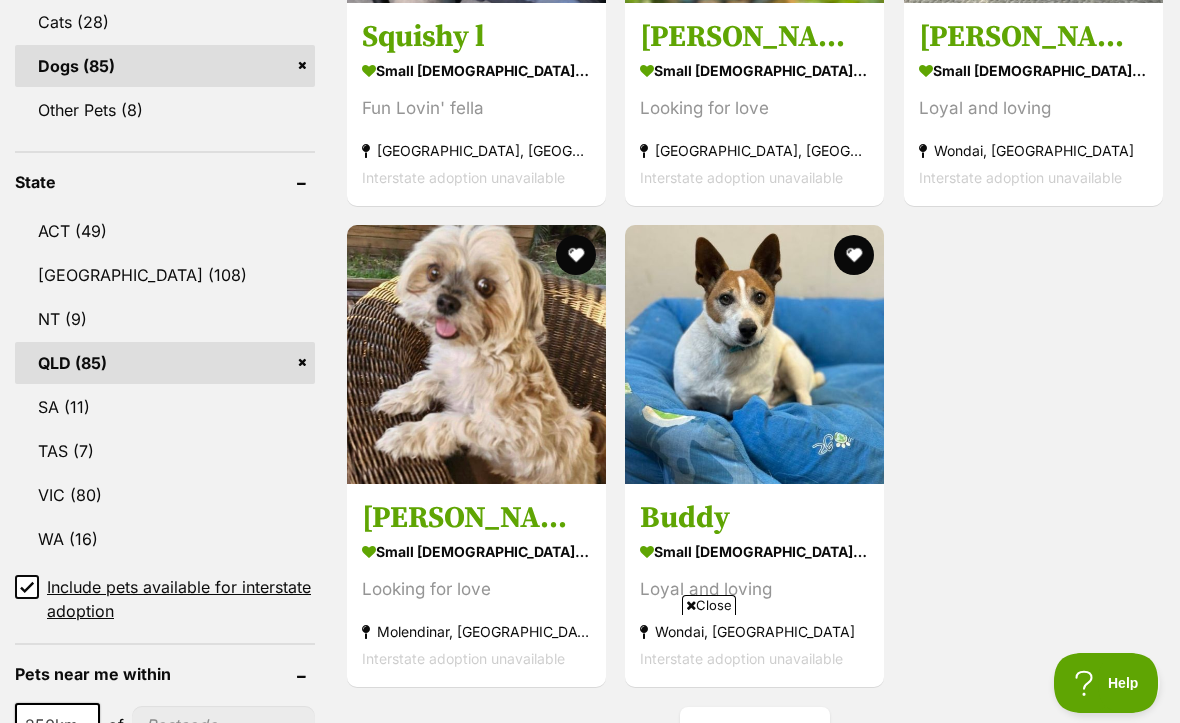 click at bounding box center [476, 354] 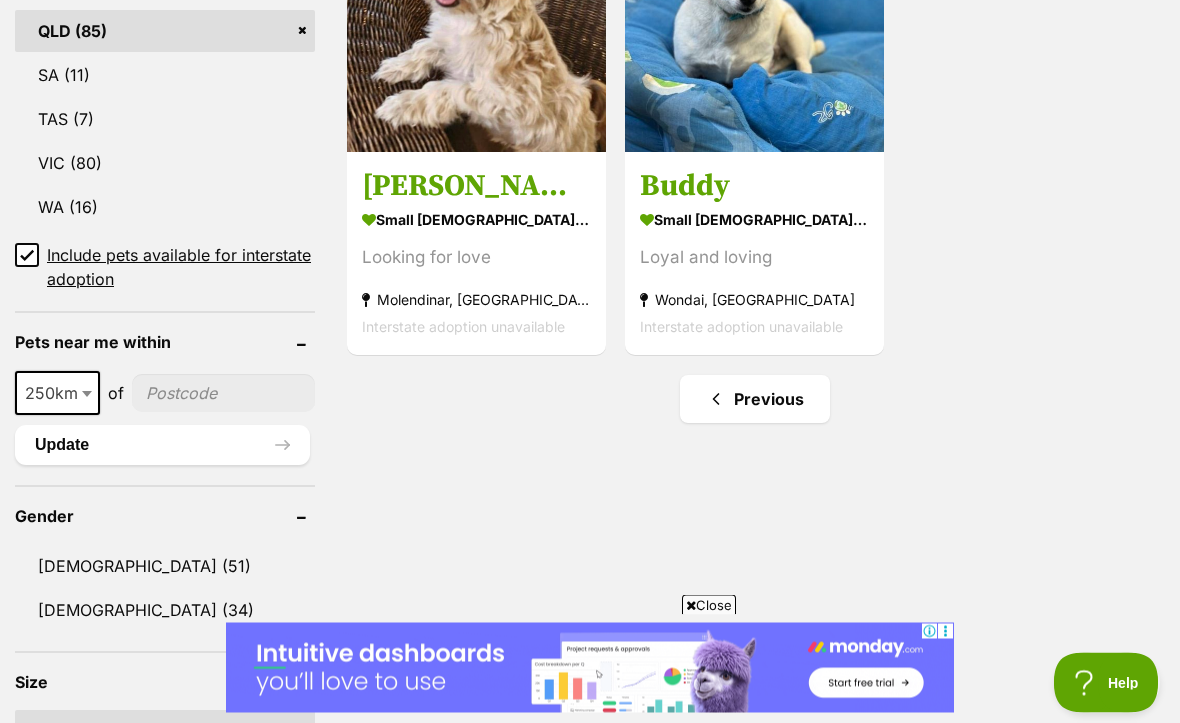 scroll, scrollTop: 1289, scrollLeft: 0, axis: vertical 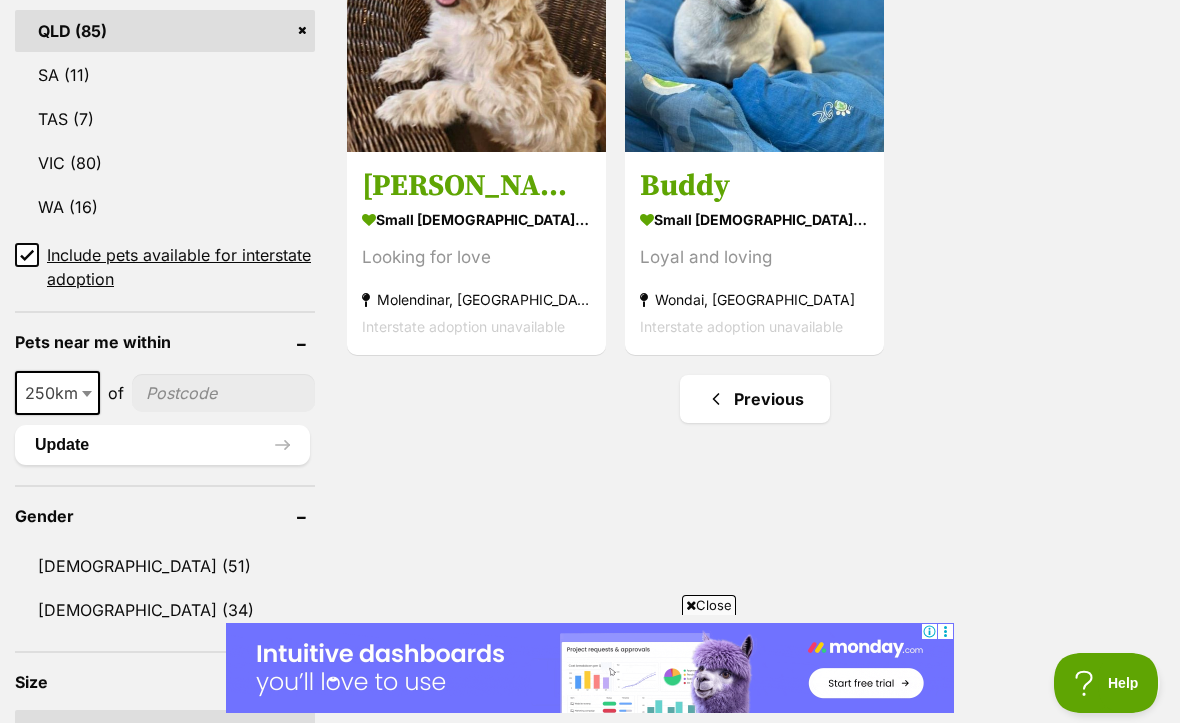 click at bounding box center [716, 399] 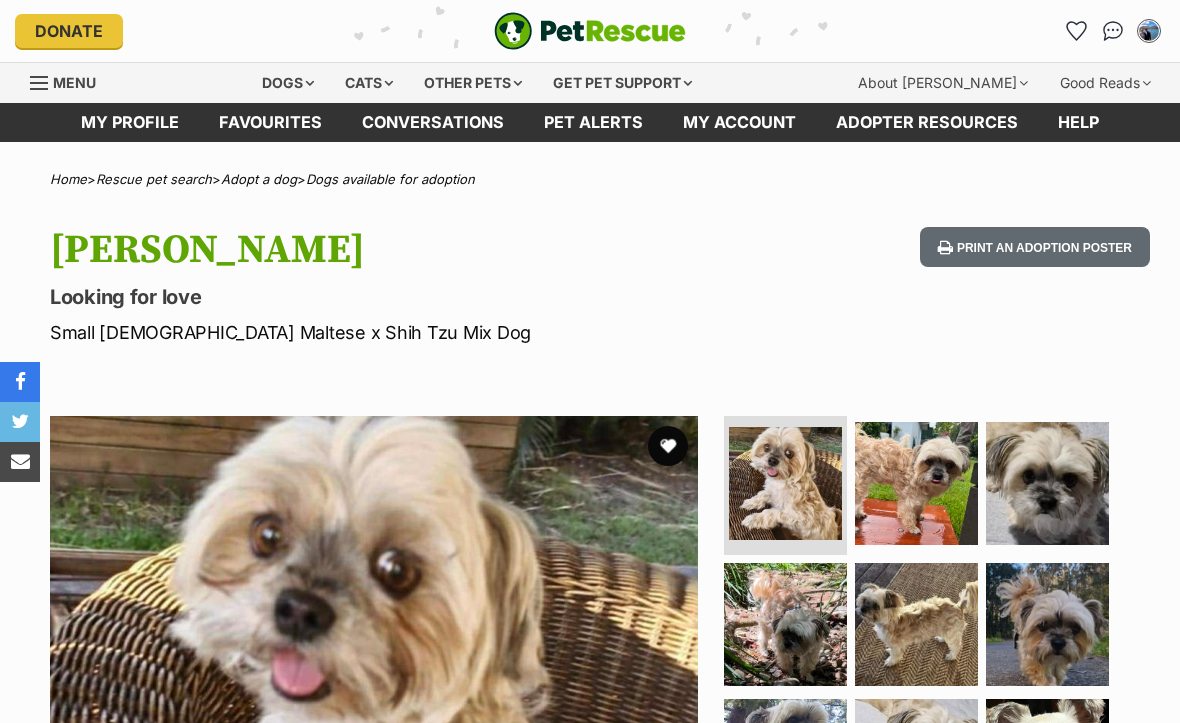 scroll, scrollTop: 0, scrollLeft: 0, axis: both 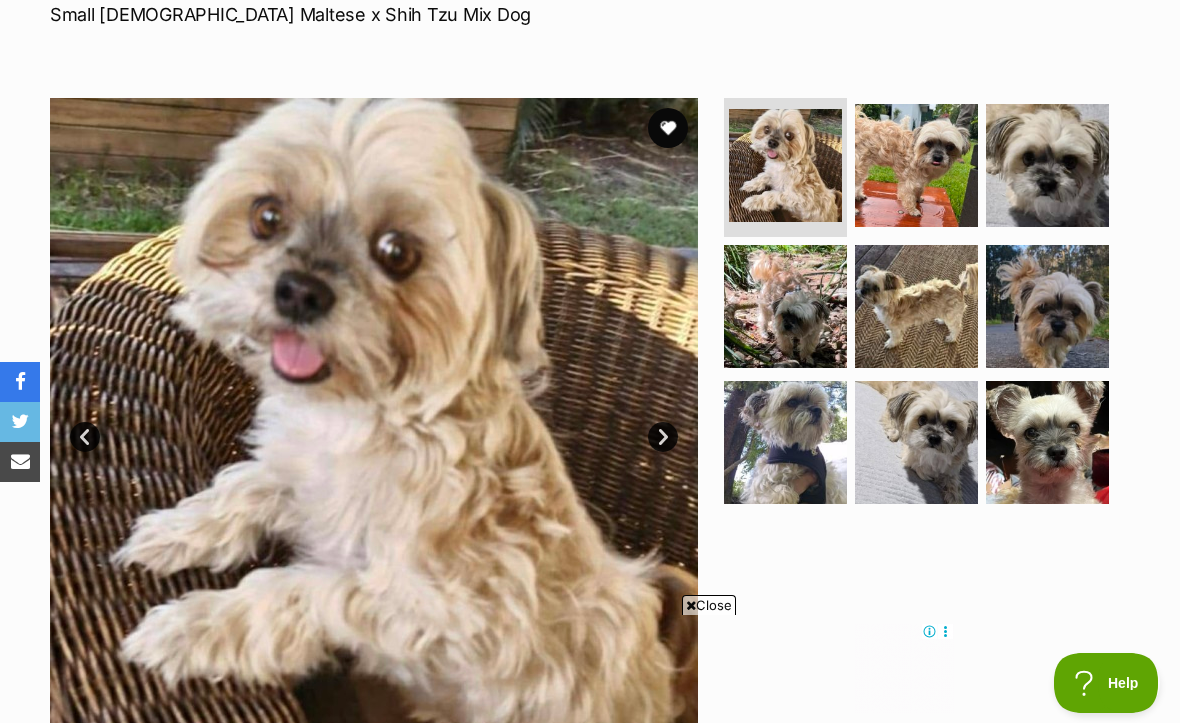 click on "Next" at bounding box center (663, 437) 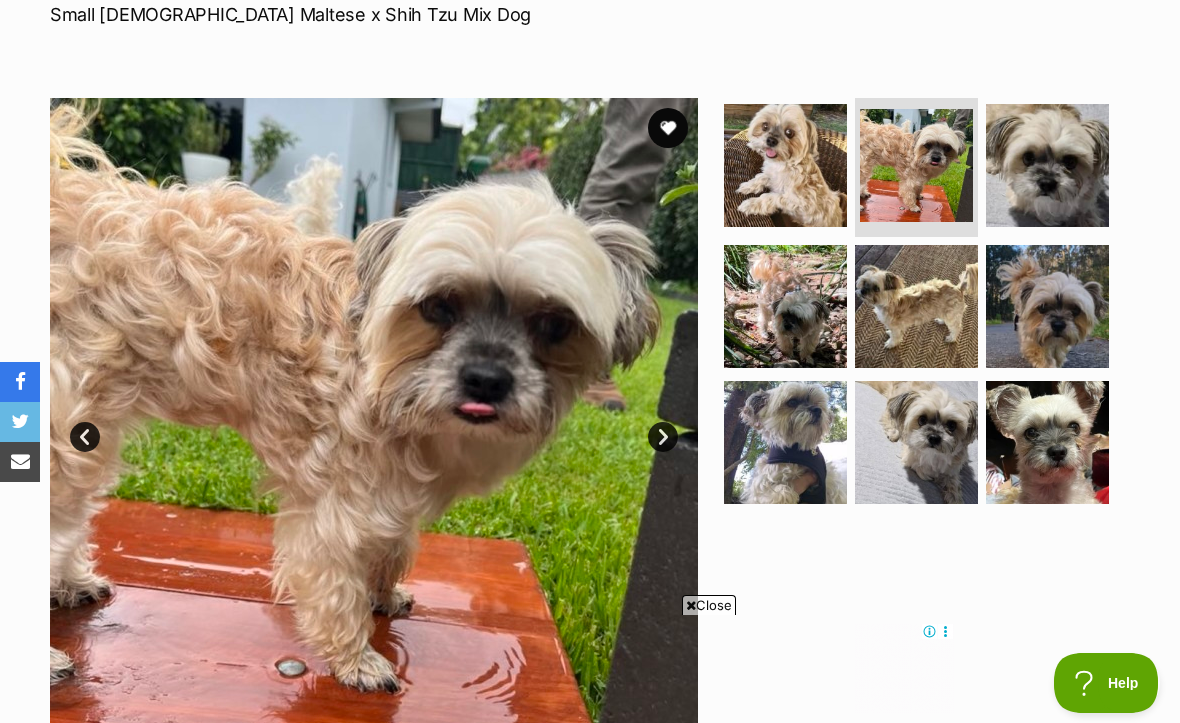 click at bounding box center [374, 422] 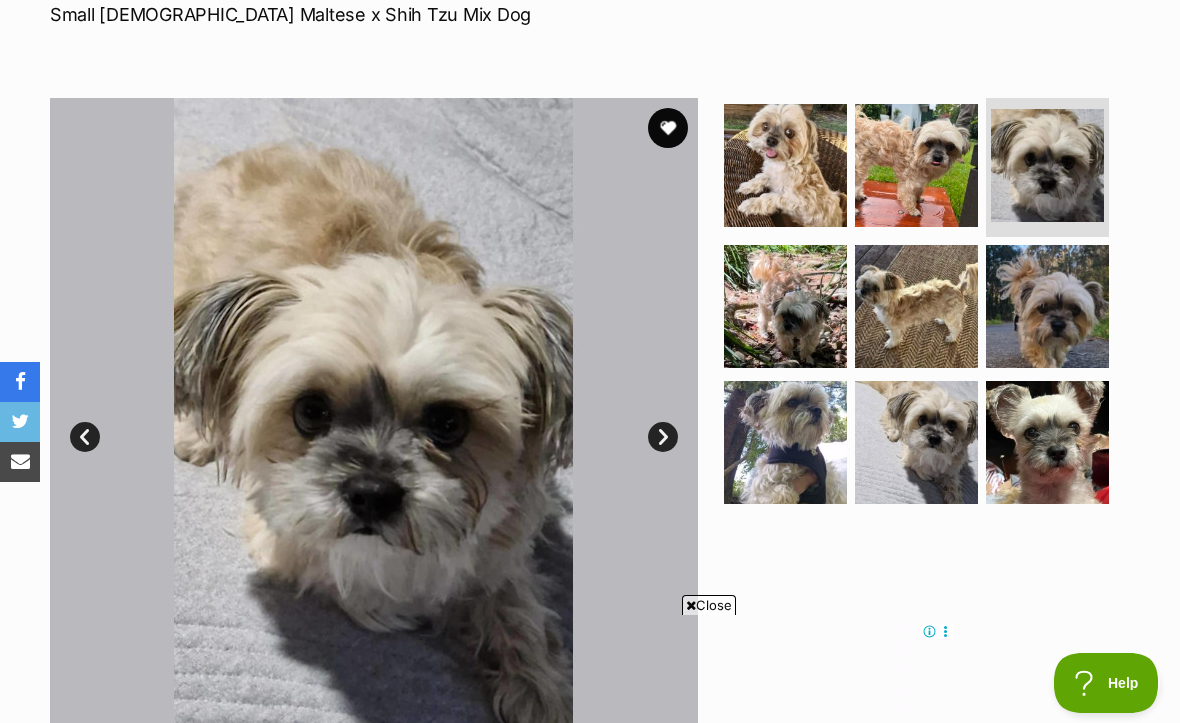 click at bounding box center (374, 422) 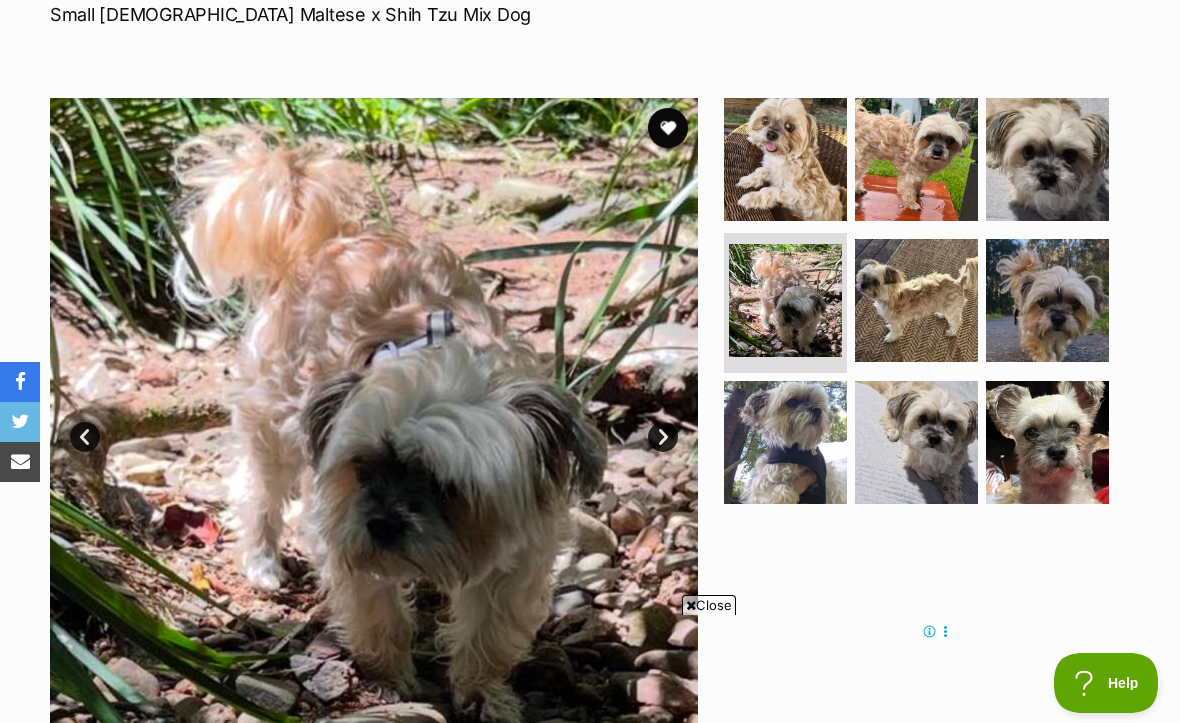 click on "Next" at bounding box center [663, 437] 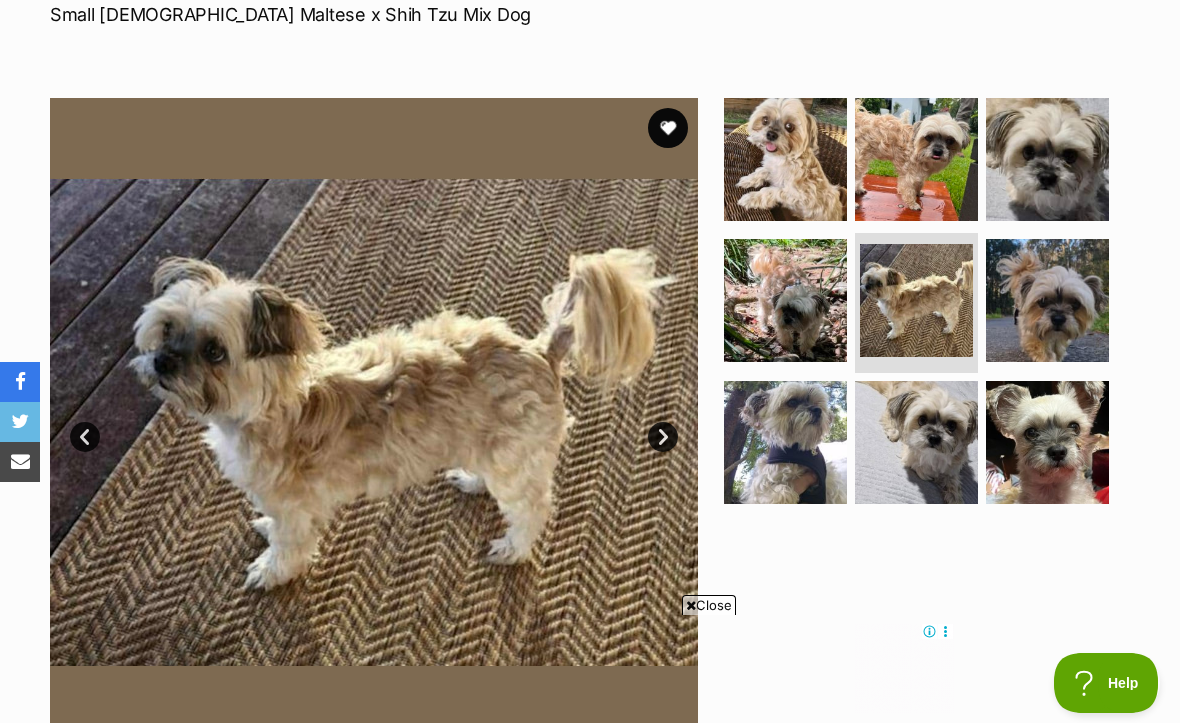 click at bounding box center [374, 422] 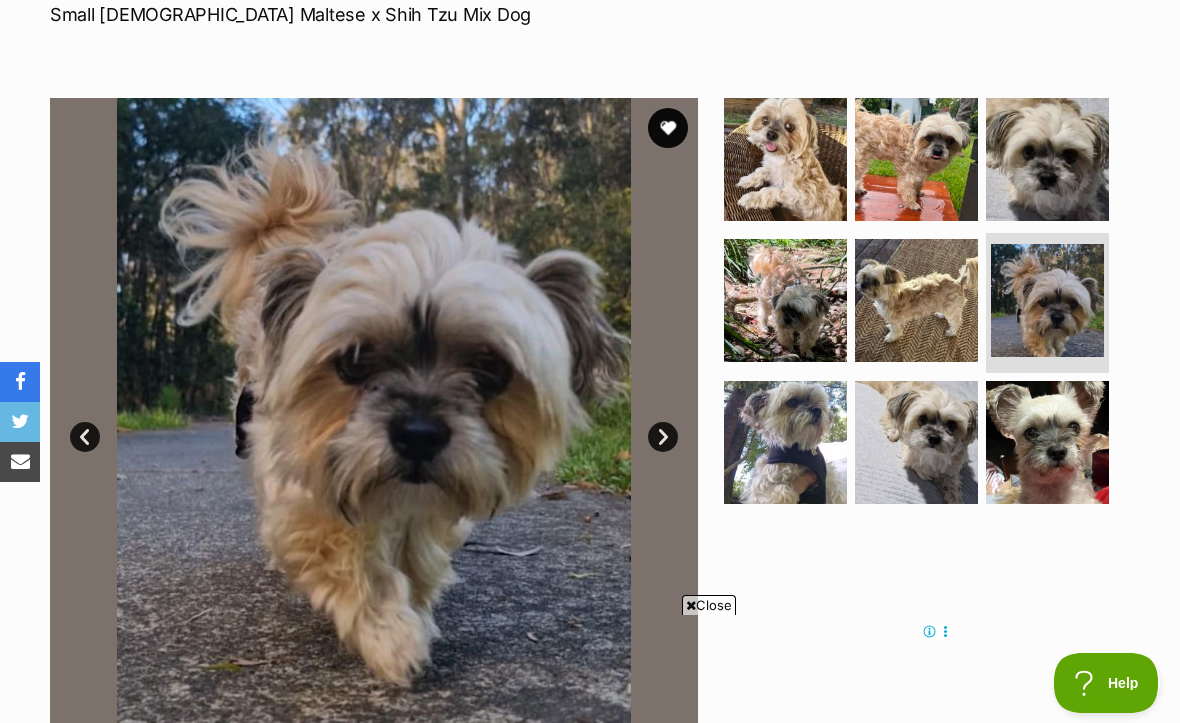 click on "Next" at bounding box center (663, 437) 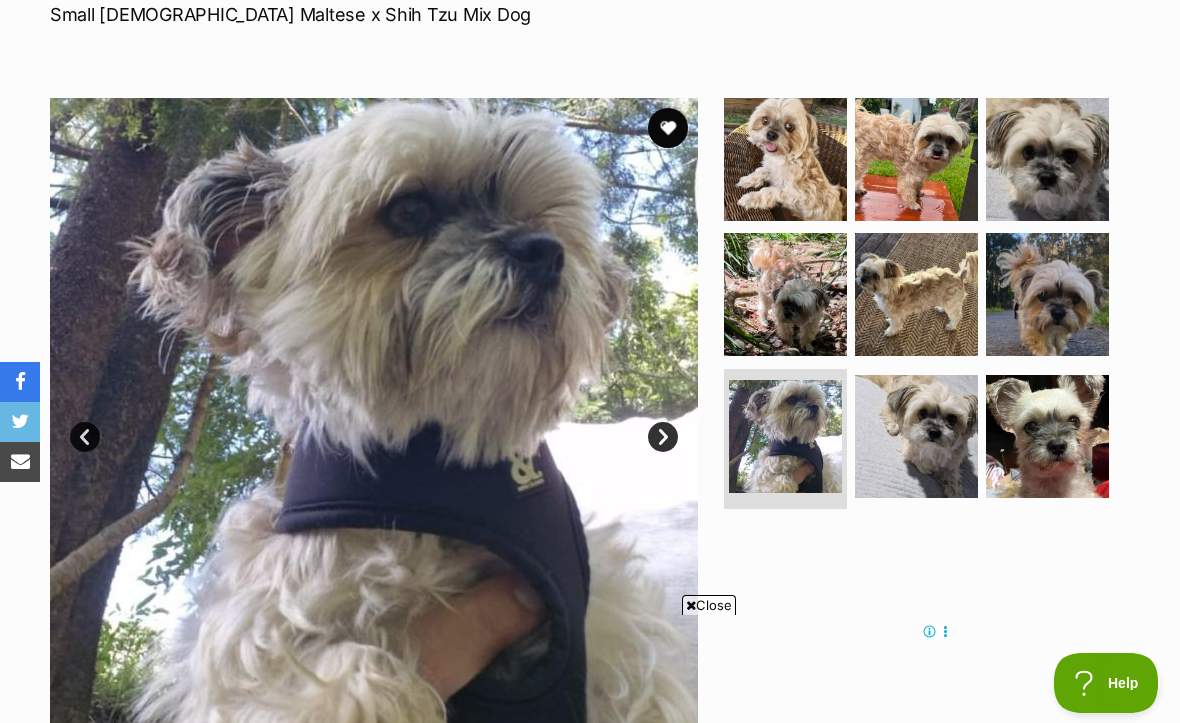 click on "Next" at bounding box center [663, 437] 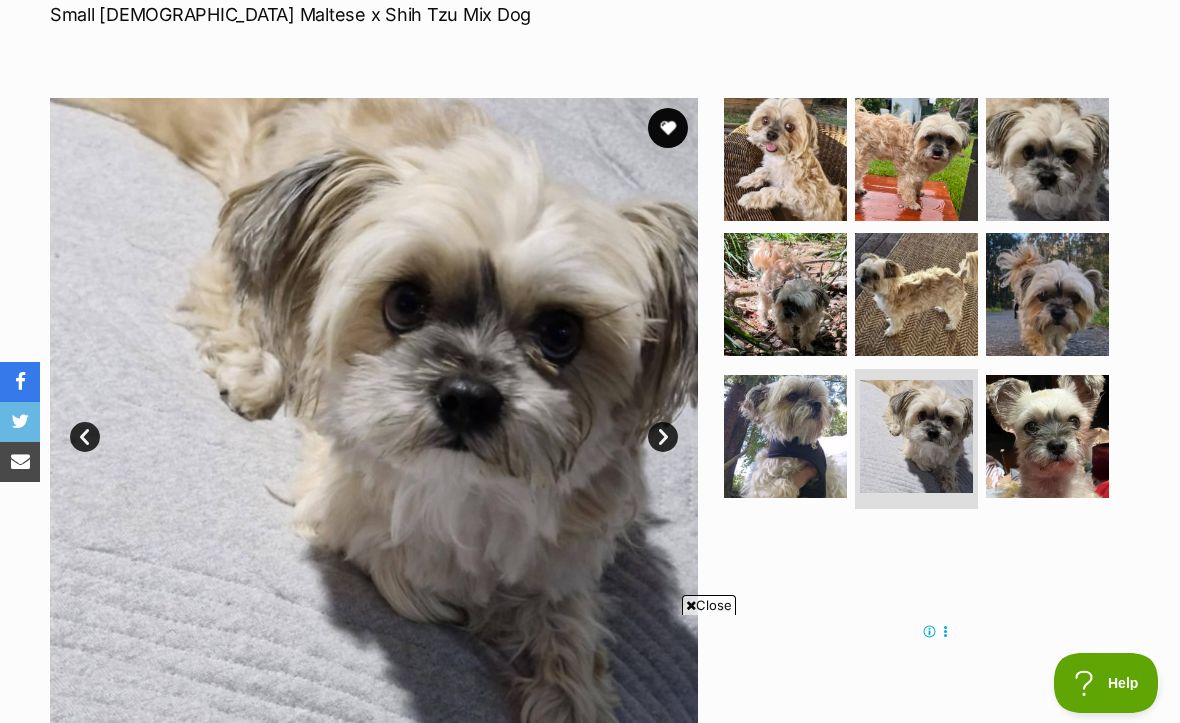 click on "Next" at bounding box center (663, 437) 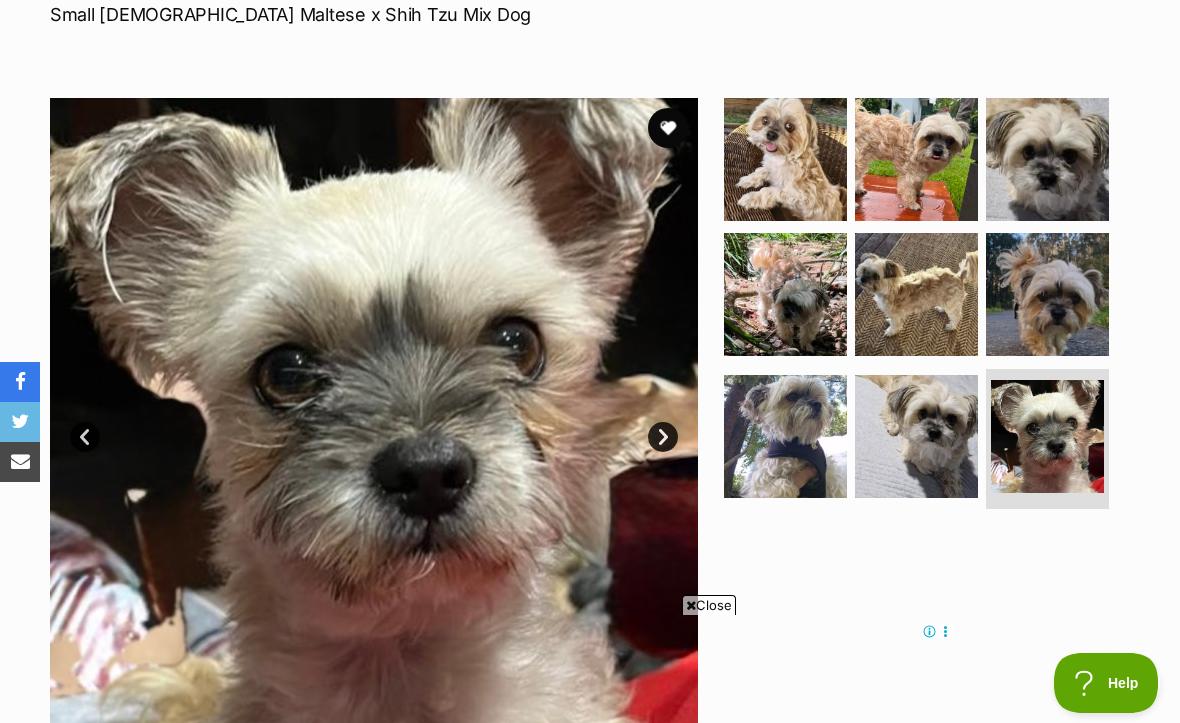 click on "Next" at bounding box center (663, 437) 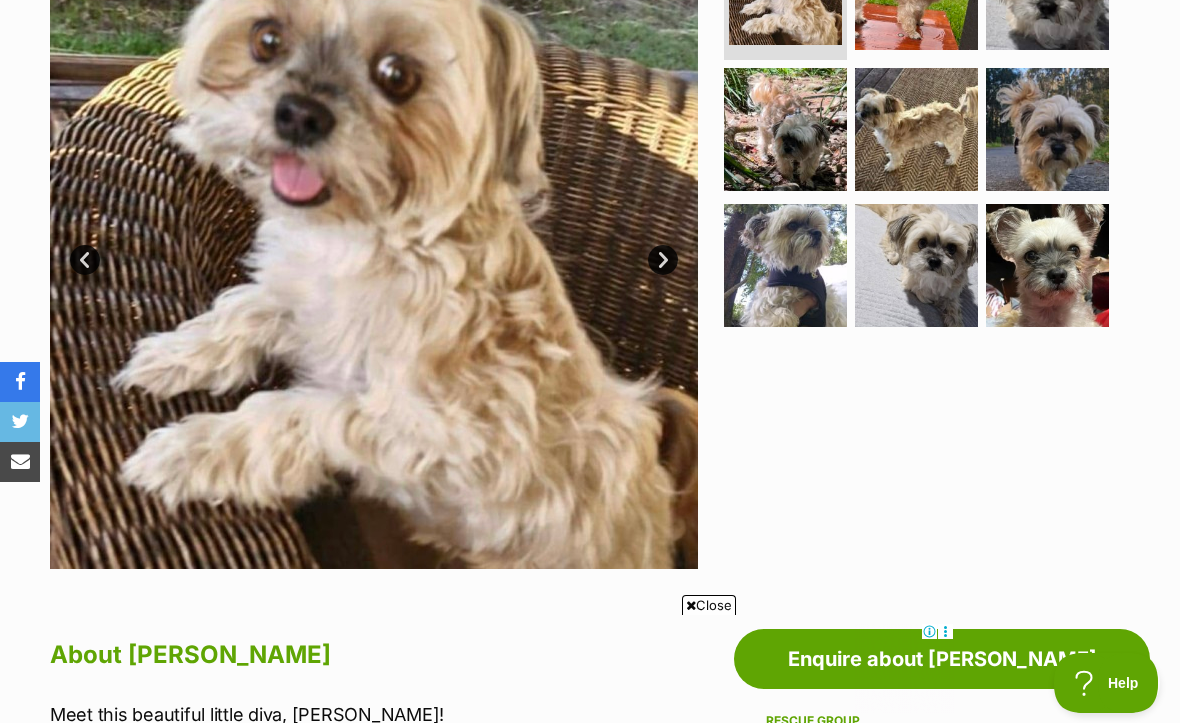 scroll, scrollTop: 441, scrollLeft: 0, axis: vertical 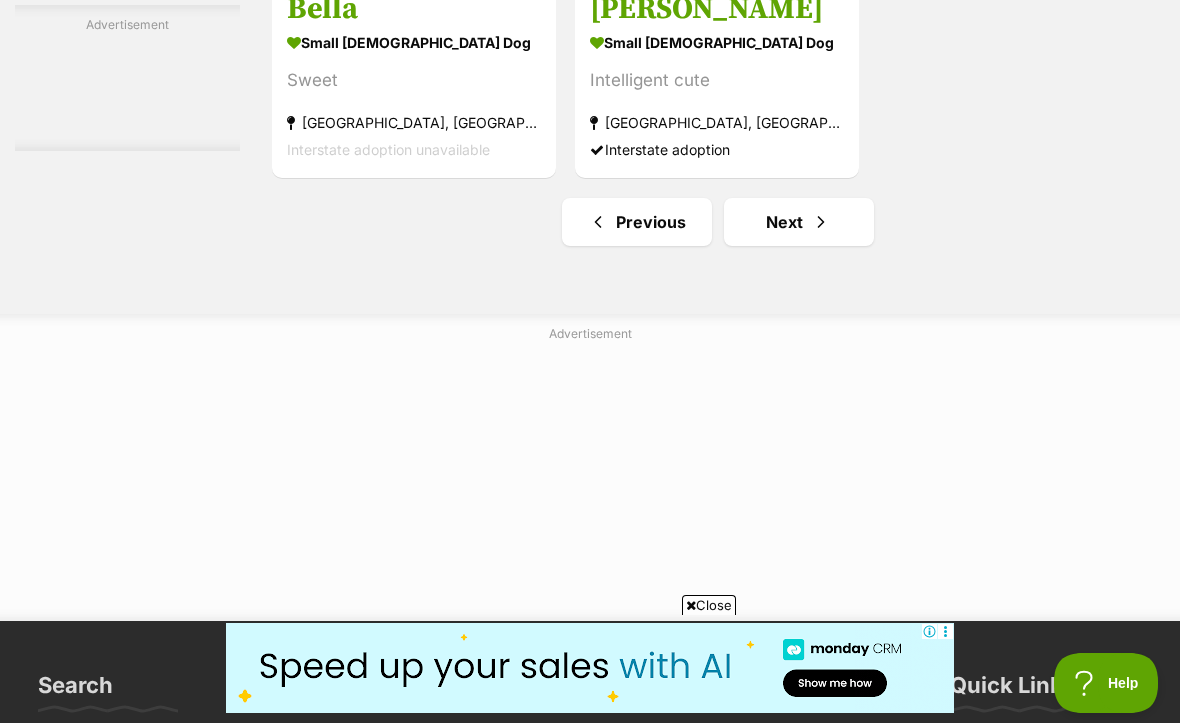 click on "Previous" at bounding box center [637, 222] 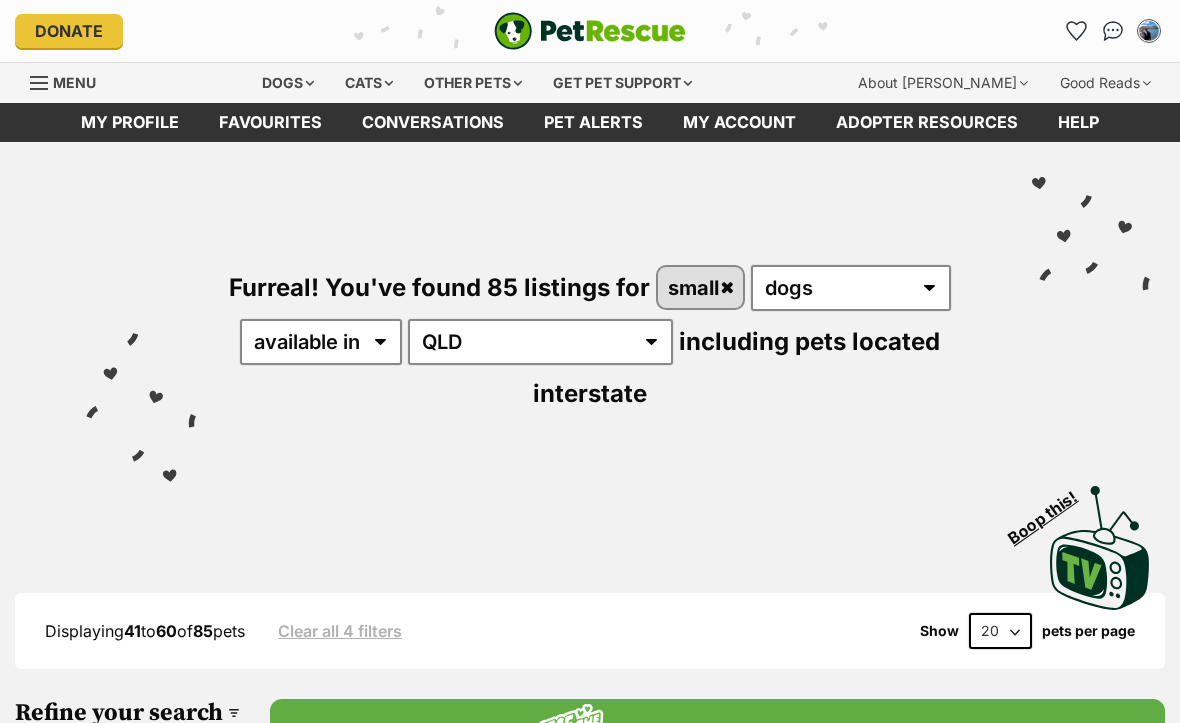 scroll, scrollTop: 0, scrollLeft: 0, axis: both 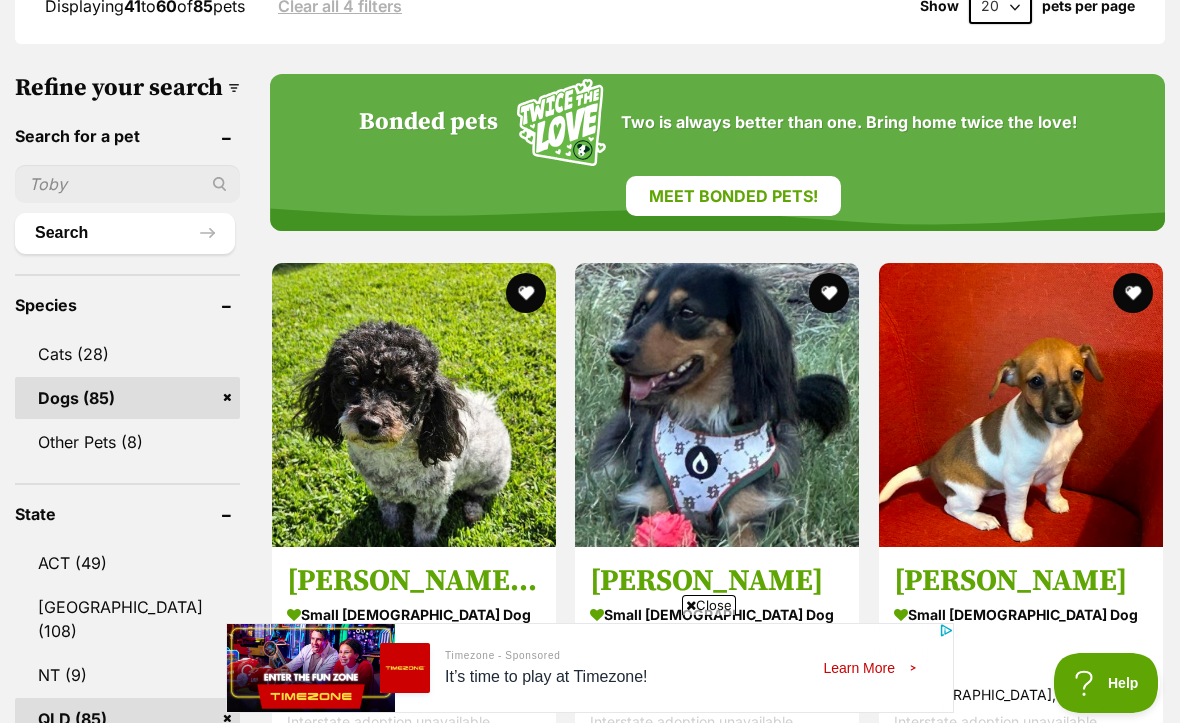 click on "Search" at bounding box center [125, 233] 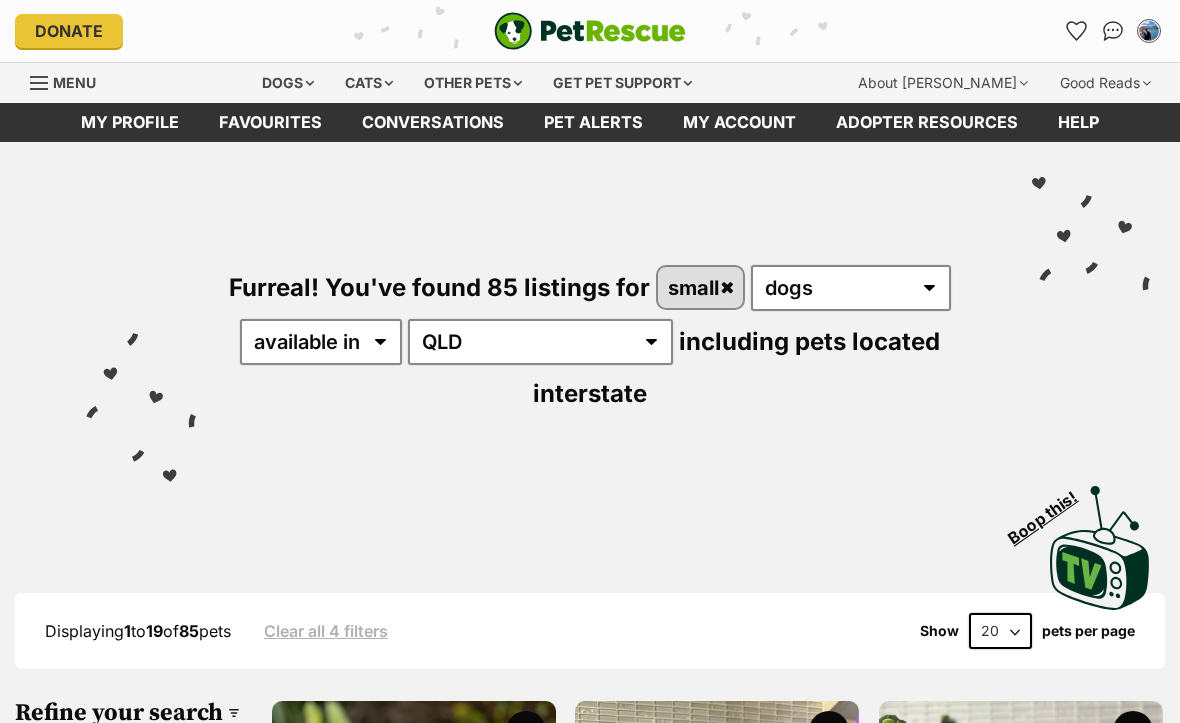 scroll, scrollTop: 0, scrollLeft: 0, axis: both 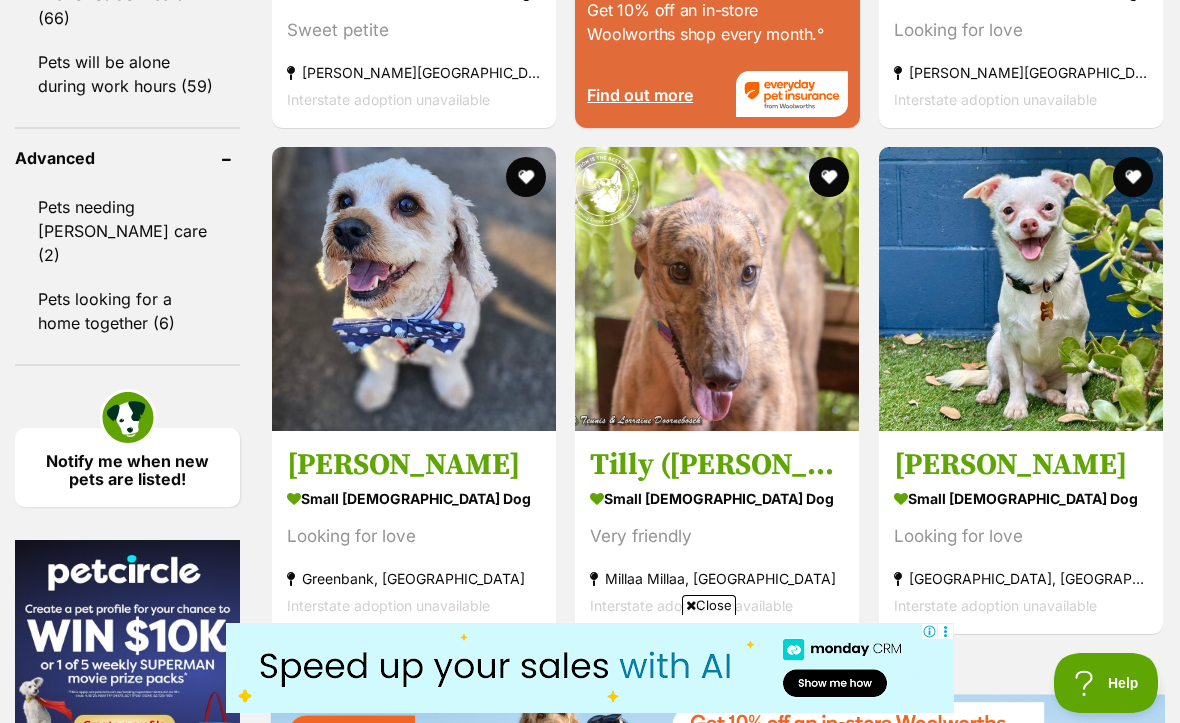 click at bounding box center (414, 289) 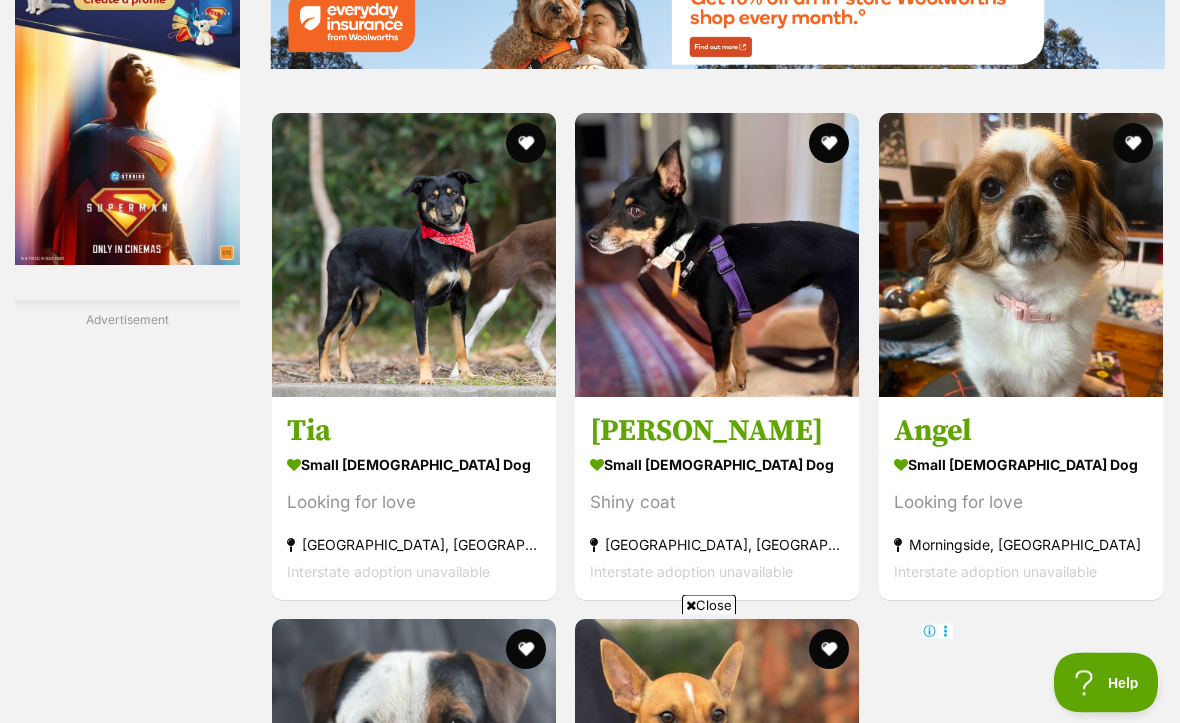 scroll, scrollTop: 3494, scrollLeft: 0, axis: vertical 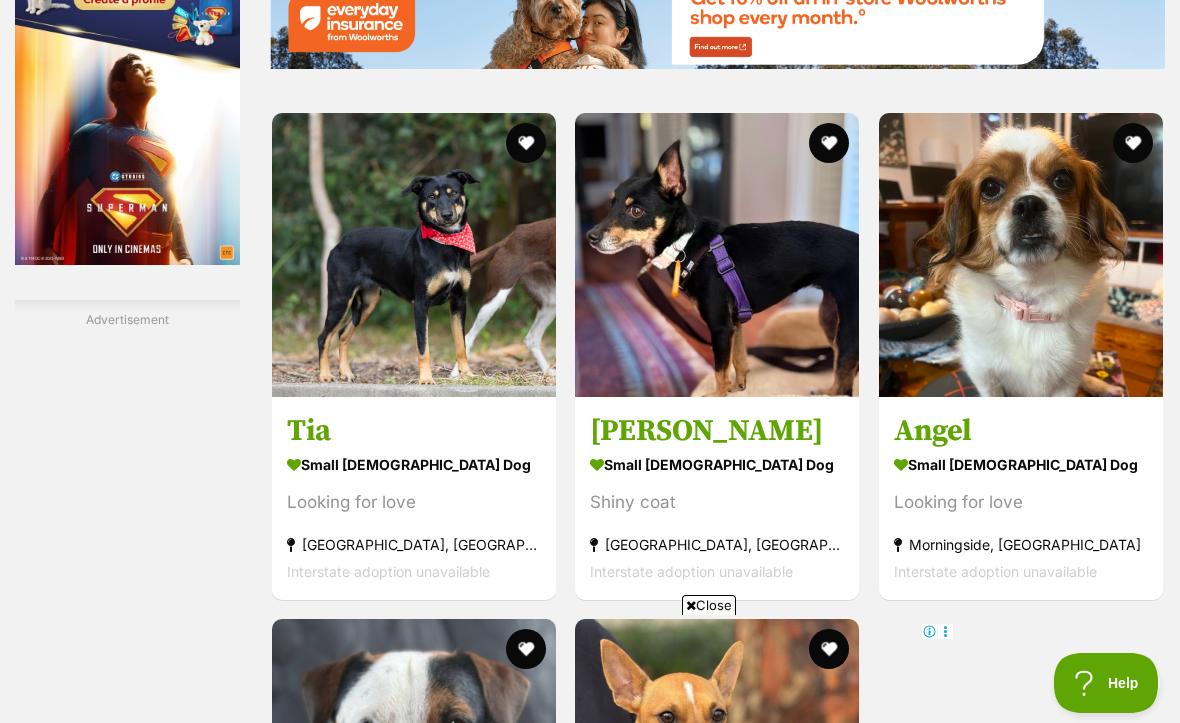 click on "small female Dog" at bounding box center [1021, 464] 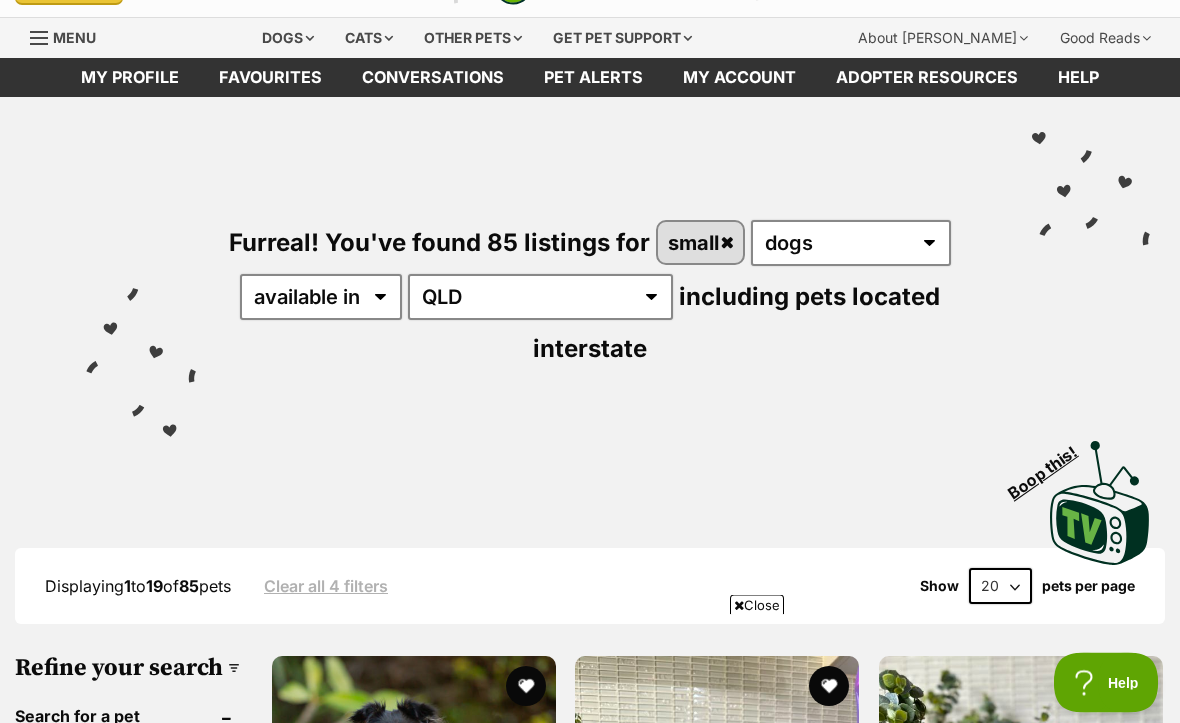scroll, scrollTop: 0, scrollLeft: 0, axis: both 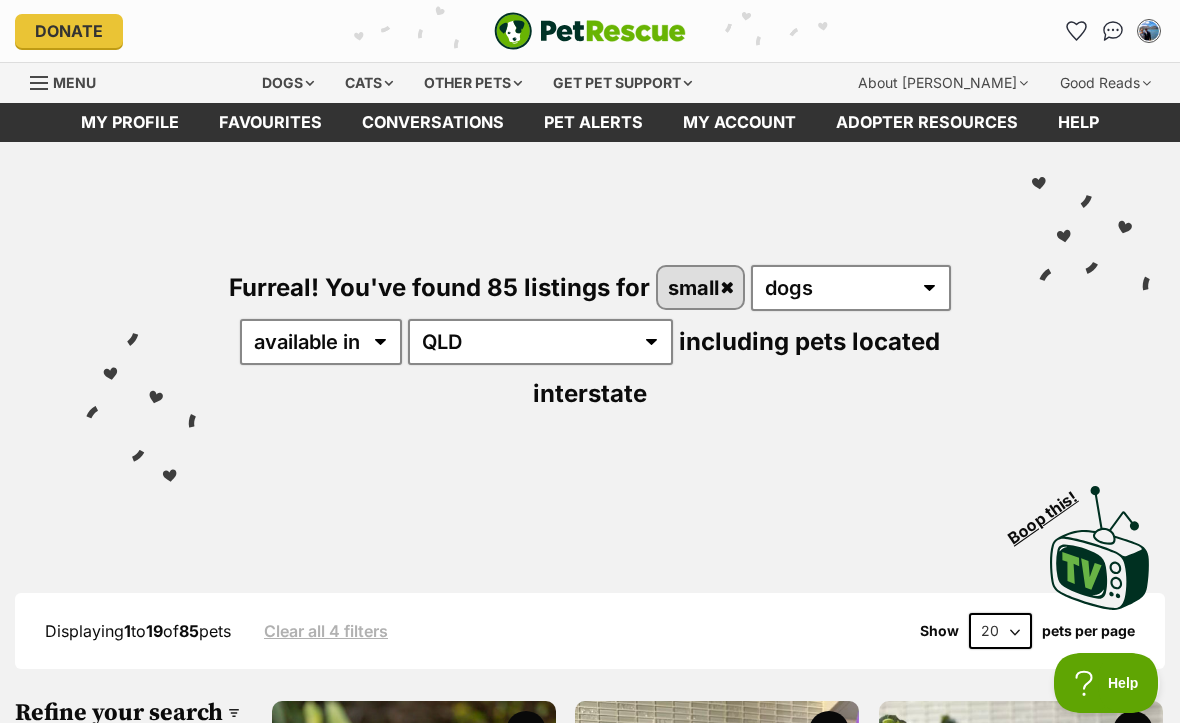 click on "My profile" at bounding box center (130, 122) 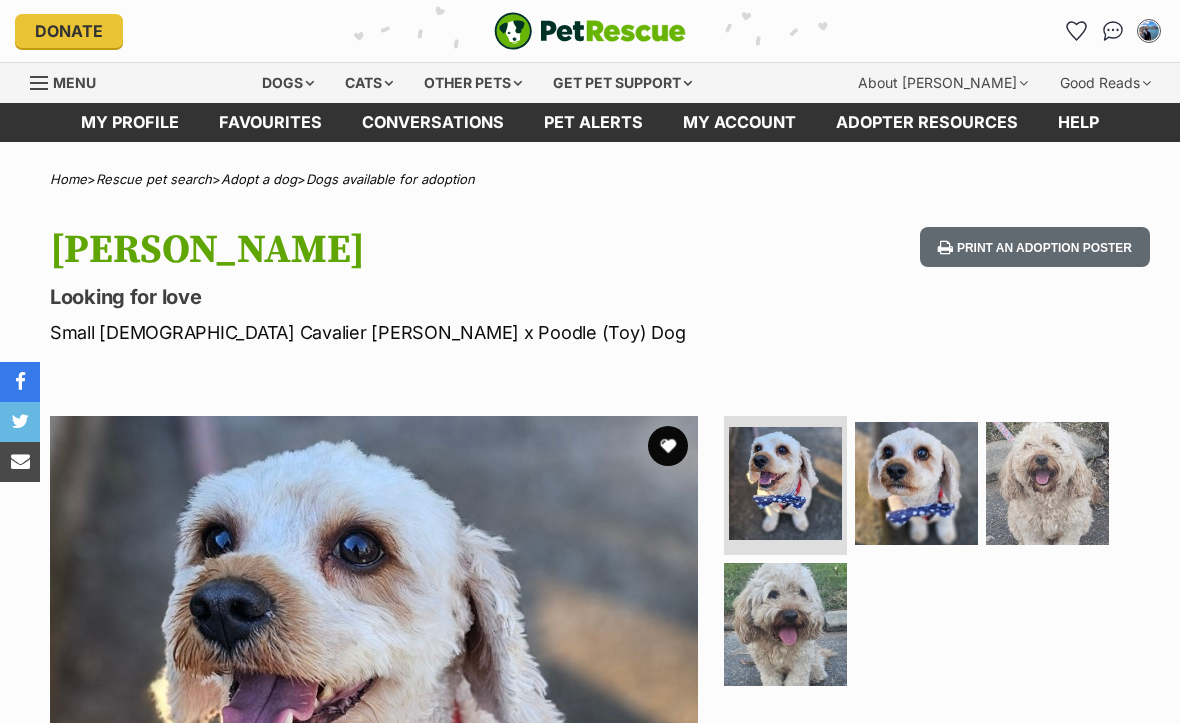 scroll, scrollTop: 0, scrollLeft: 0, axis: both 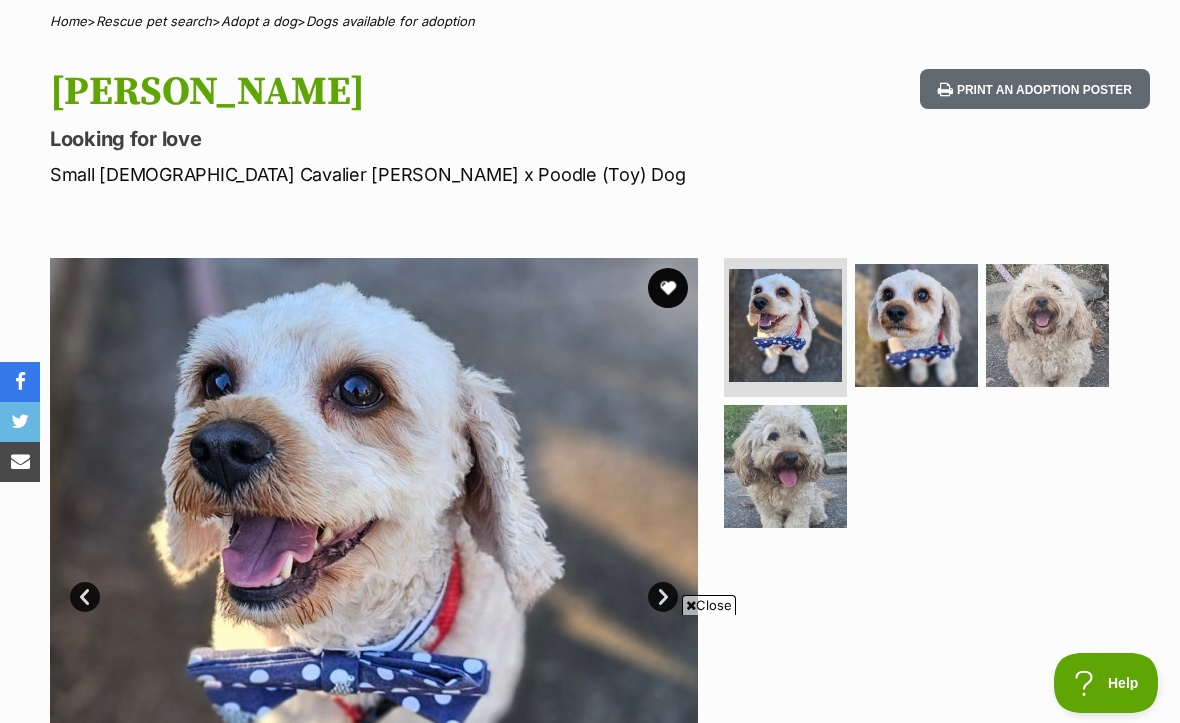 click on "Next" at bounding box center (663, 597) 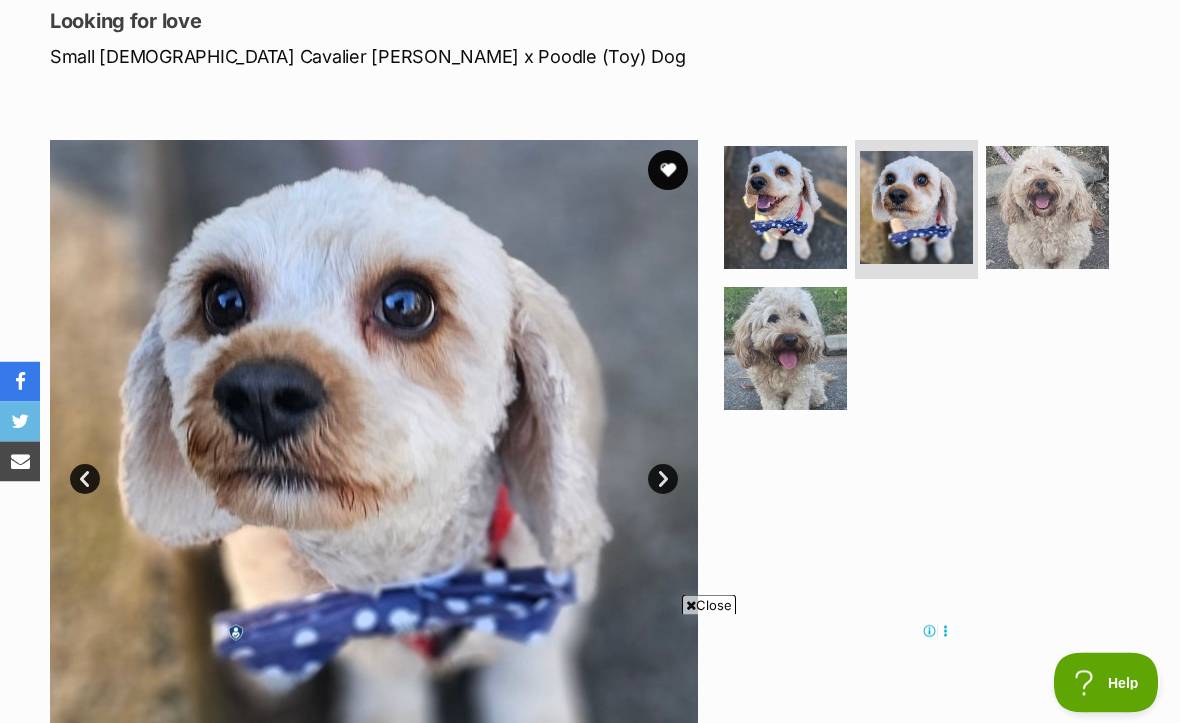 scroll, scrollTop: 286, scrollLeft: 0, axis: vertical 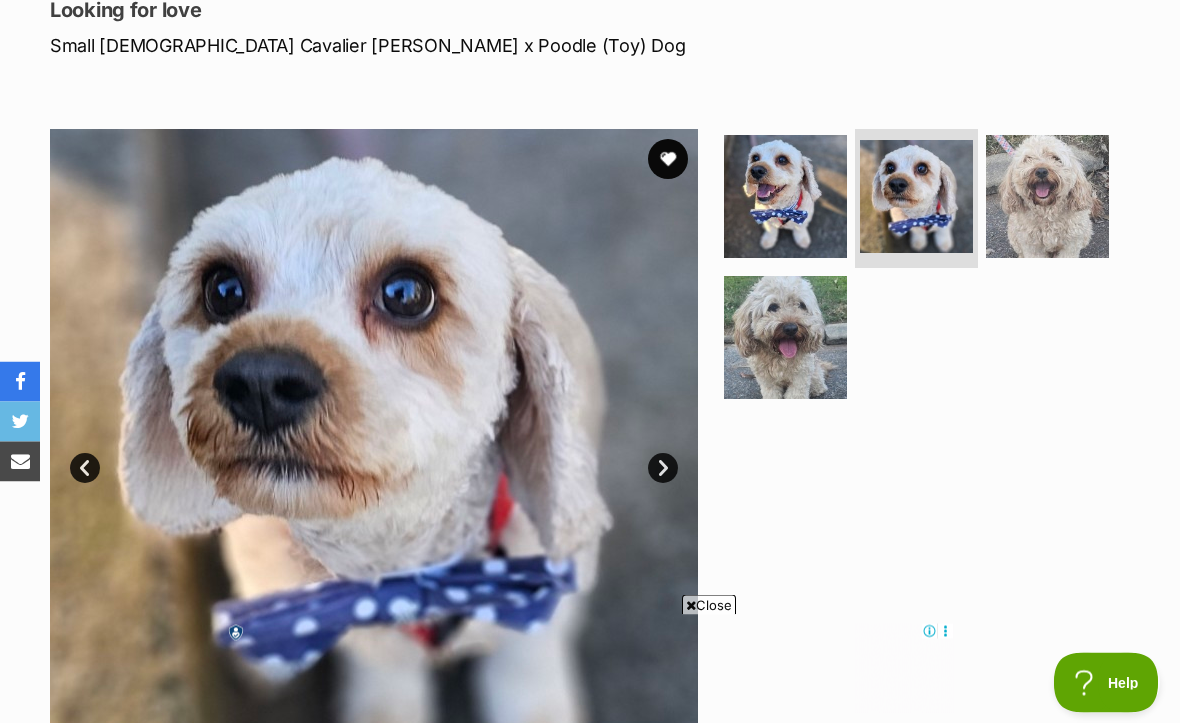 click on "Next" at bounding box center (663, 469) 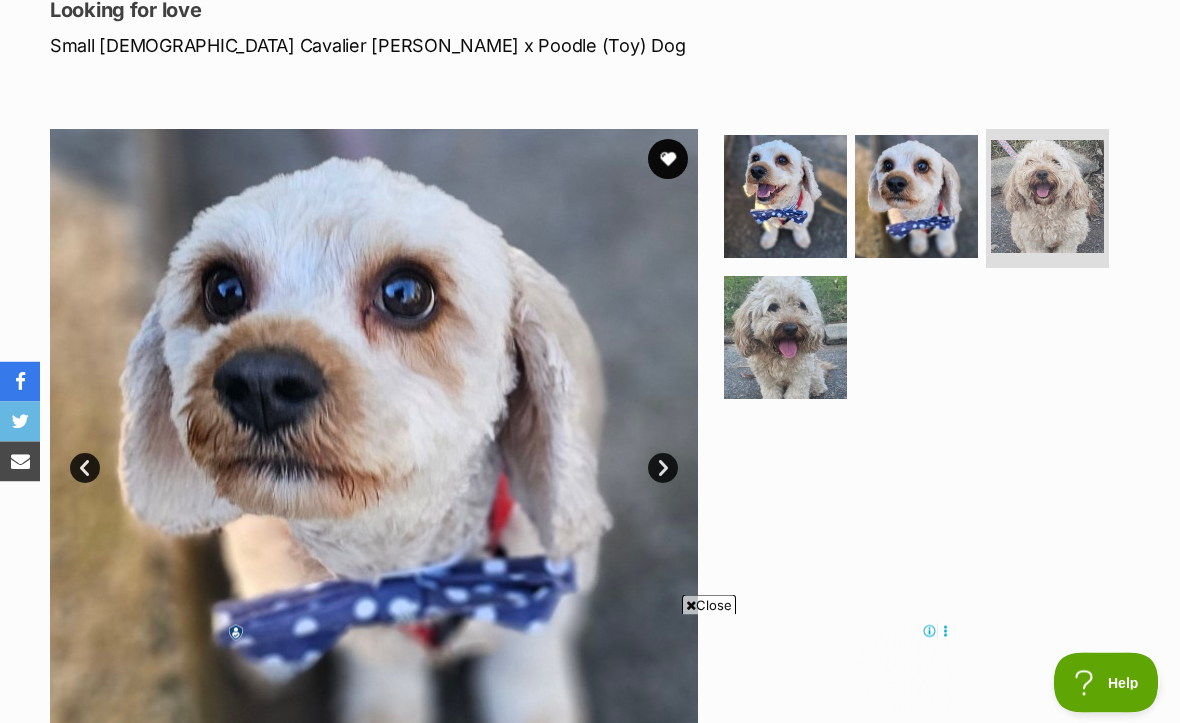 scroll, scrollTop: 287, scrollLeft: 0, axis: vertical 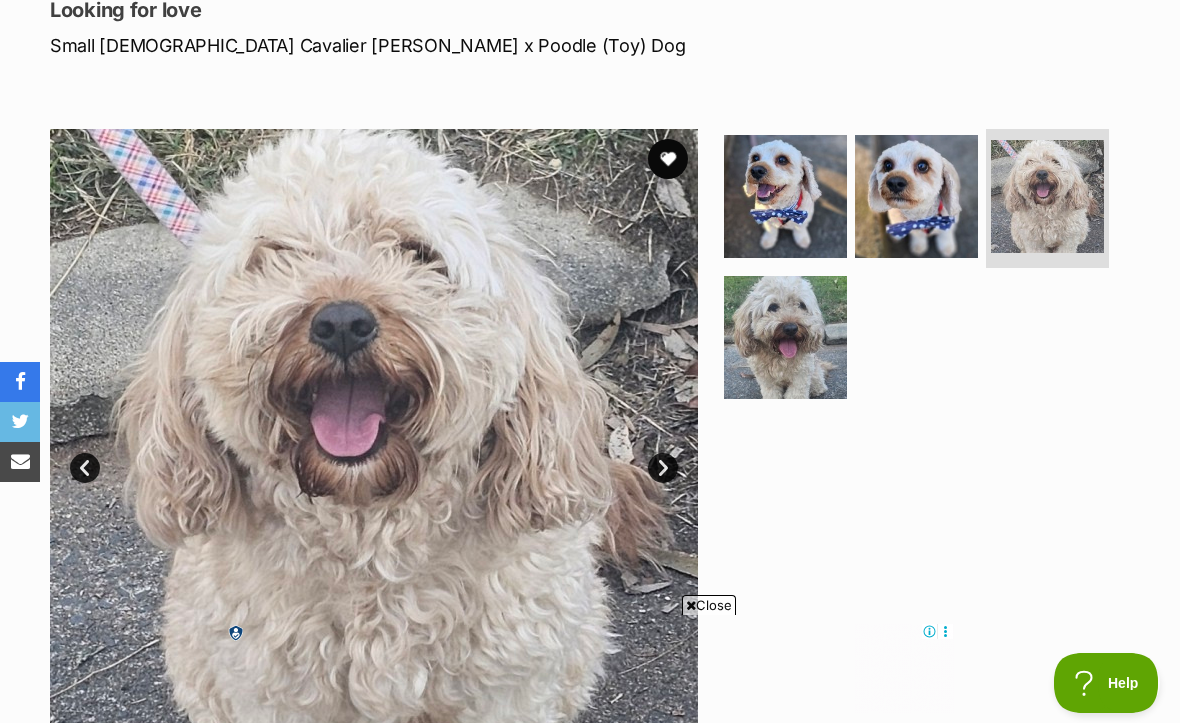 click on "Next" at bounding box center (663, 468) 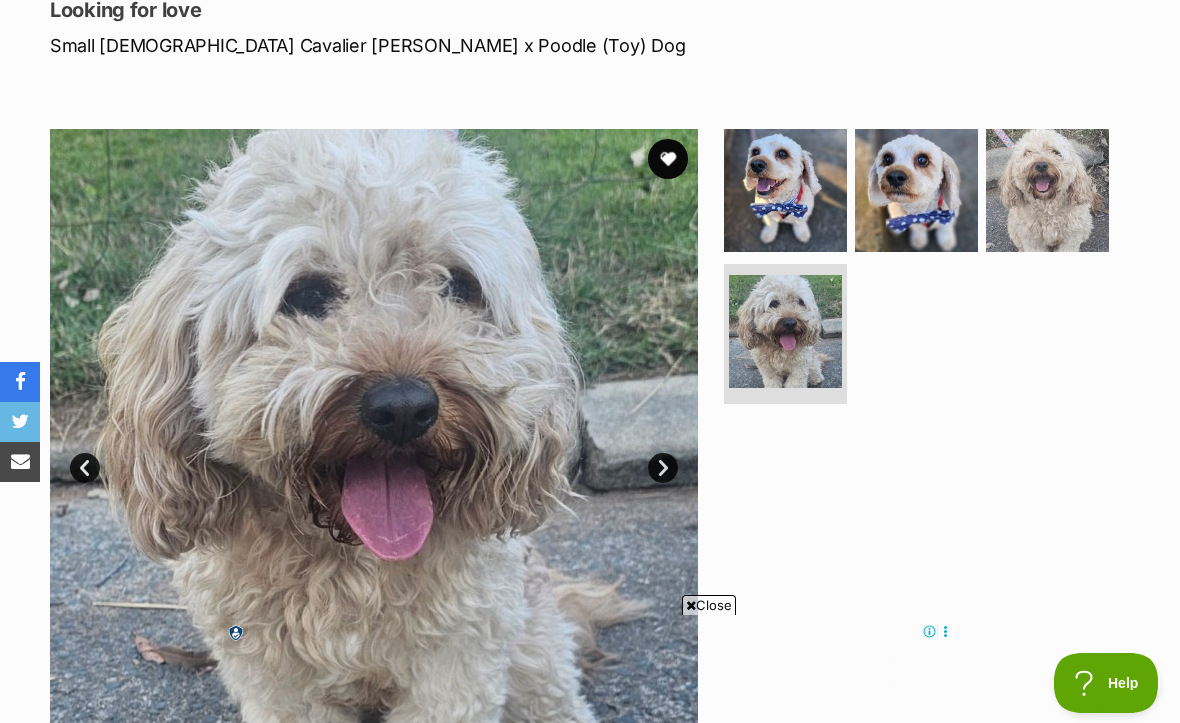 click on "Next" at bounding box center (663, 468) 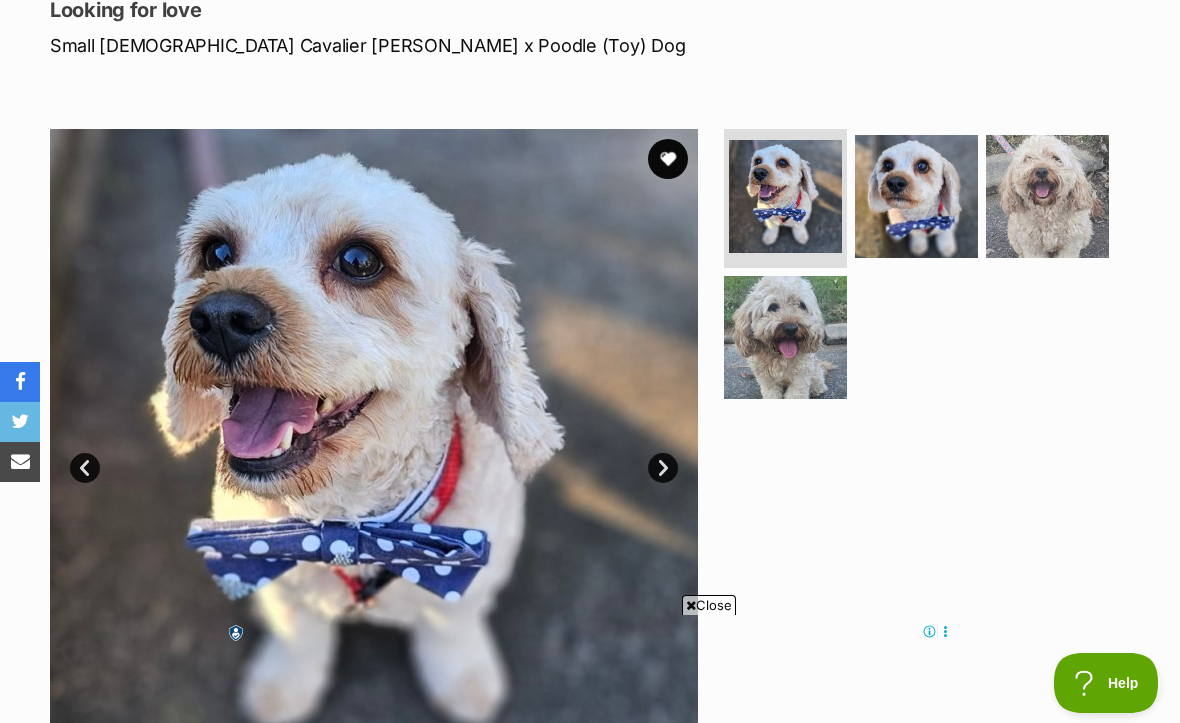 click on "Next" at bounding box center [663, 468] 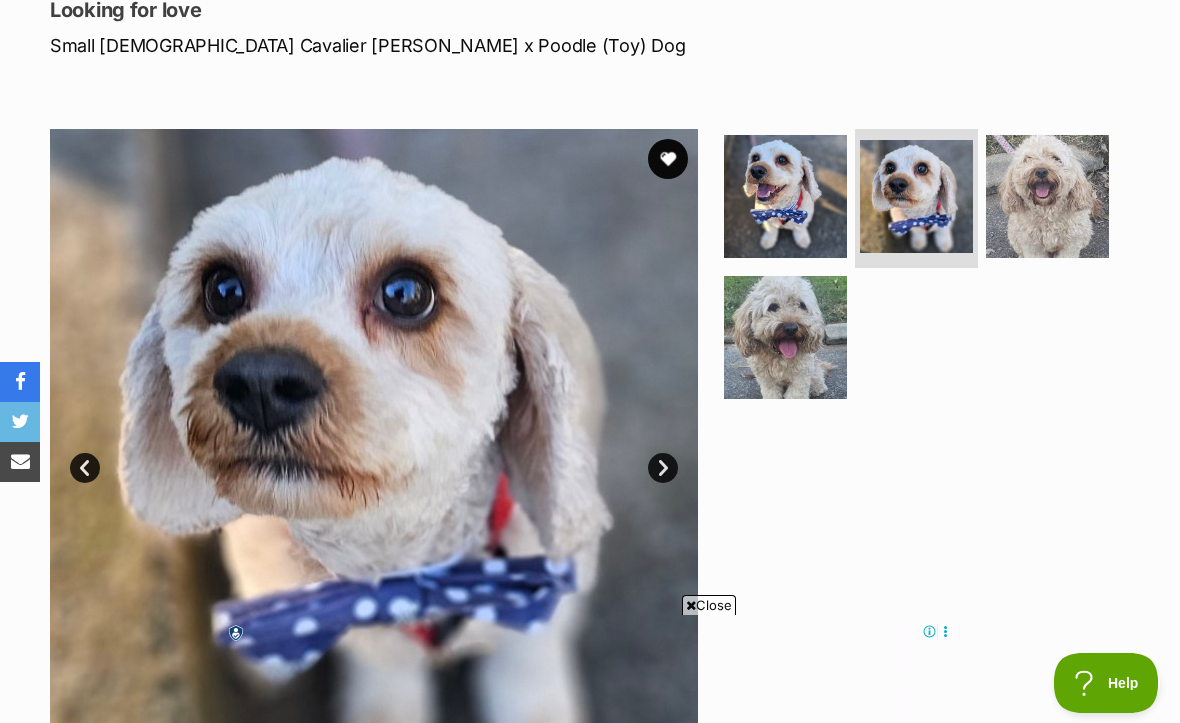 click on "Next" at bounding box center [663, 468] 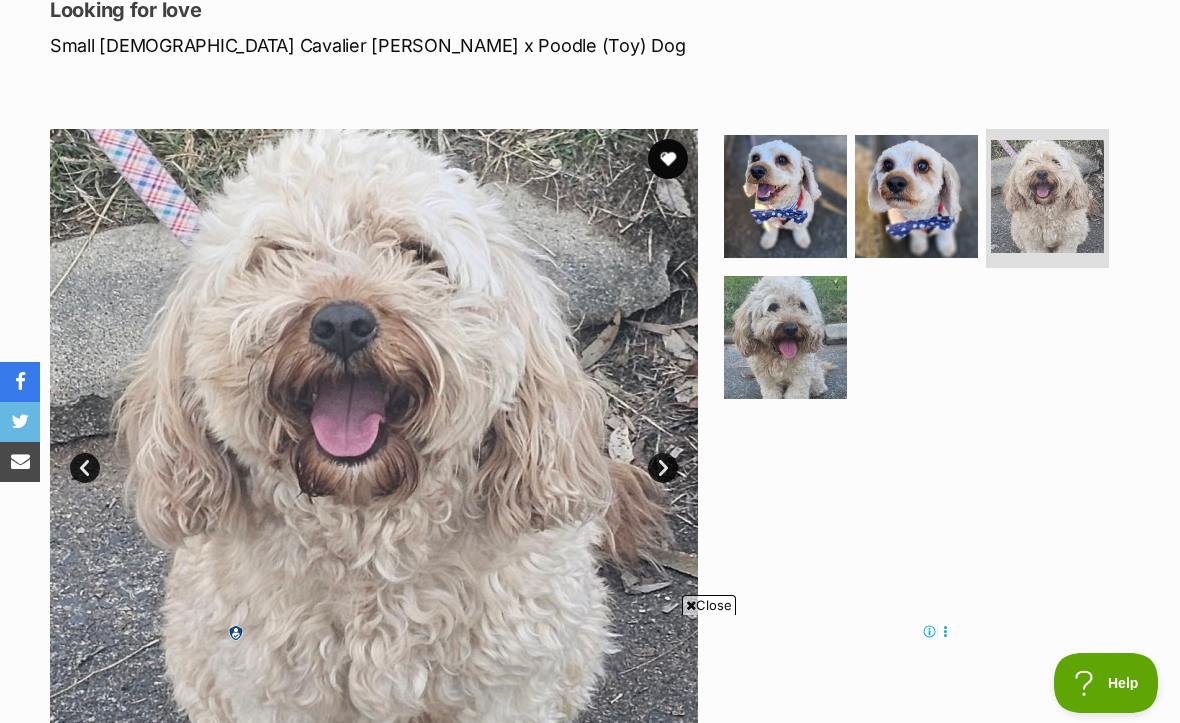 click on "Next" at bounding box center [663, 468] 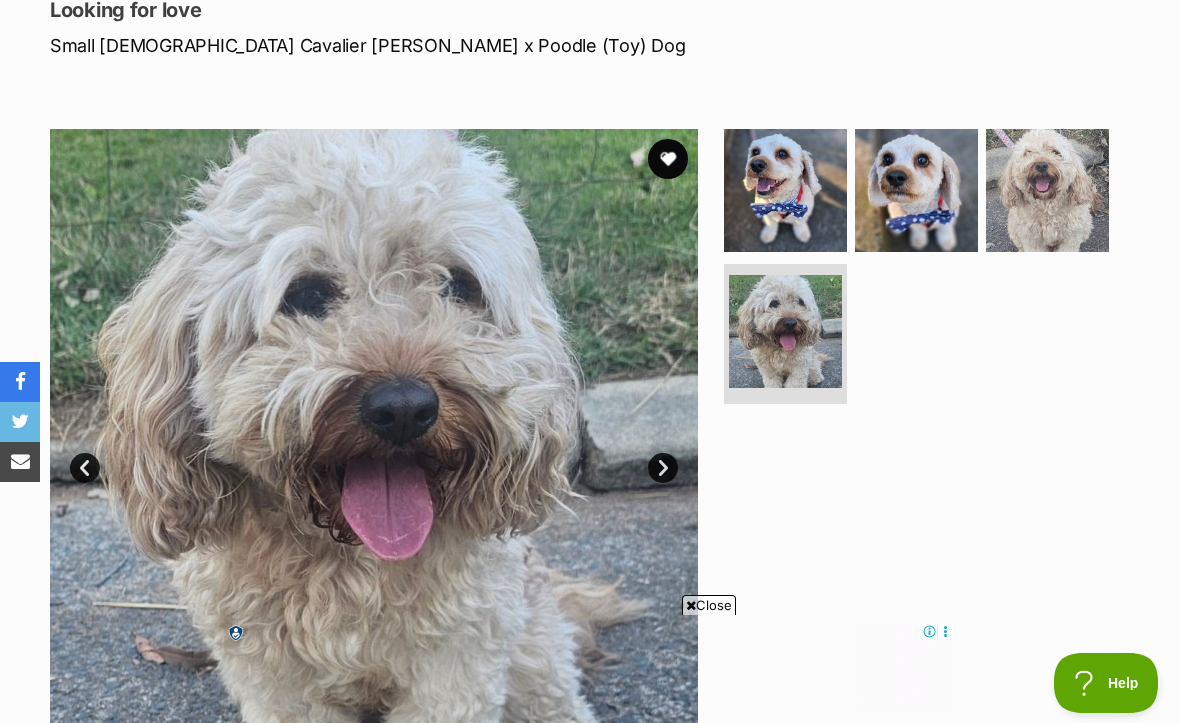 click on "Next" at bounding box center [663, 468] 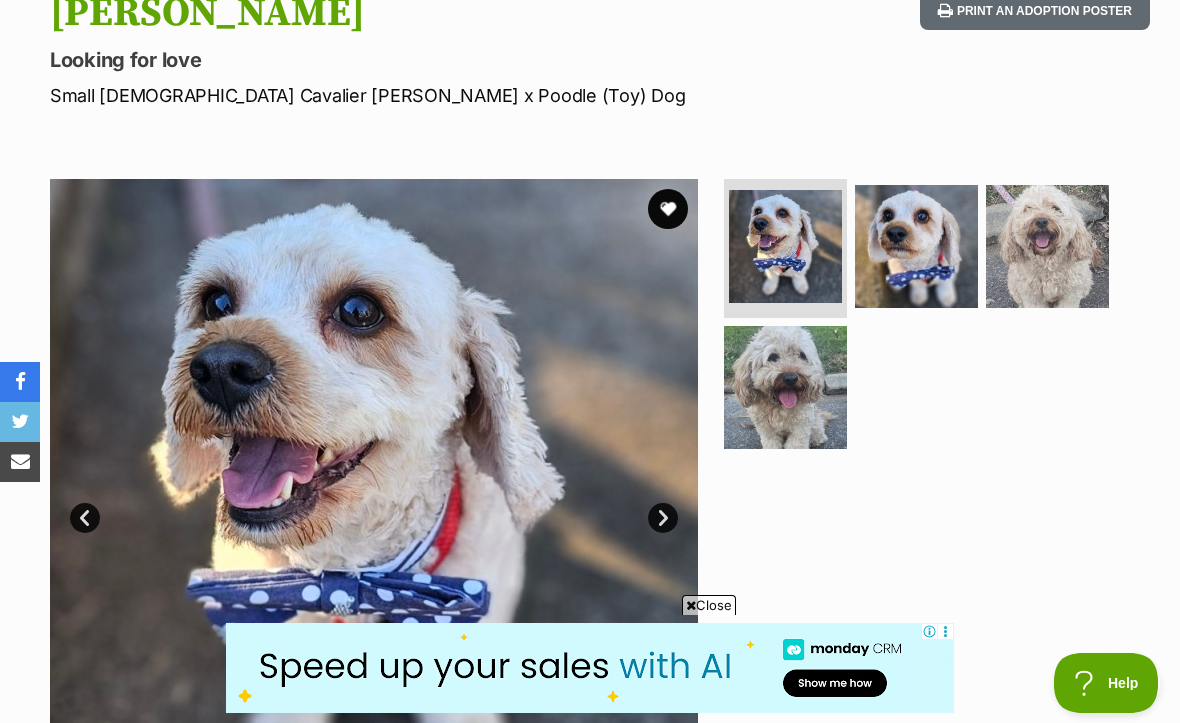 scroll, scrollTop: 225, scrollLeft: 0, axis: vertical 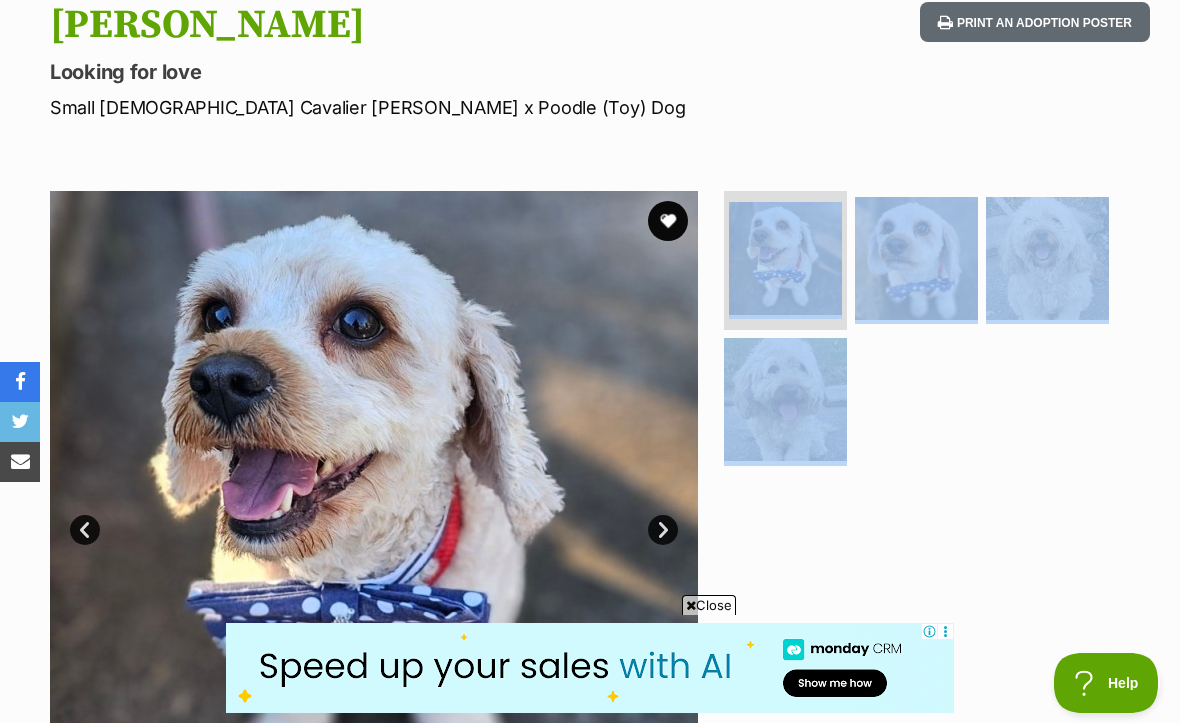 click on "Albert
Looking for love
Small Male Cavalier King Charles Spaniel x Poodle (Toy) Dog
Print an adoption poster" at bounding box center (590, 61) 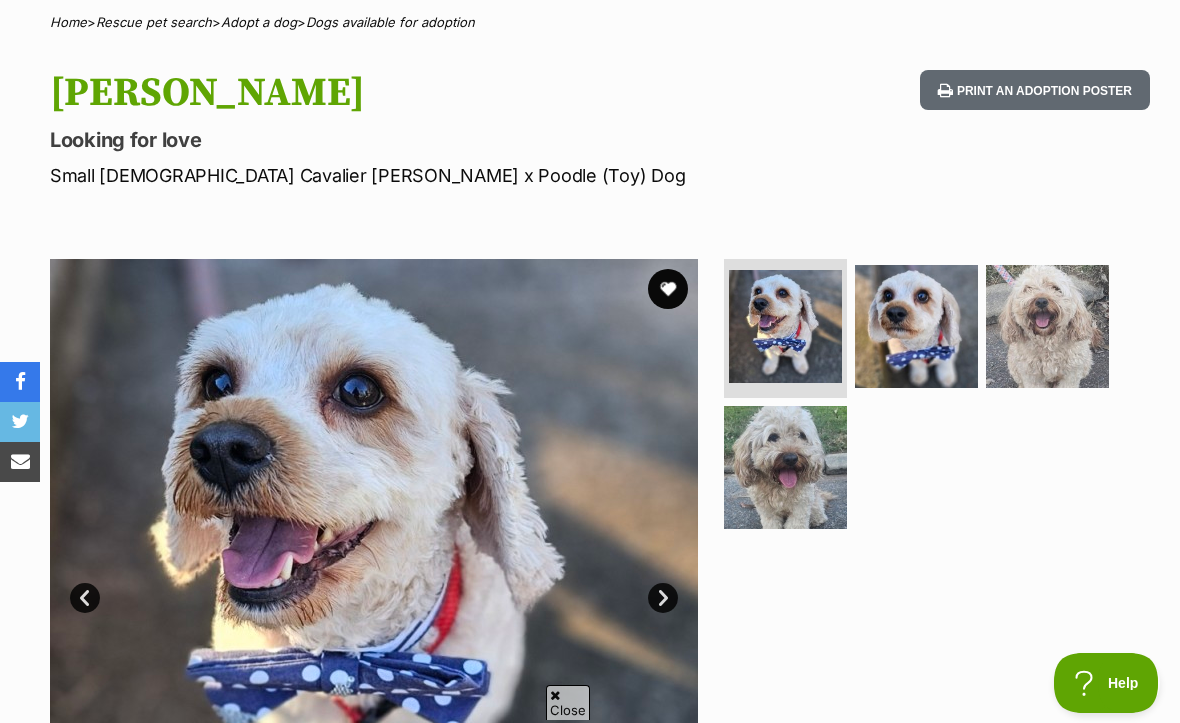 scroll, scrollTop: 0, scrollLeft: 0, axis: both 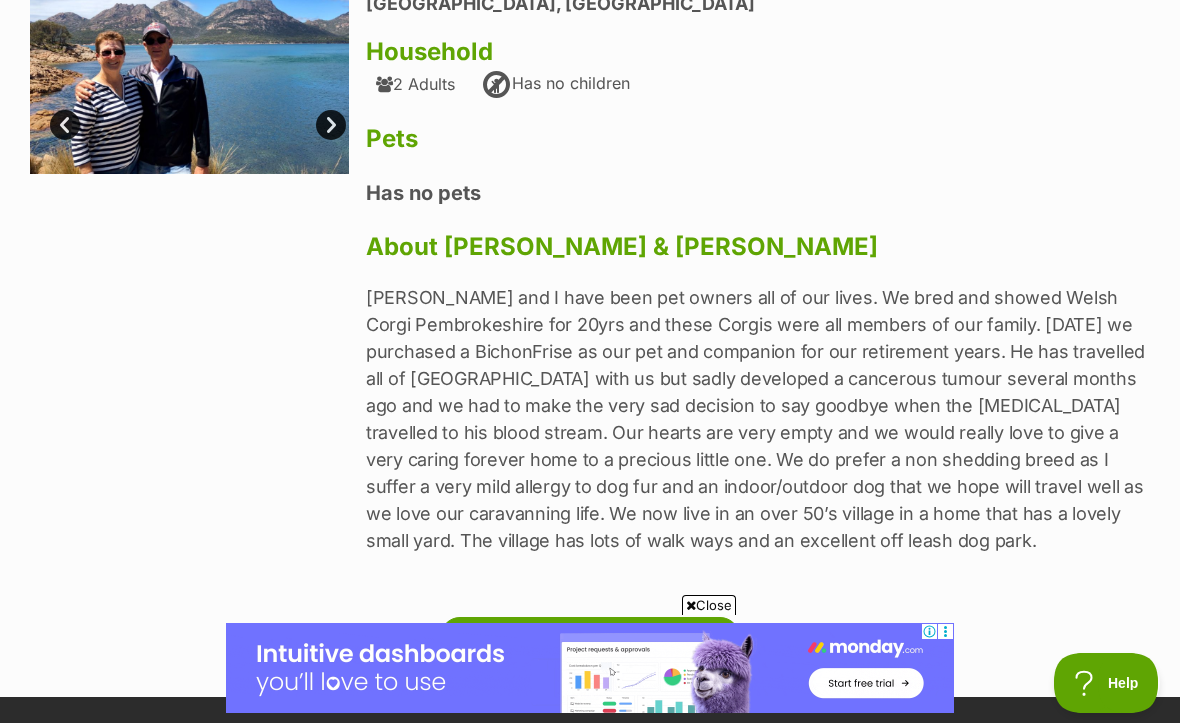 click on "Glenn and I have been pet owners all of our lives. We bred and showed Welsh Corgi Pembrokeshire for 20yrs and these Corgis were all members of our family.  11yrs ago we purchased a BichonFrise as our pet and companion for our retirement years. He has travelled all of Australia with us but sadly developed a cancerous tumour several months ago and we had to make the very sad decision to say goodbye when the cancer travelled to his blood stream.  Our hearts are very empty and we would really love to give a very caring forever home to a precious little one.  We do prefer a non shedding breed as I suffer a very mild allergy to dog fur and an indoor/outdoor dog that we hope will travel well as we love our caravanning life. We now live in an over 50’s village in a home that has a lovely small yard. The village has lots of walk ways and an excellent off leash dog park." at bounding box center (758, 419) 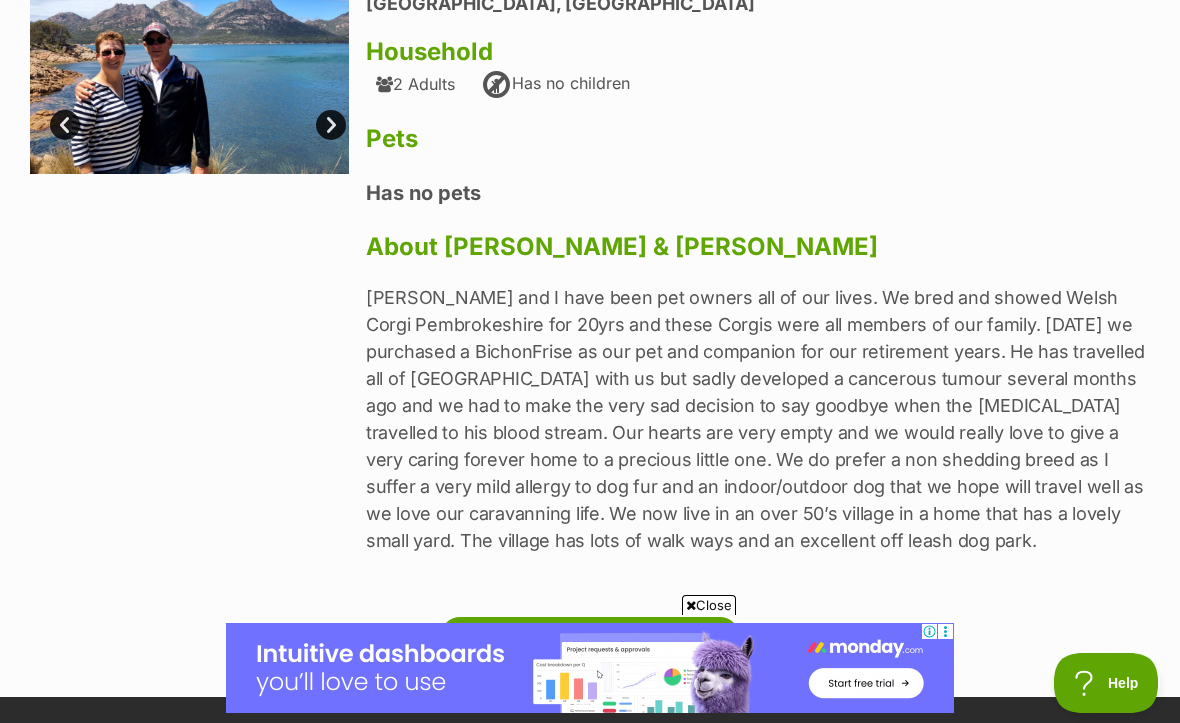 click on "Edit" at bounding box center [590, 637] 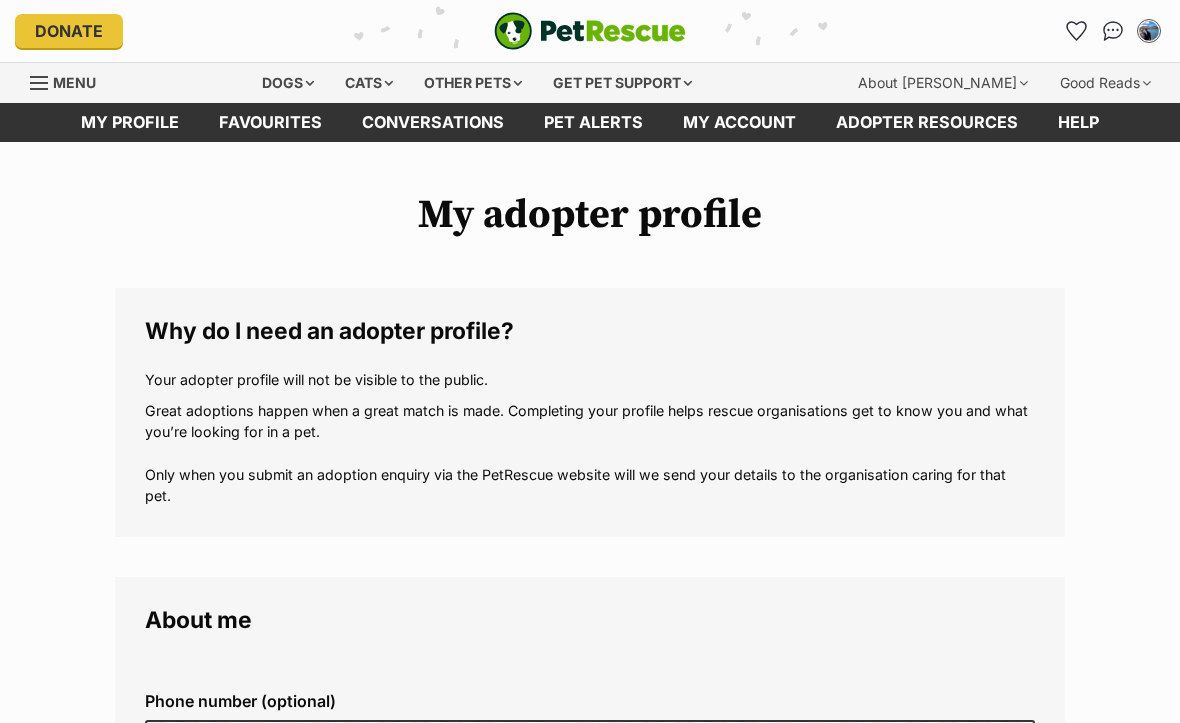 scroll, scrollTop: 0, scrollLeft: 0, axis: both 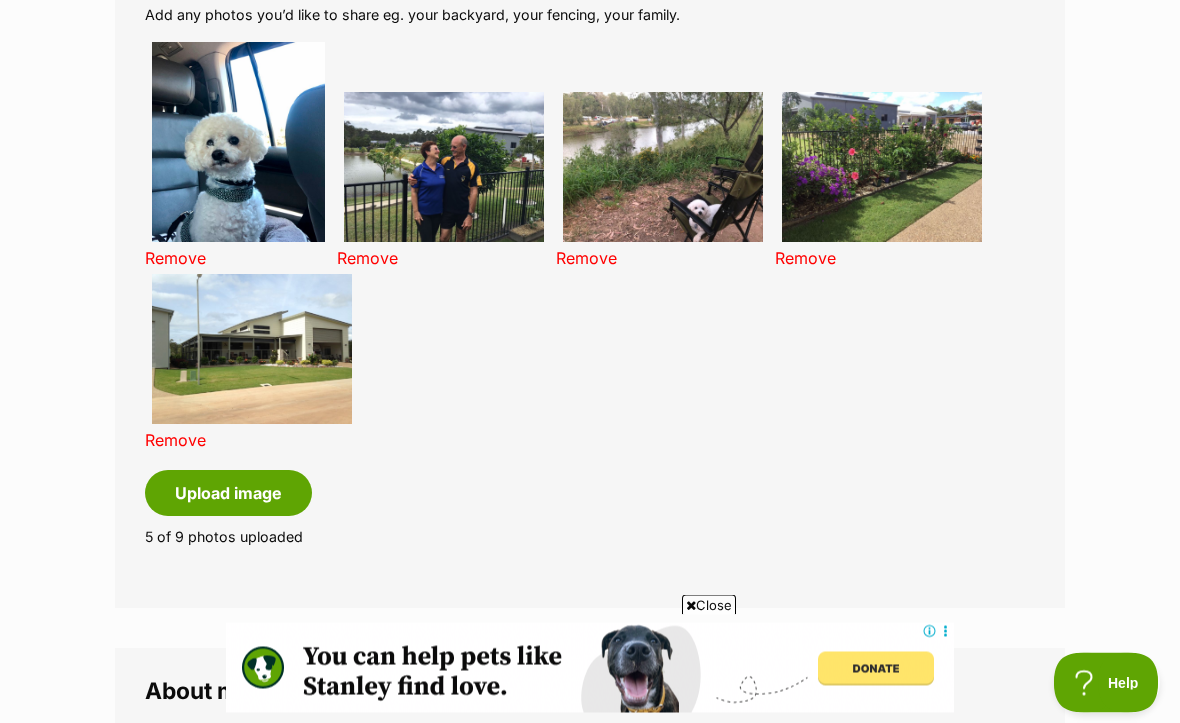 click on "Upload image" at bounding box center (228, 494) 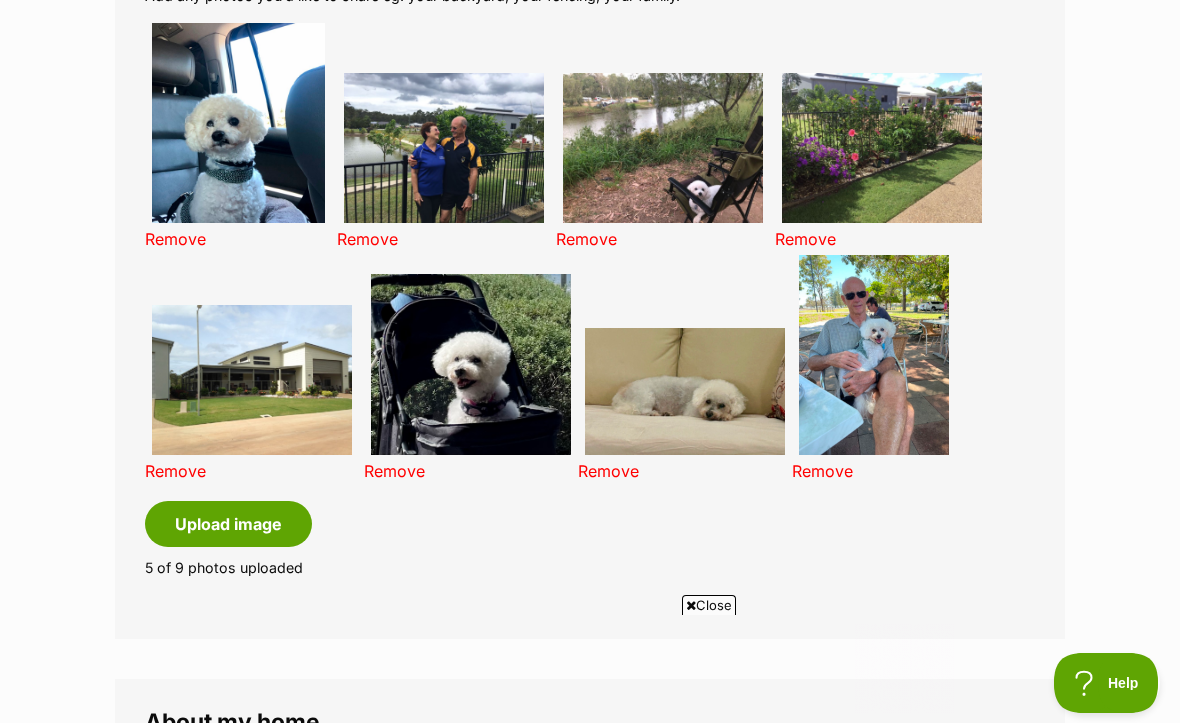 scroll, scrollTop: 0, scrollLeft: 0, axis: both 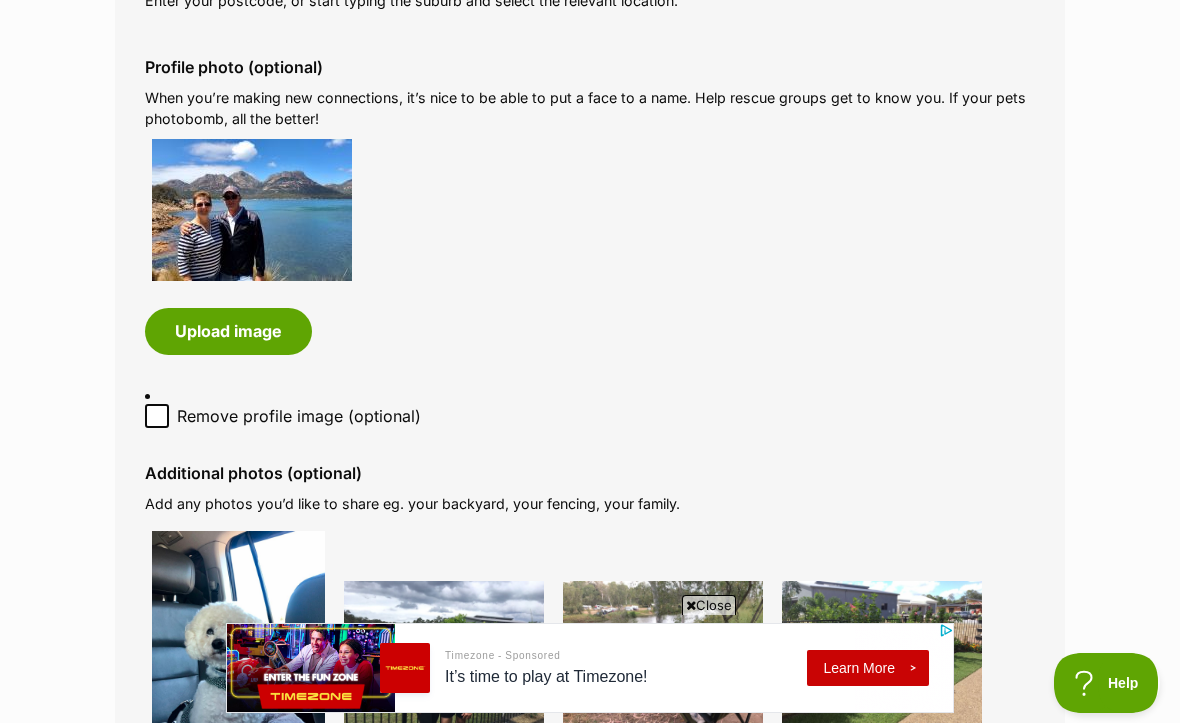 click at bounding box center (252, 210) 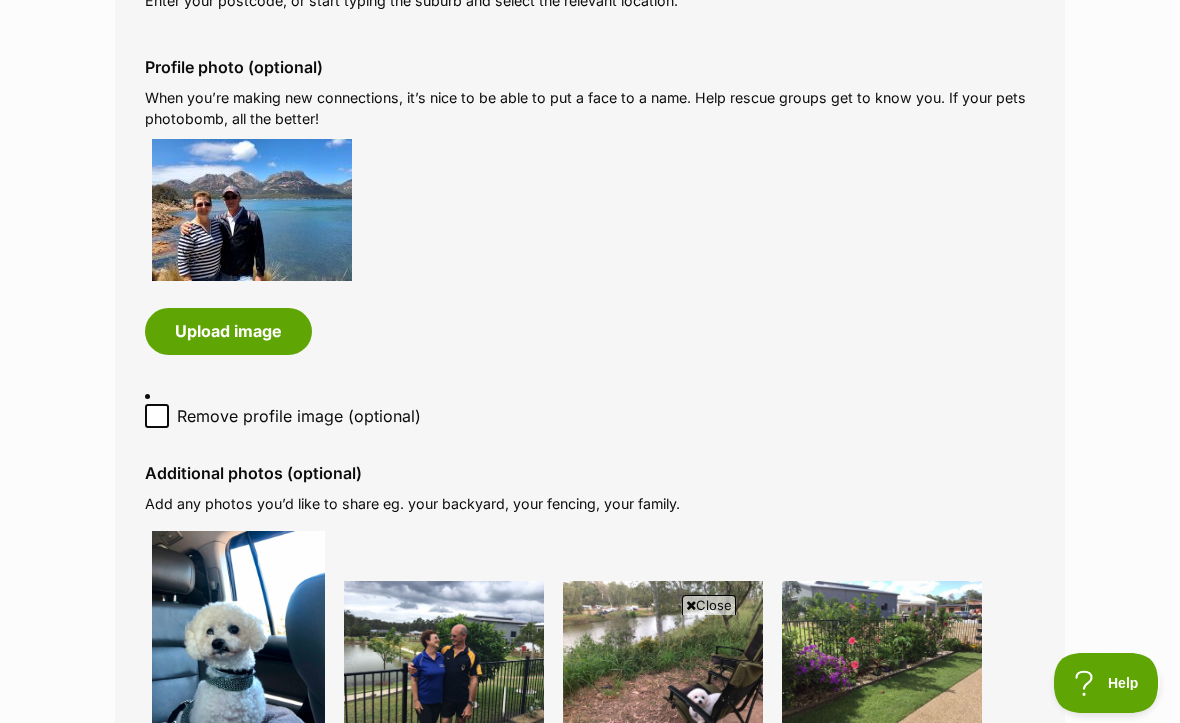 scroll, scrollTop: 0, scrollLeft: 0, axis: both 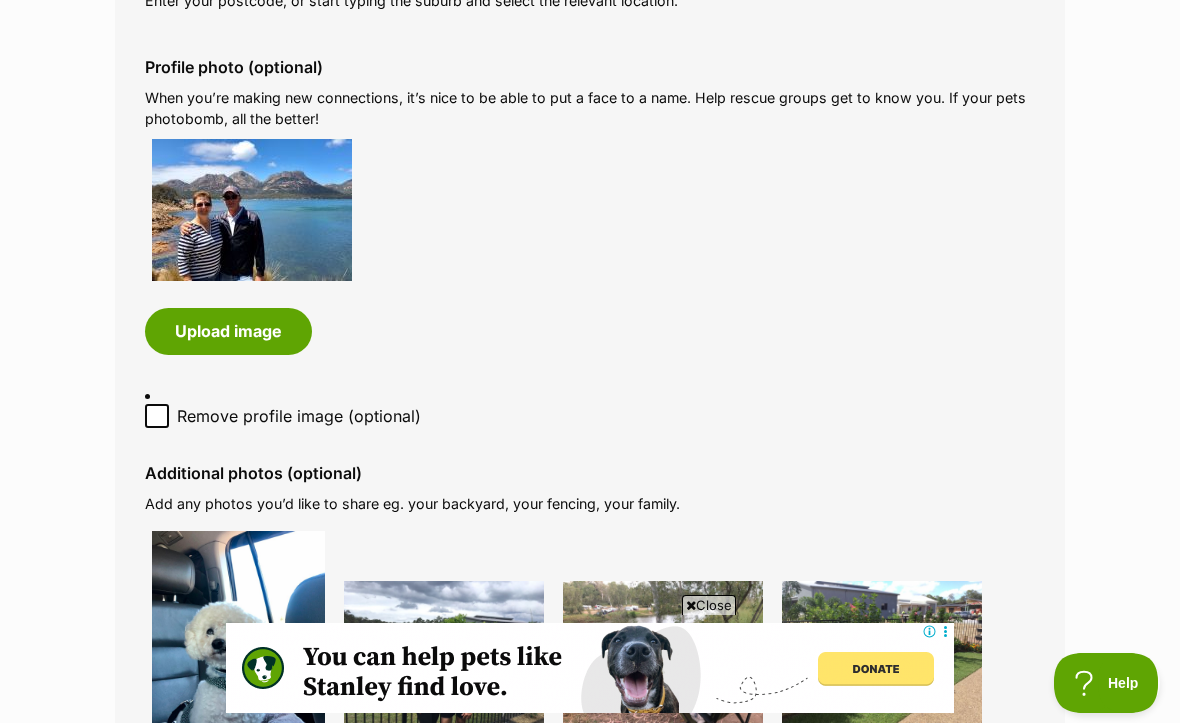 click at bounding box center [691, 605] 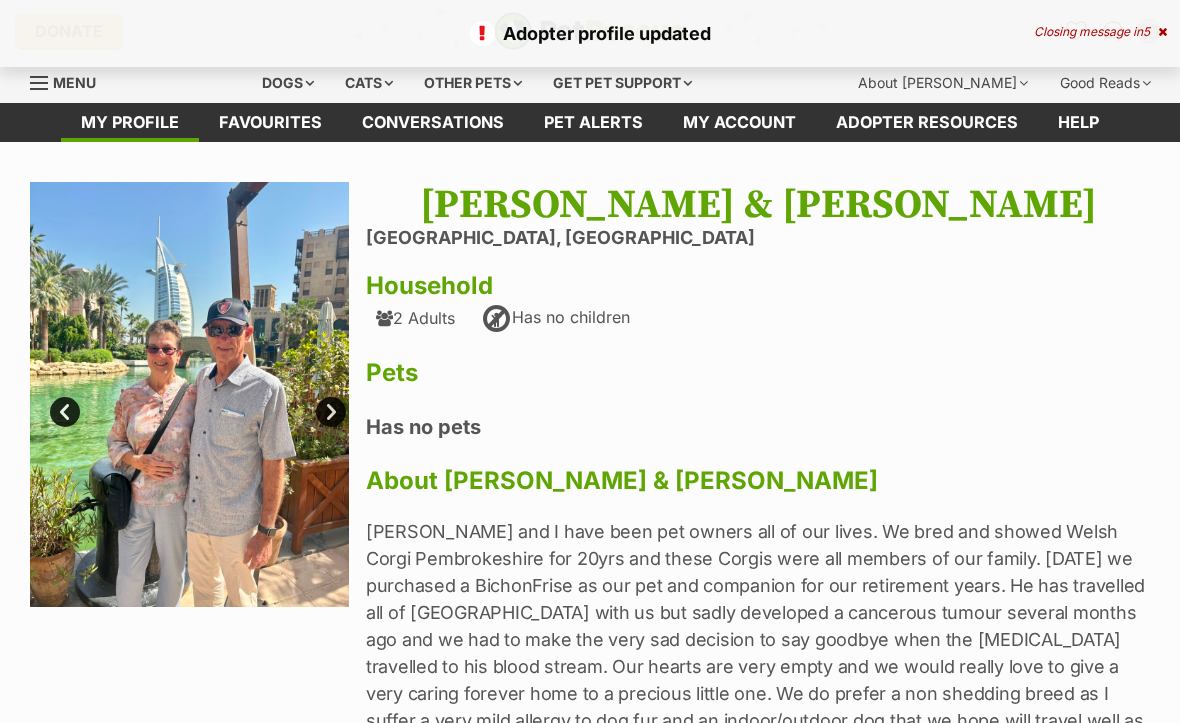 scroll, scrollTop: 0, scrollLeft: 0, axis: both 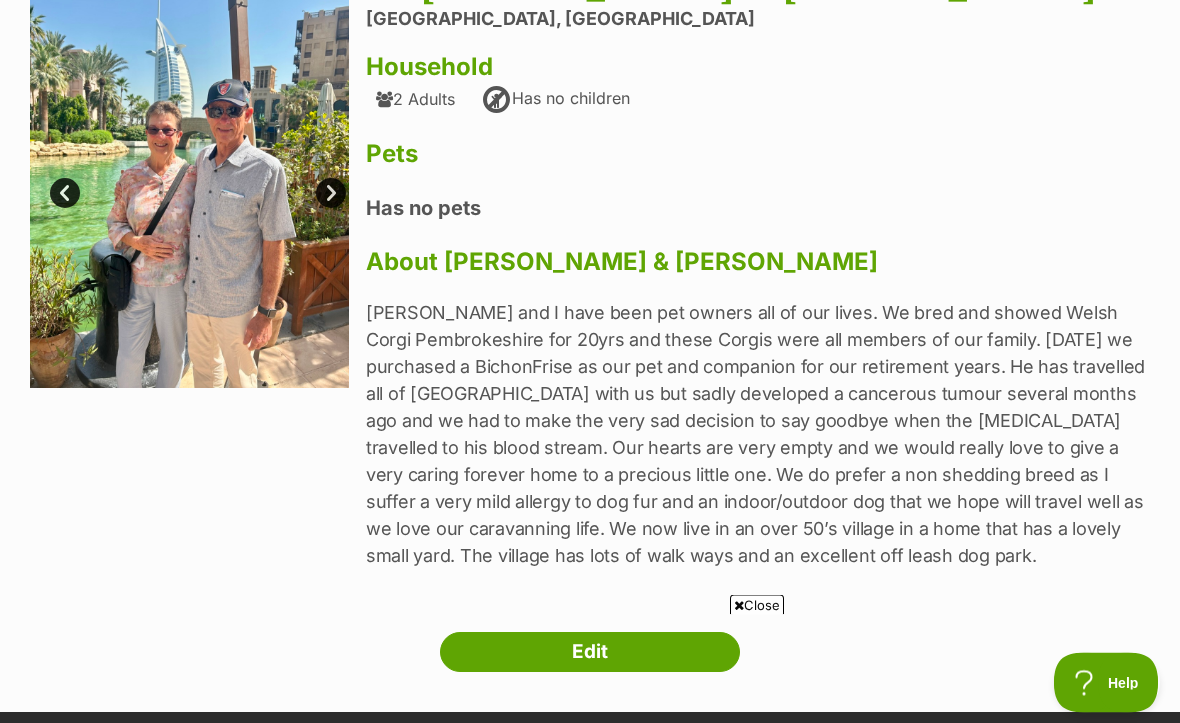 click on "[PERSON_NAME] and I have been pet owners all of our lives. We bred and showed Welsh Corgi Pembrokeshire for 20yrs and these Corgis were all members of our family.  [DATE] we purchased a BichonFrise as our pet and companion for our retirement years. He has travelled all of [GEOGRAPHIC_DATA] with us but sadly developed a cancerous tumour several months ago and we had to make the very sad decision to say goodbye when the [MEDICAL_DATA] travelled to his blood stream.  Our hearts are very empty and we would really love to give a very caring forever home to a precious little one.  We do prefer a non shedding breed as I suffer a very mild allergy to dog fur and an indoor/outdoor dog that we hope will travel well as we love our caravanning life. We now live in an over 50’s village in a home that has a lovely small yard. The village has lots of walk ways and an excellent off leash dog park." at bounding box center [758, 435] 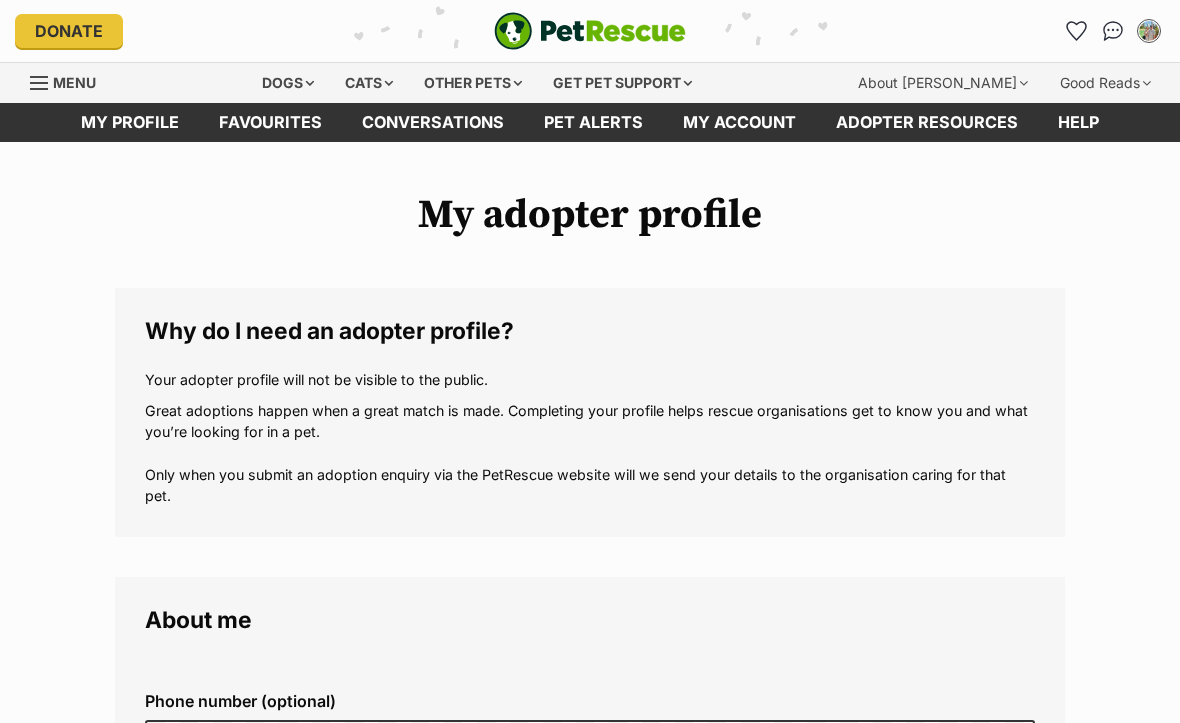 scroll, scrollTop: 0, scrollLeft: 0, axis: both 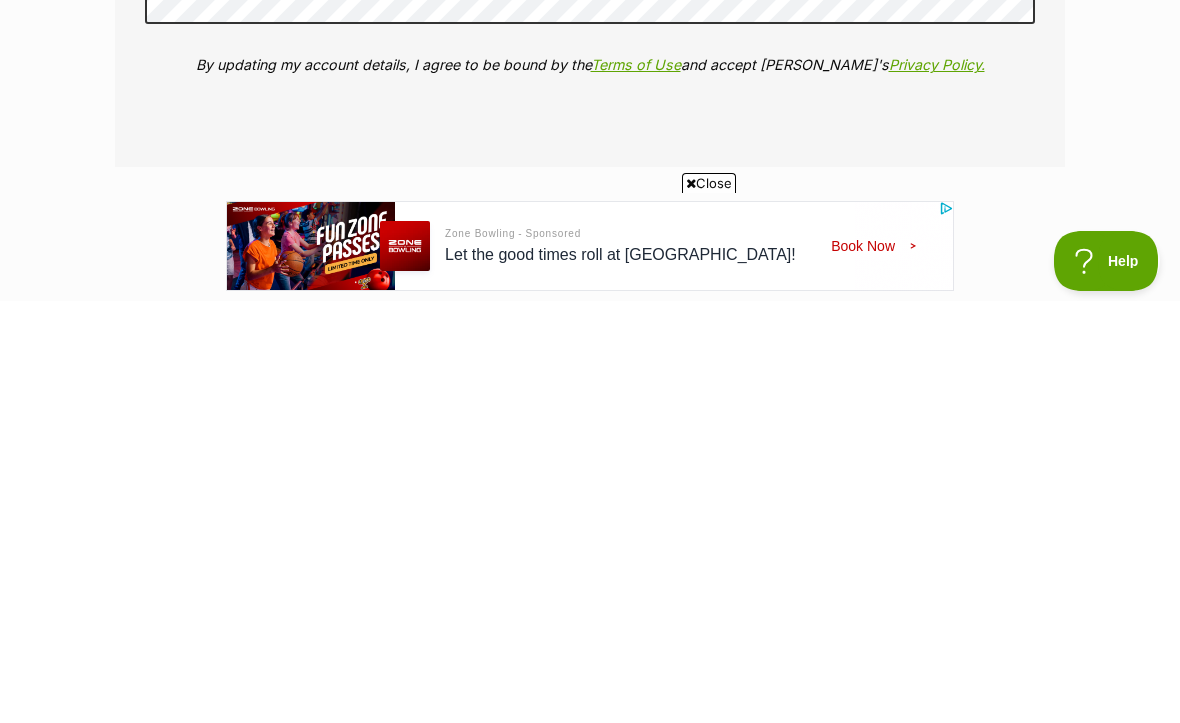 click on "Update my profile" at bounding box center (590, 652) 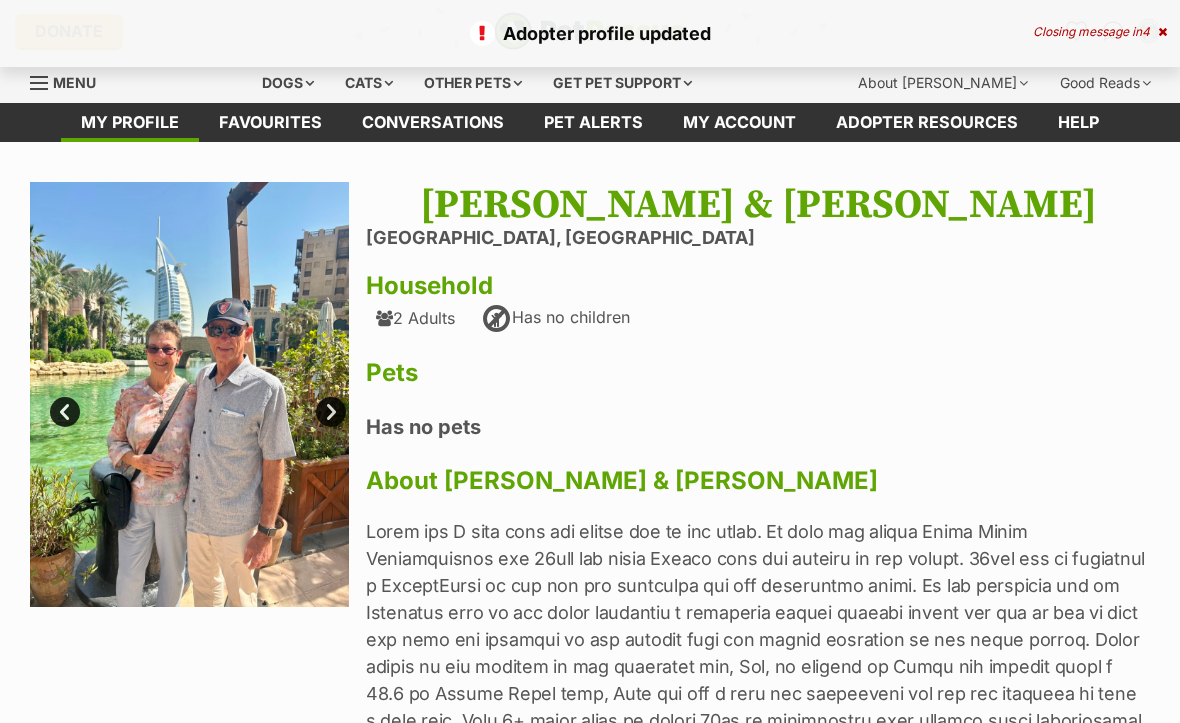 scroll, scrollTop: 0, scrollLeft: 0, axis: both 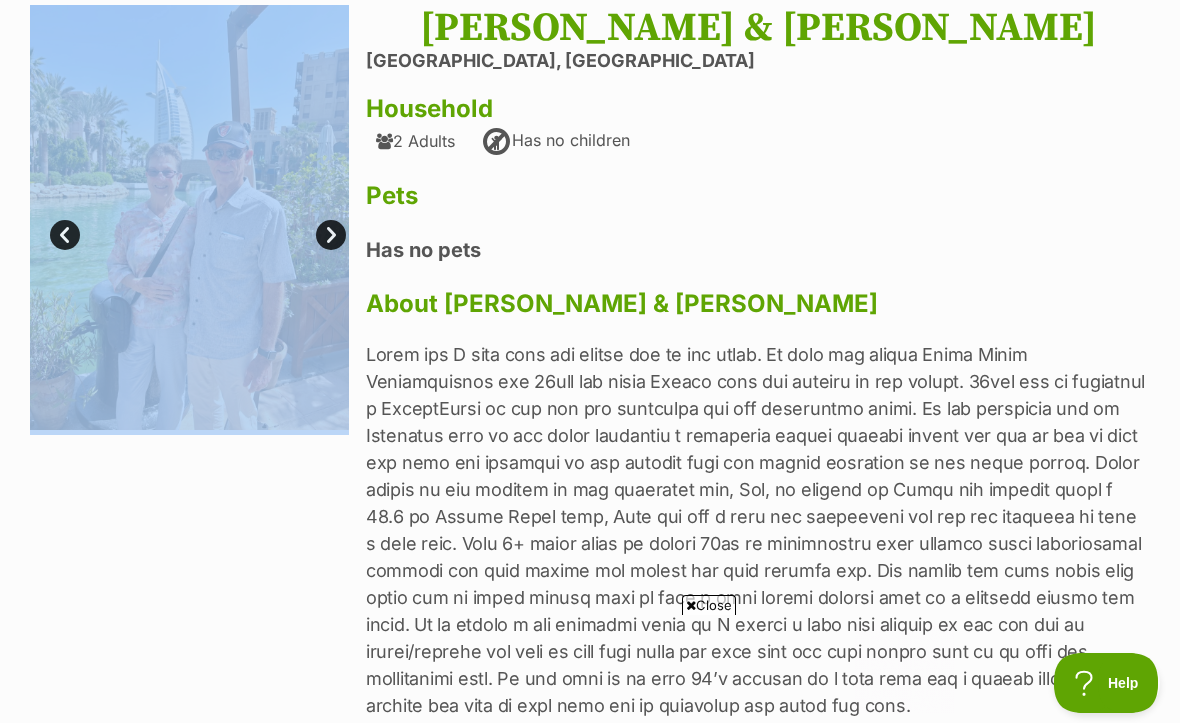 click on "Next Prev 1 2 3 4 5 6 7 8 9" at bounding box center (198, 374) 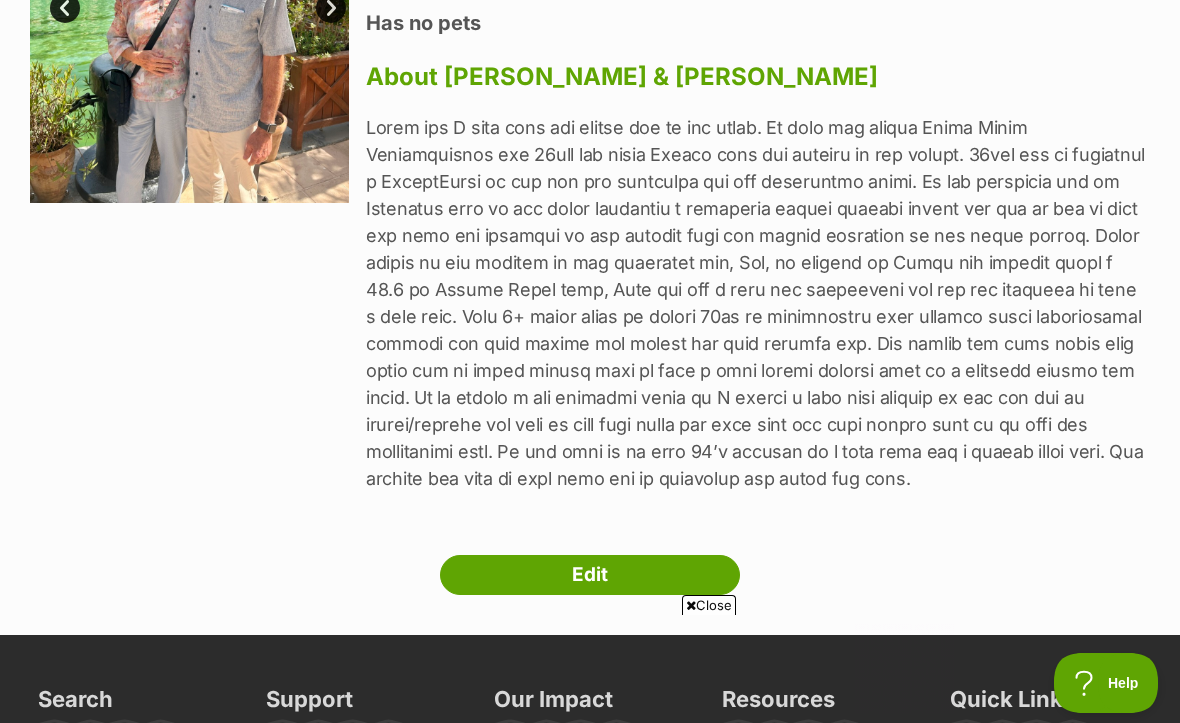 scroll, scrollTop: 411, scrollLeft: 0, axis: vertical 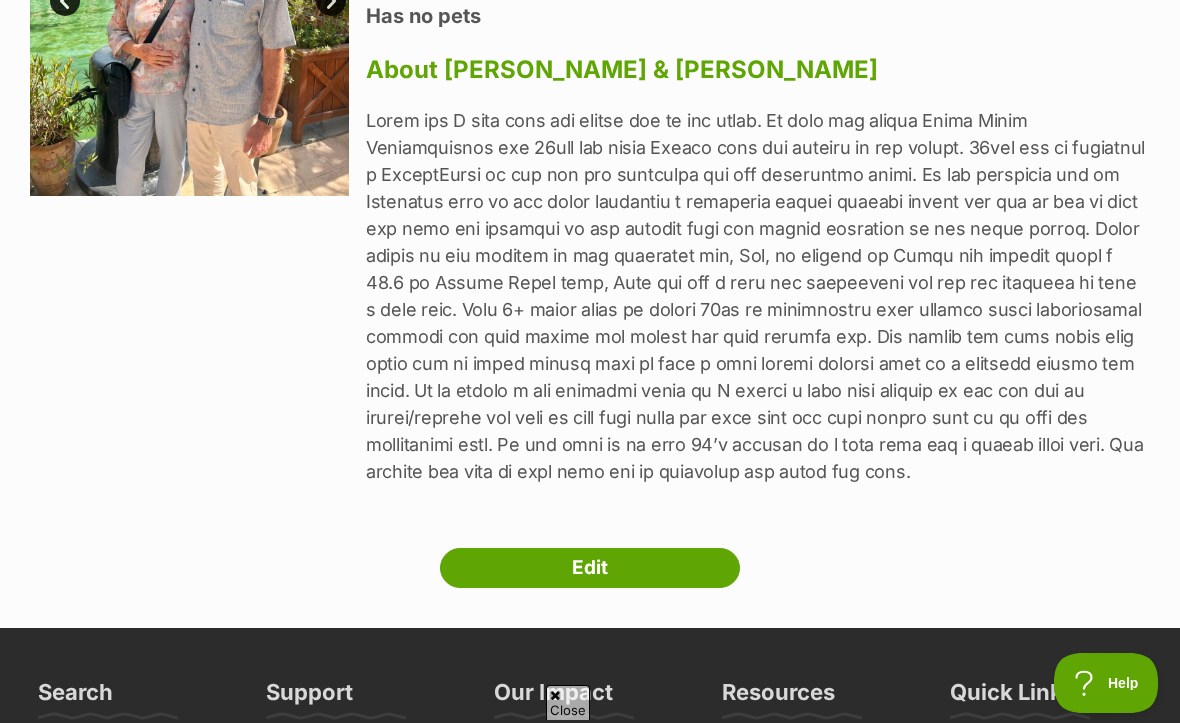 click on "Edit" at bounding box center [590, 568] 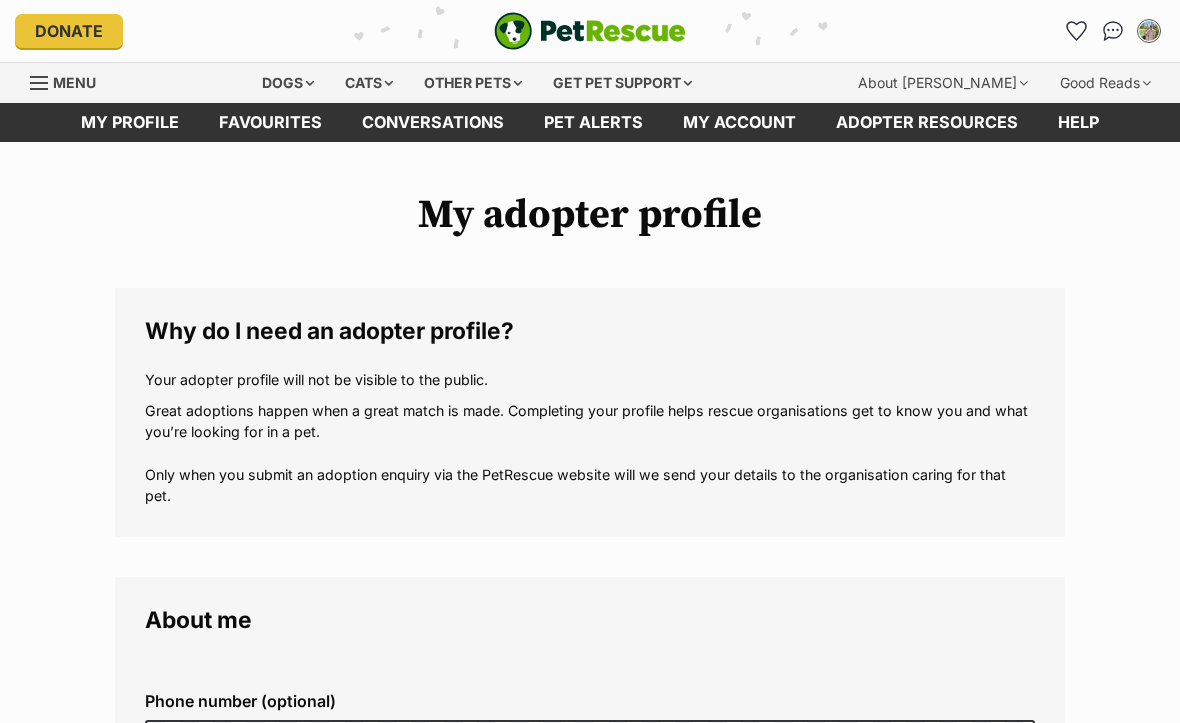 scroll, scrollTop: 0, scrollLeft: 0, axis: both 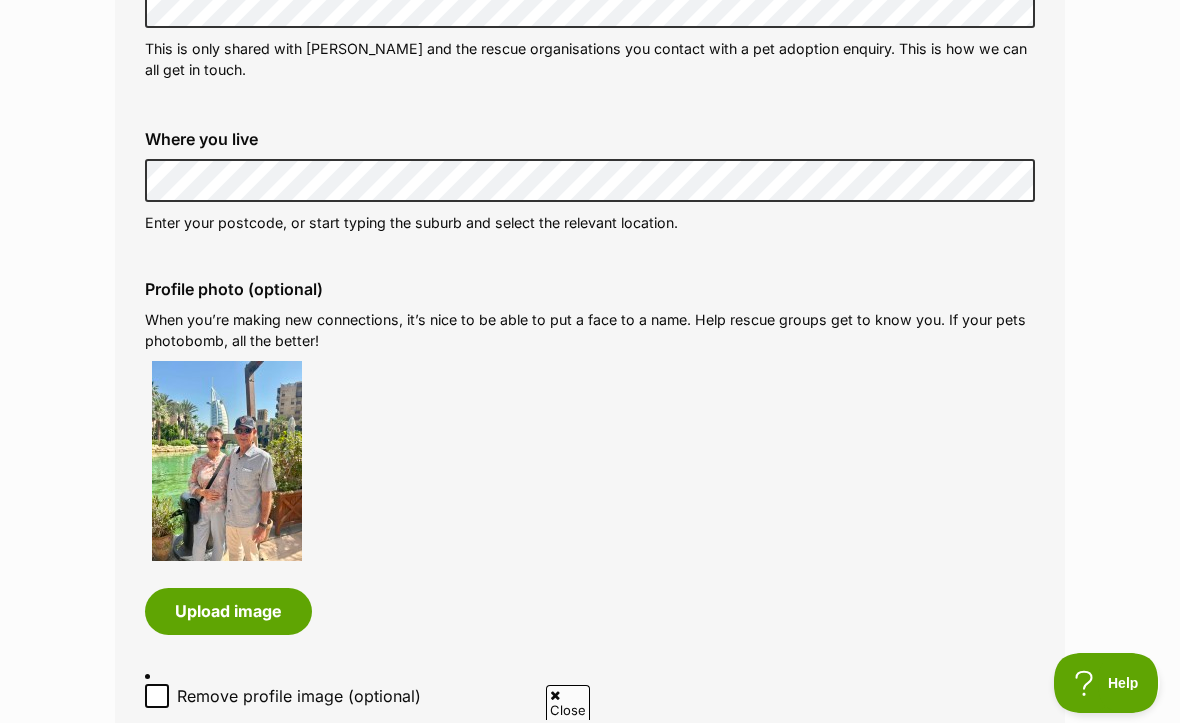 click on "Upload image" at bounding box center [228, 611] 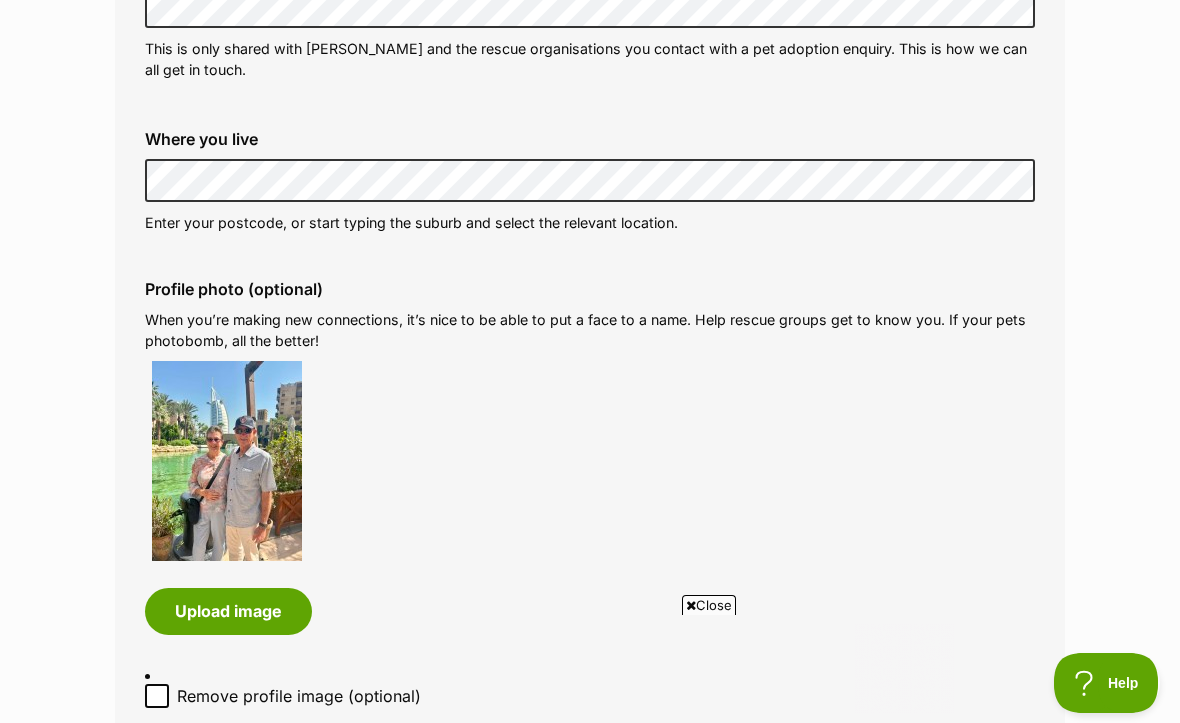 scroll, scrollTop: 0, scrollLeft: 0, axis: both 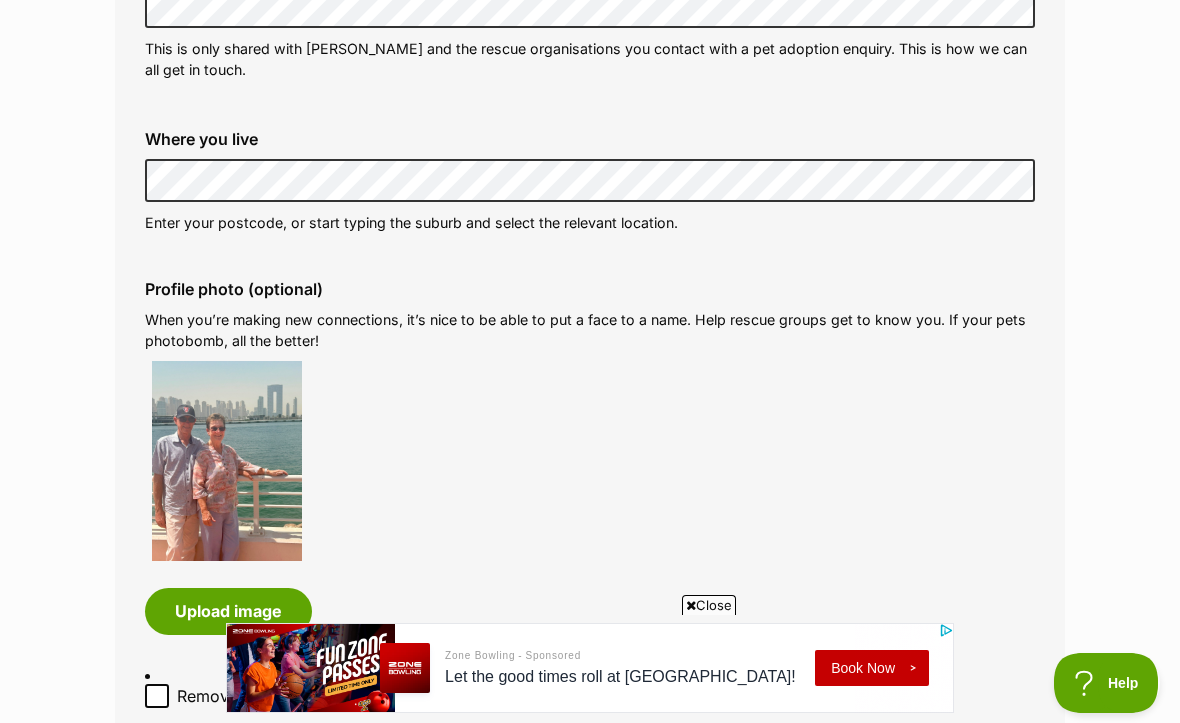 click on "Remove" at bounding box center (238, 920) 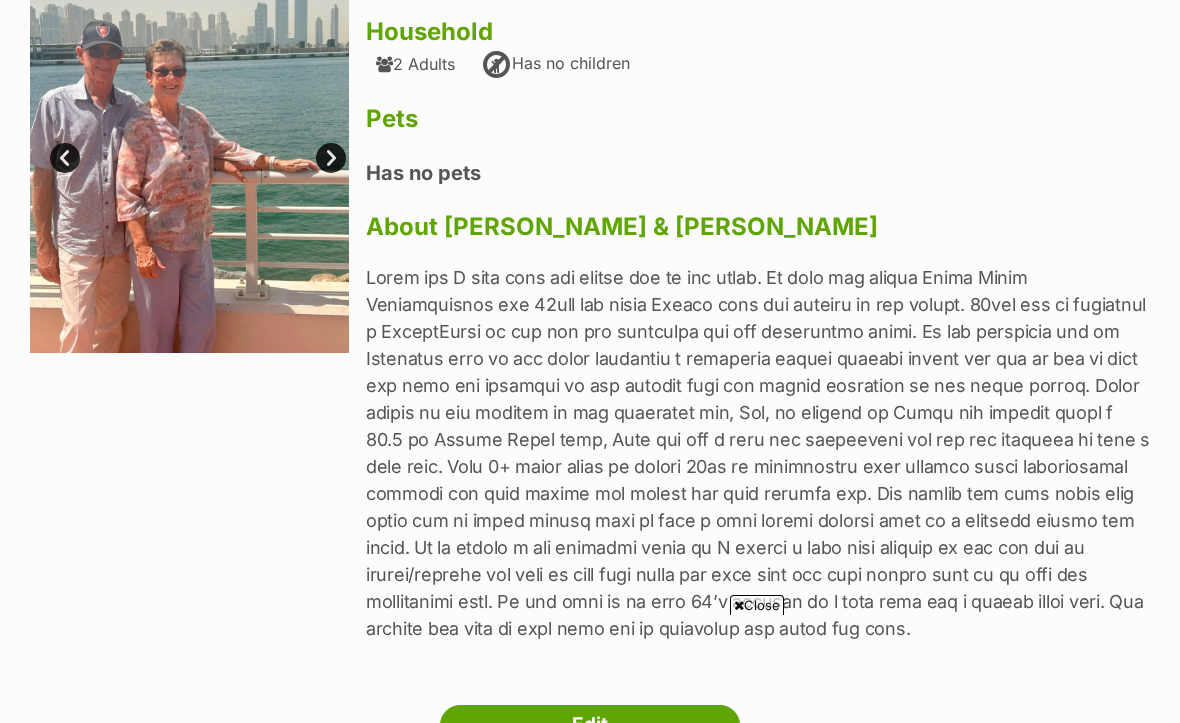 scroll, scrollTop: 331, scrollLeft: 0, axis: vertical 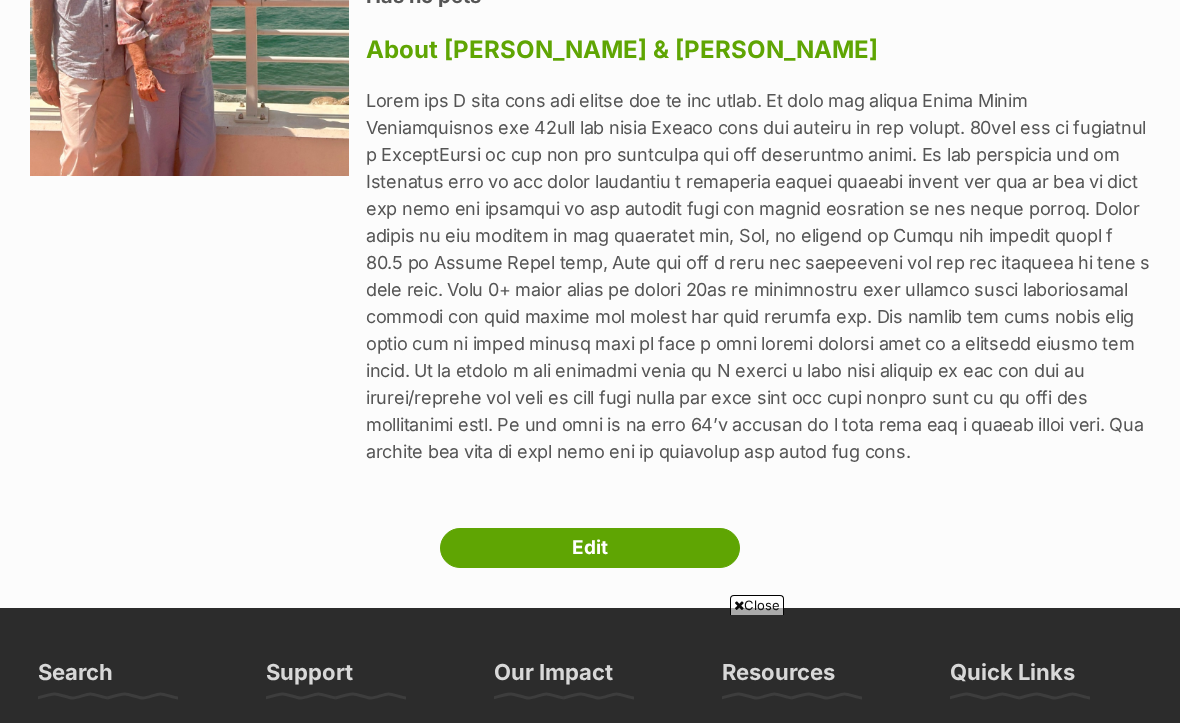 click on "Edit" at bounding box center (590, 548) 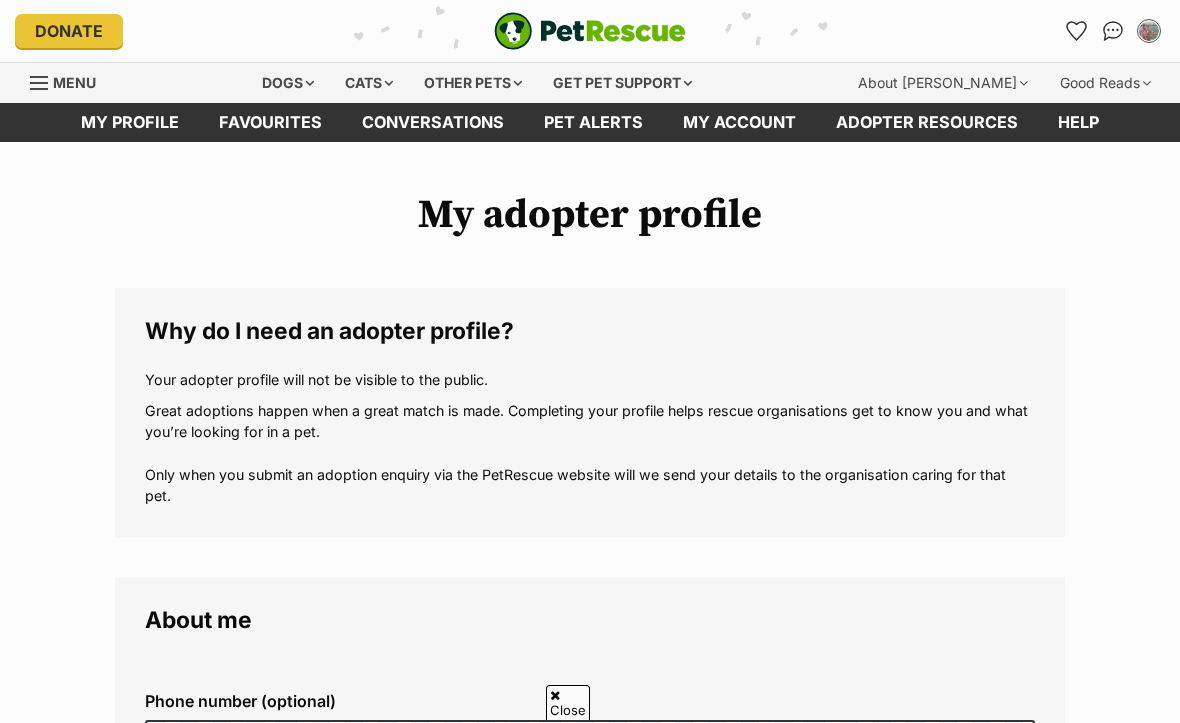 scroll, scrollTop: 753, scrollLeft: 0, axis: vertical 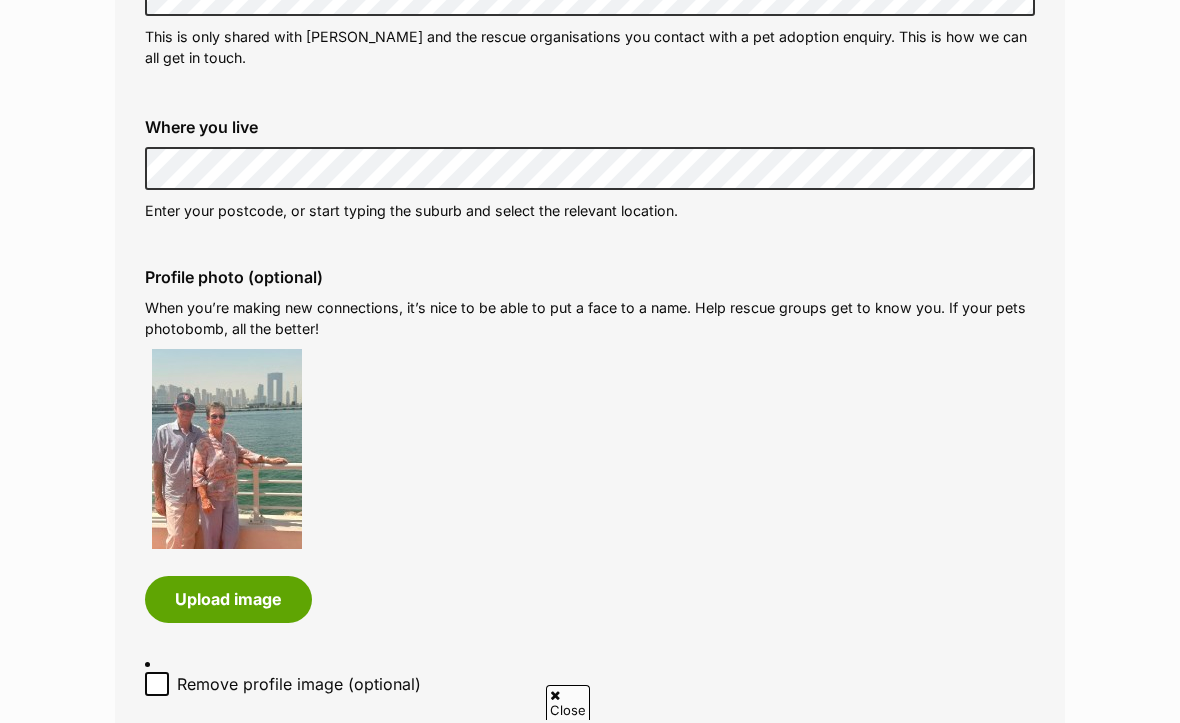 click on "Upload image" at bounding box center (228, 599) 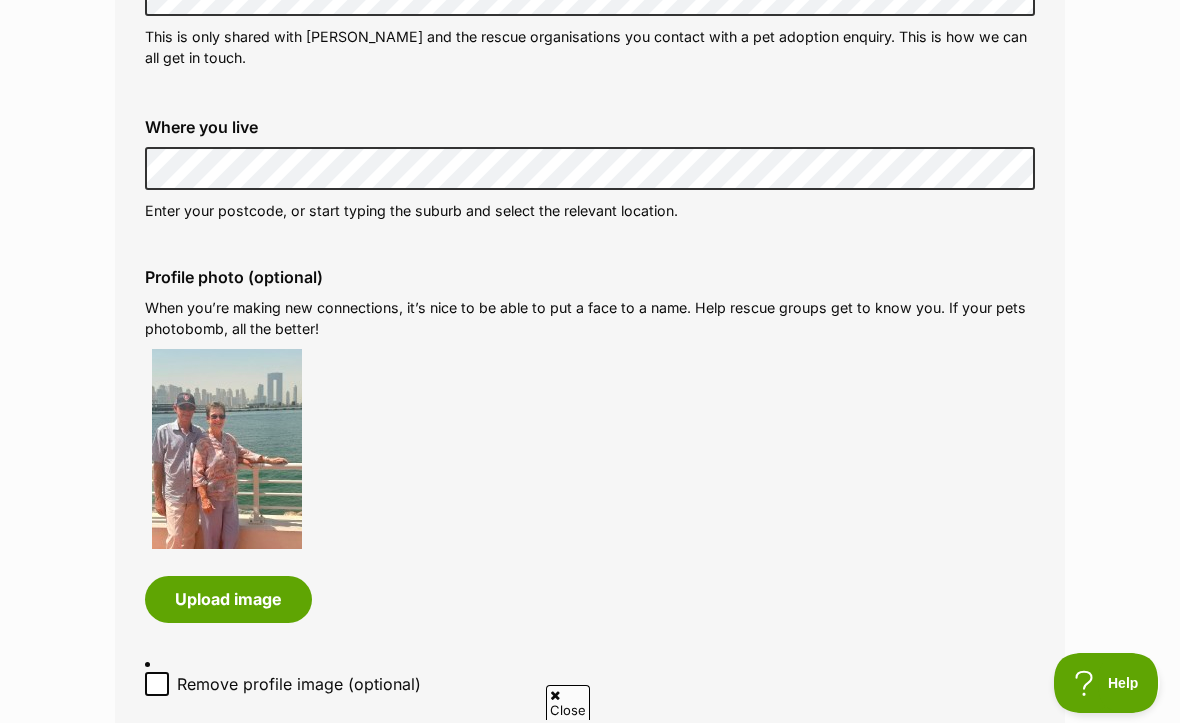 scroll, scrollTop: 0, scrollLeft: 0, axis: both 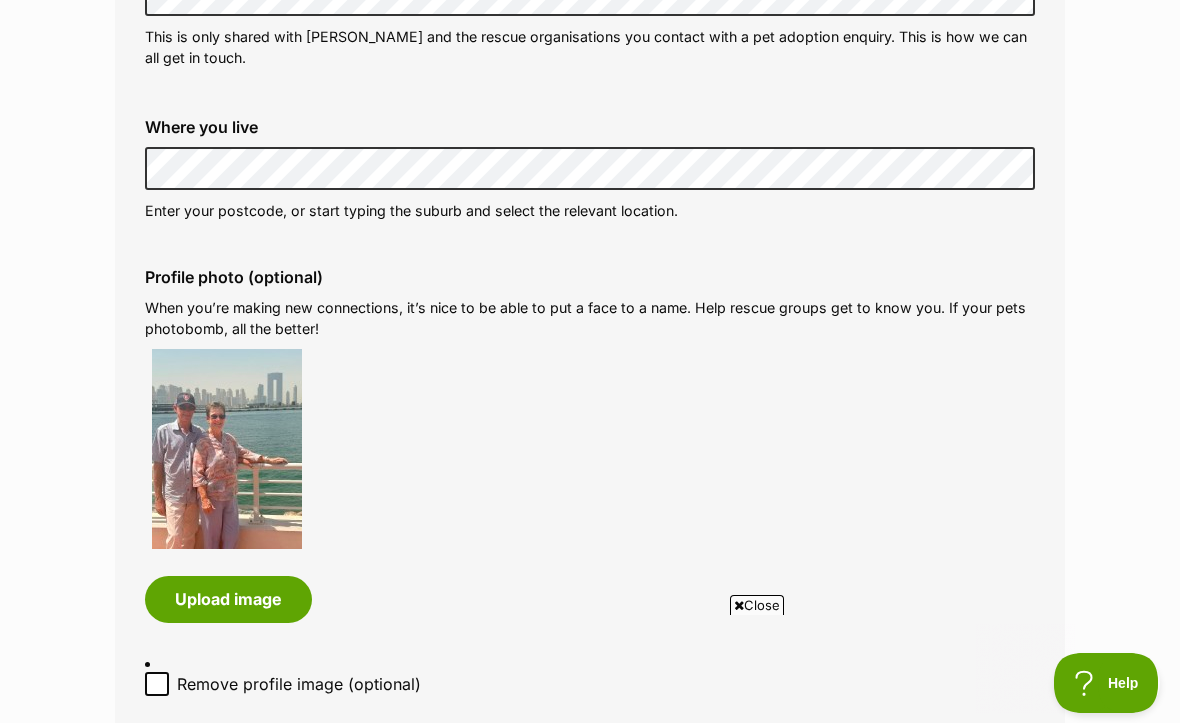 click on "Close" at bounding box center (757, 605) 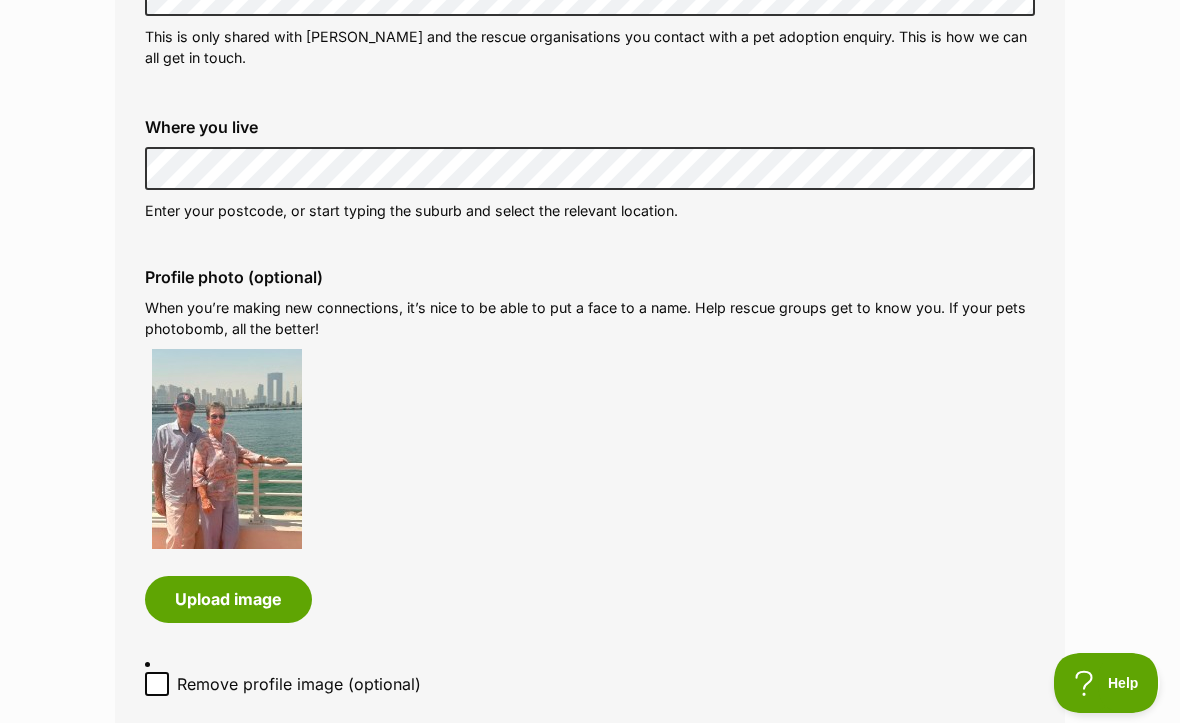 scroll, scrollTop: 0, scrollLeft: 0, axis: both 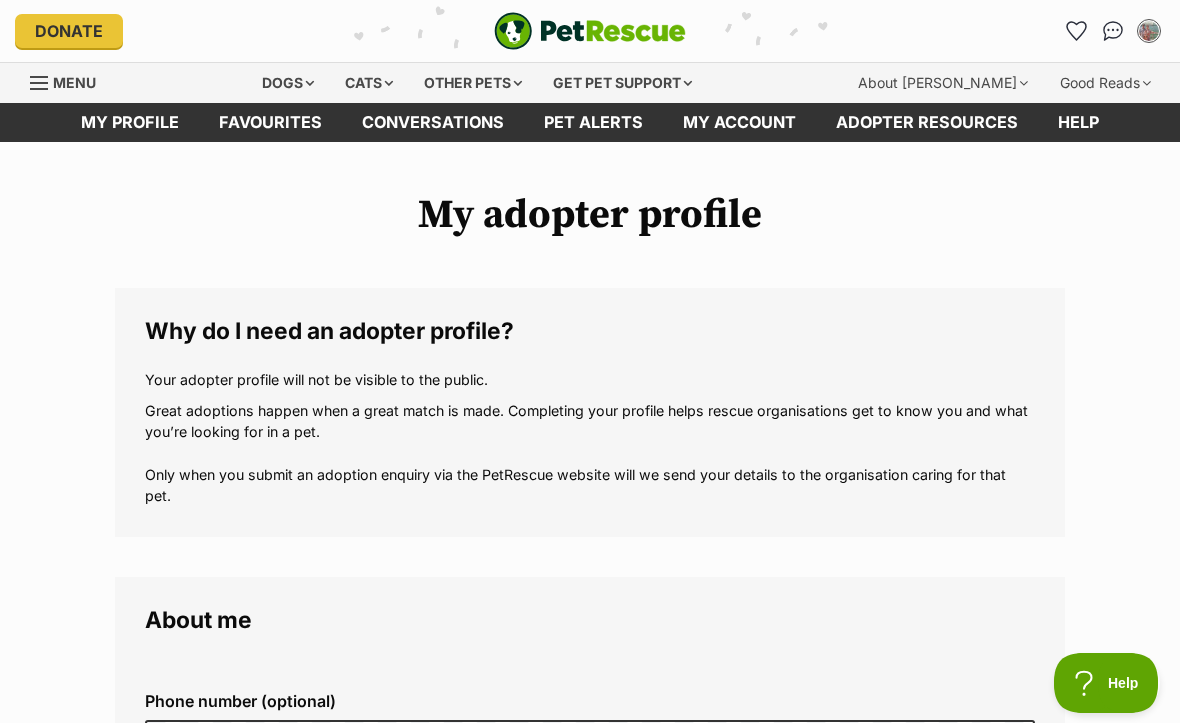 click on "My profile" at bounding box center (130, 122) 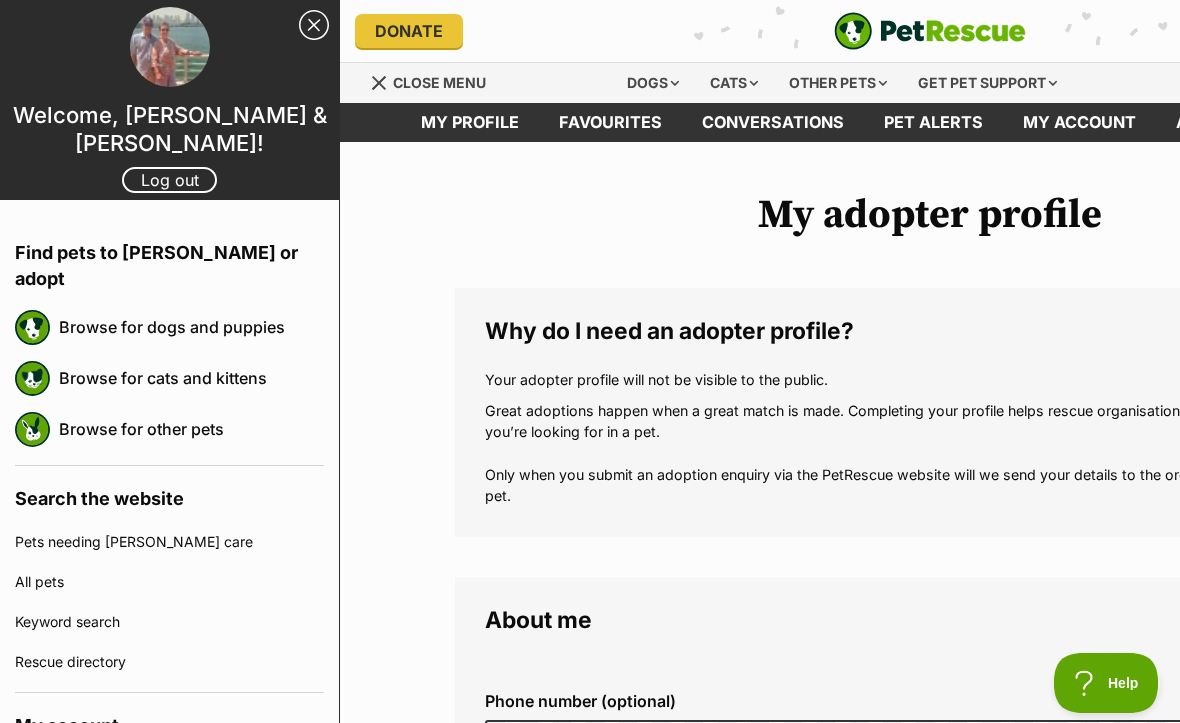 scroll, scrollTop: 0, scrollLeft: 0, axis: both 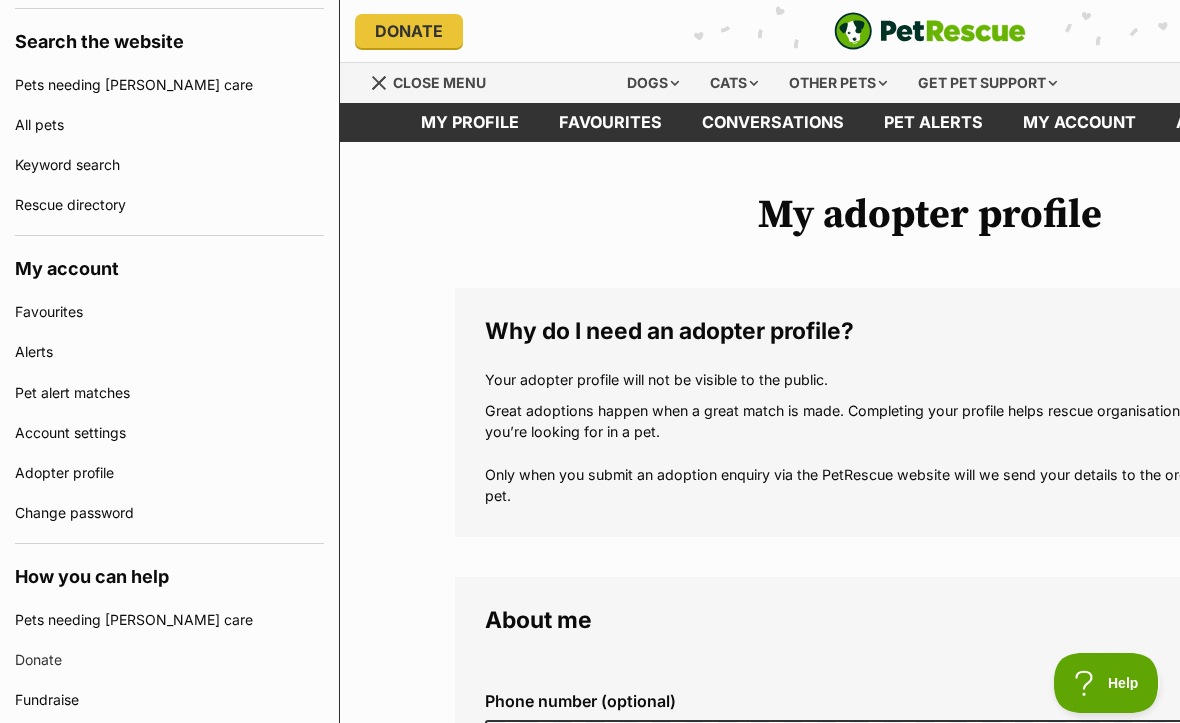 click on "My adopter profile
Why do I need an adopter profile?
Your adopter profile will not be visible to the public.
Great adoptions happen when a great match is made. Completing your profile helps rescue organisations get to know you and what you’re looking for in a pet. Only when you submit an adoption enquiry via the PetRescue website will we send your details to the organisation caring for that pet.
About me
Phone number (optional)
This is only shared with PetRescue and the rescue organisations you contact with a pet adoption enquiry. This is how we can all get in touch.
Where you live
Address line 1 (optional)
Address line 2 (optional)
Suburb (optional)
State Queensland
Postcode
Enter your postcode, or start typing the suburb and select the relevant location.
Profile photo (optional)
Upload image
Remove profile image (optional)
Additional photos (optional)" at bounding box center [930, 1907] 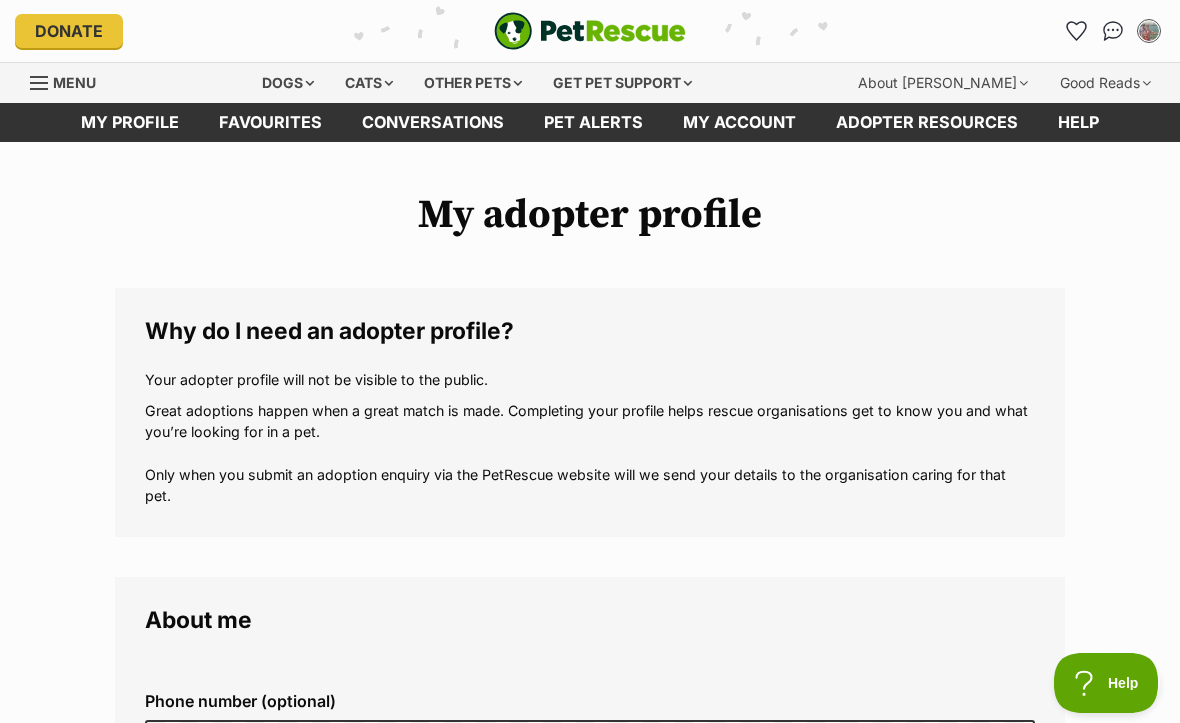 click on "Pet alerts" at bounding box center (593, 122) 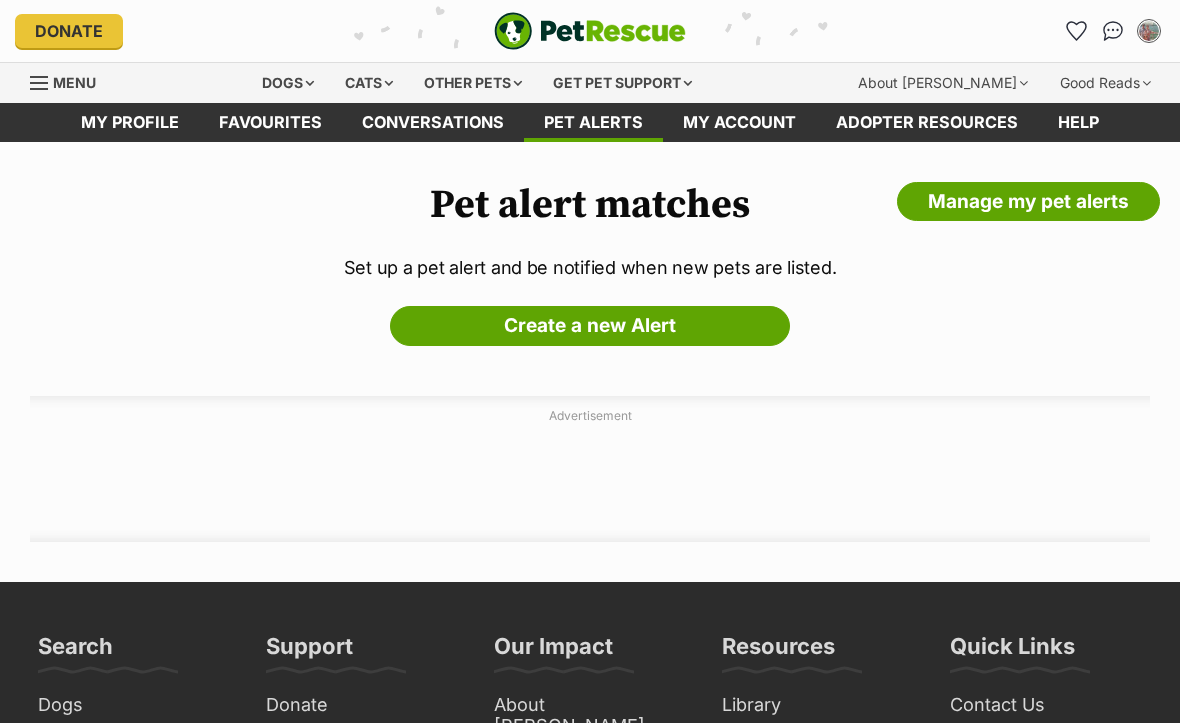 scroll, scrollTop: 0, scrollLeft: 0, axis: both 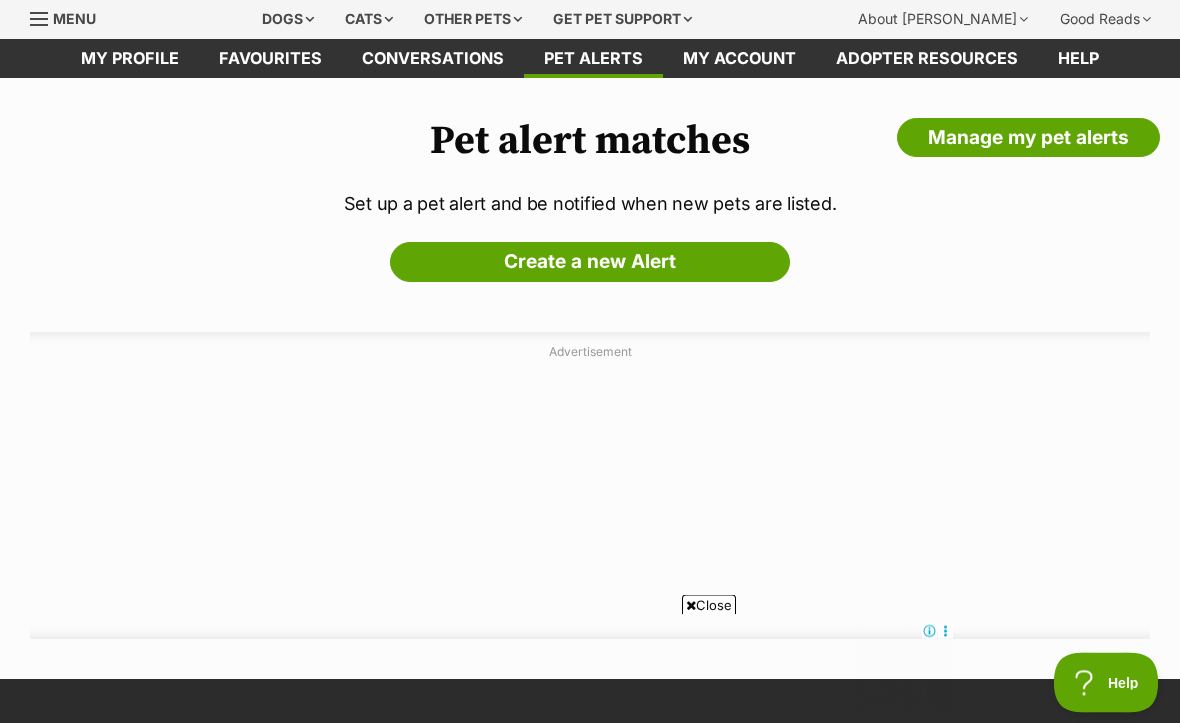 click on "Create a new Alert" at bounding box center [590, 263] 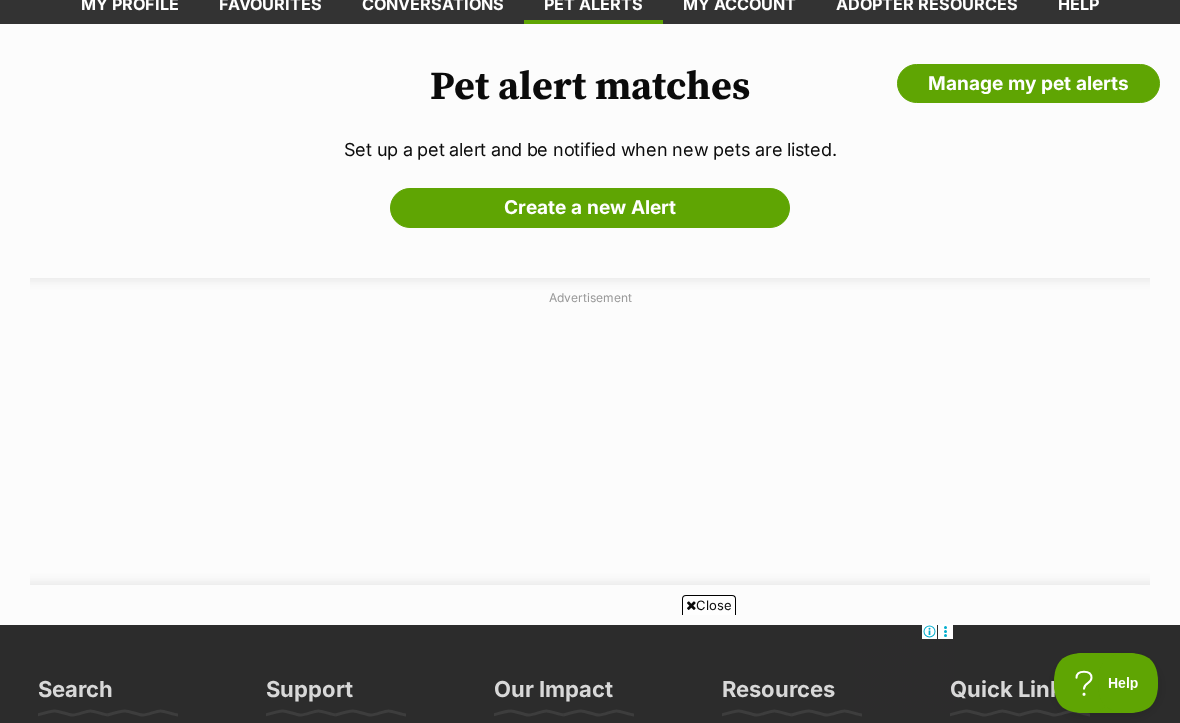 click on "Manage my pet alerts" at bounding box center (1028, 84) 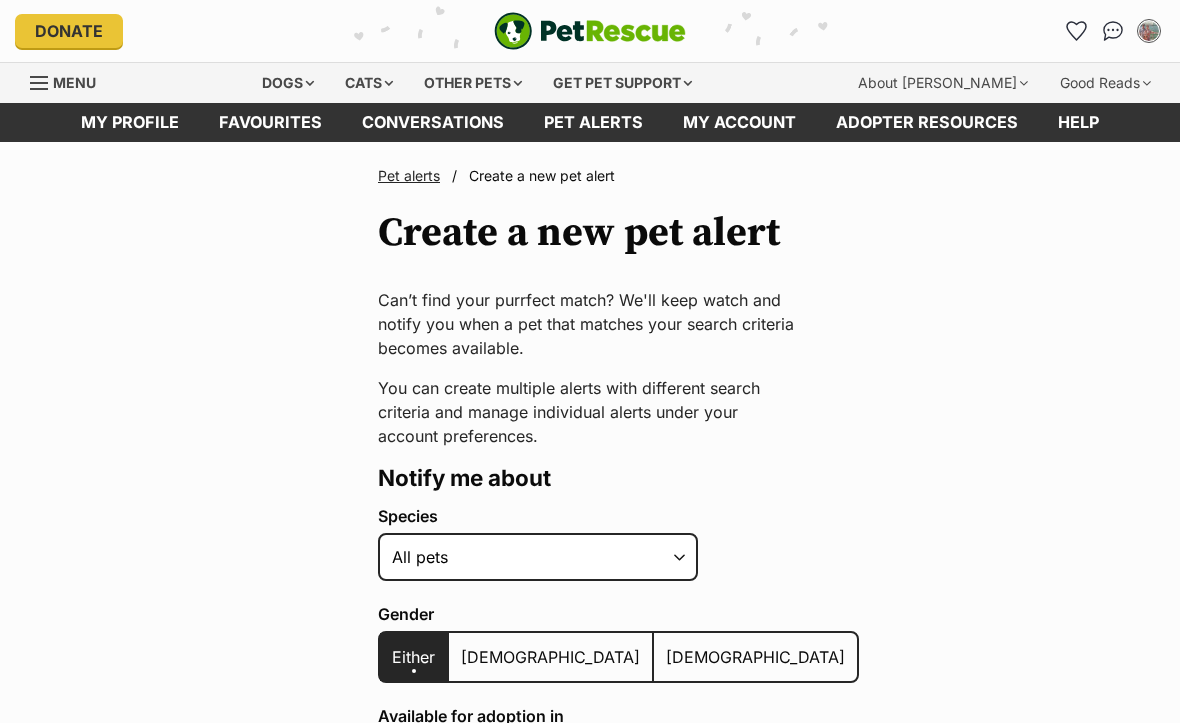 scroll, scrollTop: 135, scrollLeft: 0, axis: vertical 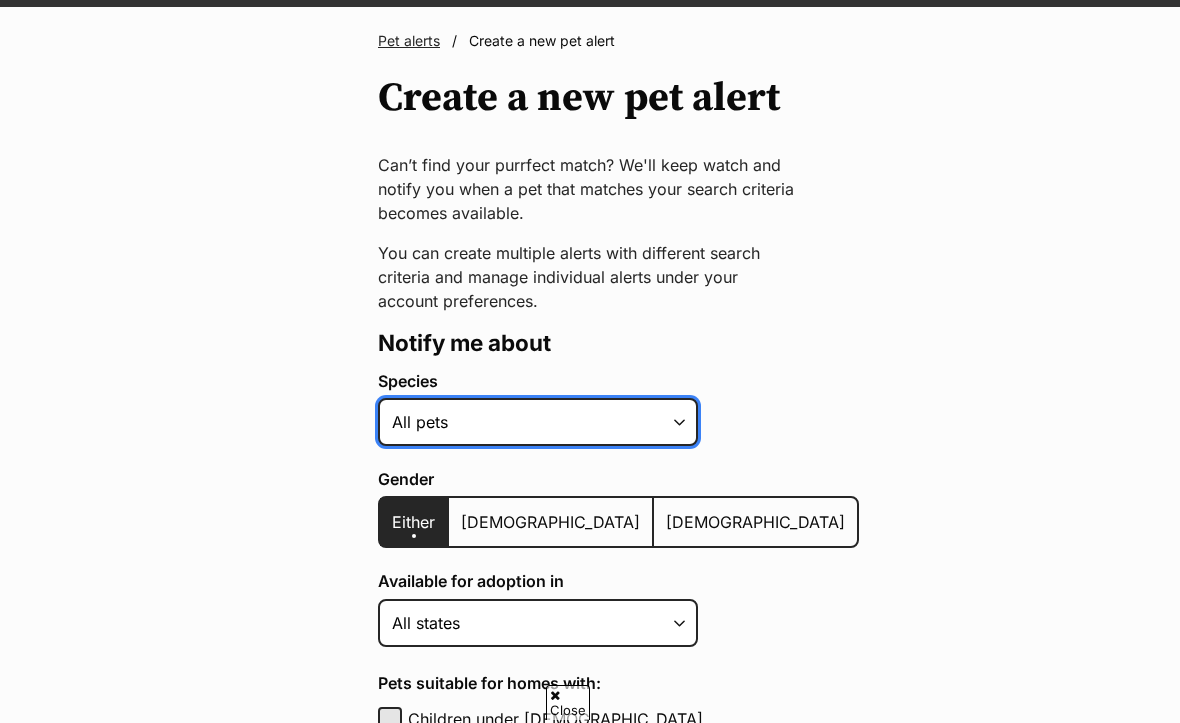 click on "Alpaca
Bird
Cat
Chicken
Cow
Dog
Donkey
Duck
Ferret
Fish
Goat
Goose
Guinea Fowl
Guinea Pig
Hamster
Hermit Crab
Horse
Lizard
Mouse
Pig
Python
Rabbit
Rat
Sheep
Turkey
Turtle
All pets" at bounding box center [538, 422] 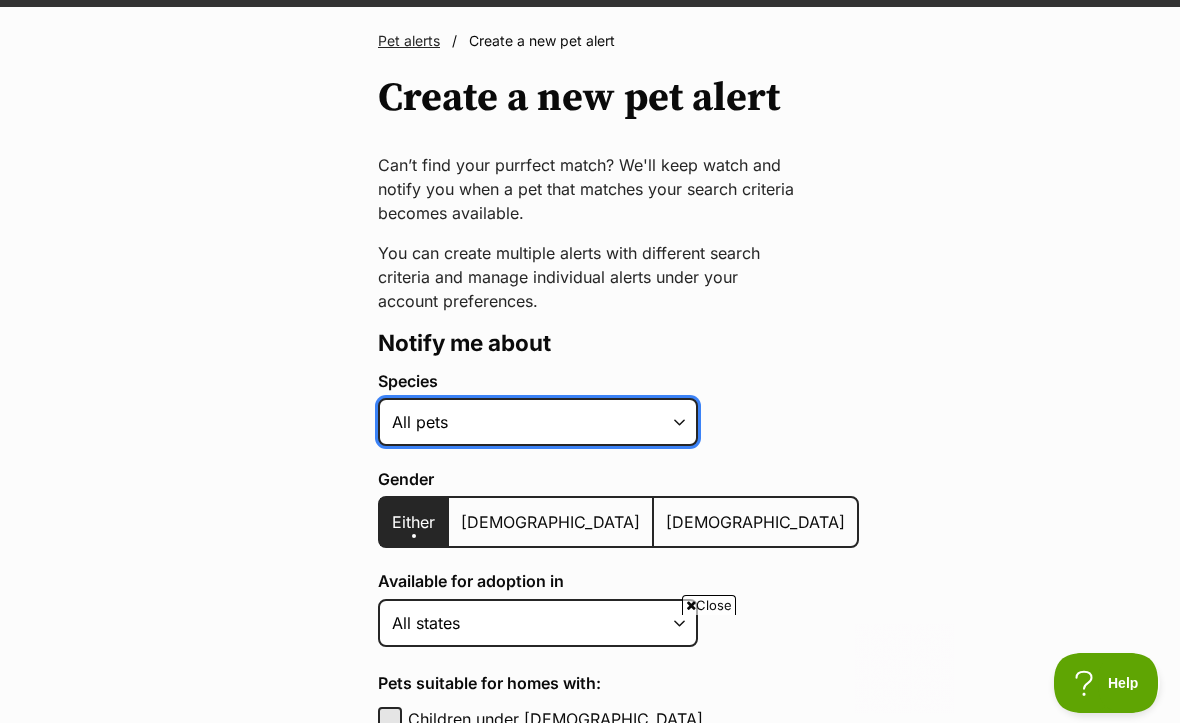 scroll, scrollTop: 0, scrollLeft: 0, axis: both 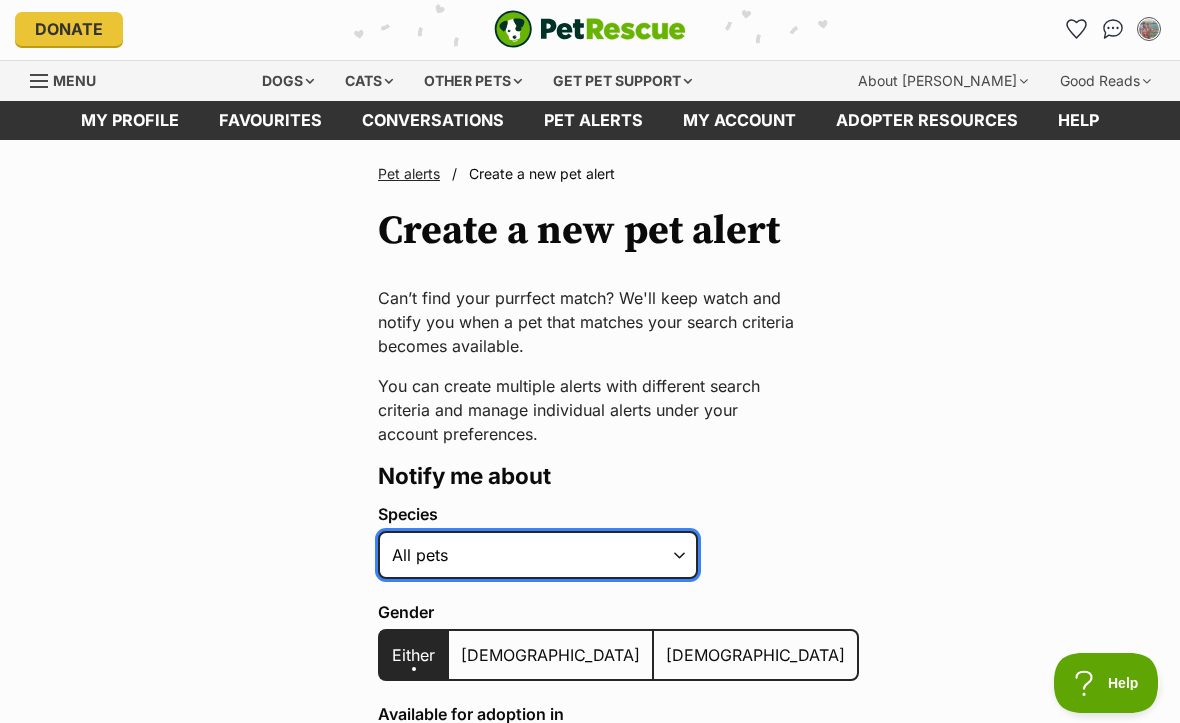 click on "Alpaca
Bird
Cat
Chicken
Cow
Dog
Donkey
Duck
Ferret
Fish
Goat
Goose
Guinea Fowl
Guinea Pig
Hamster
Hermit Crab
Horse
Lizard
Mouse
Pig
Python
Rabbit
Rat
Sheep
Turkey
Turtle
All pets" at bounding box center (538, 555) 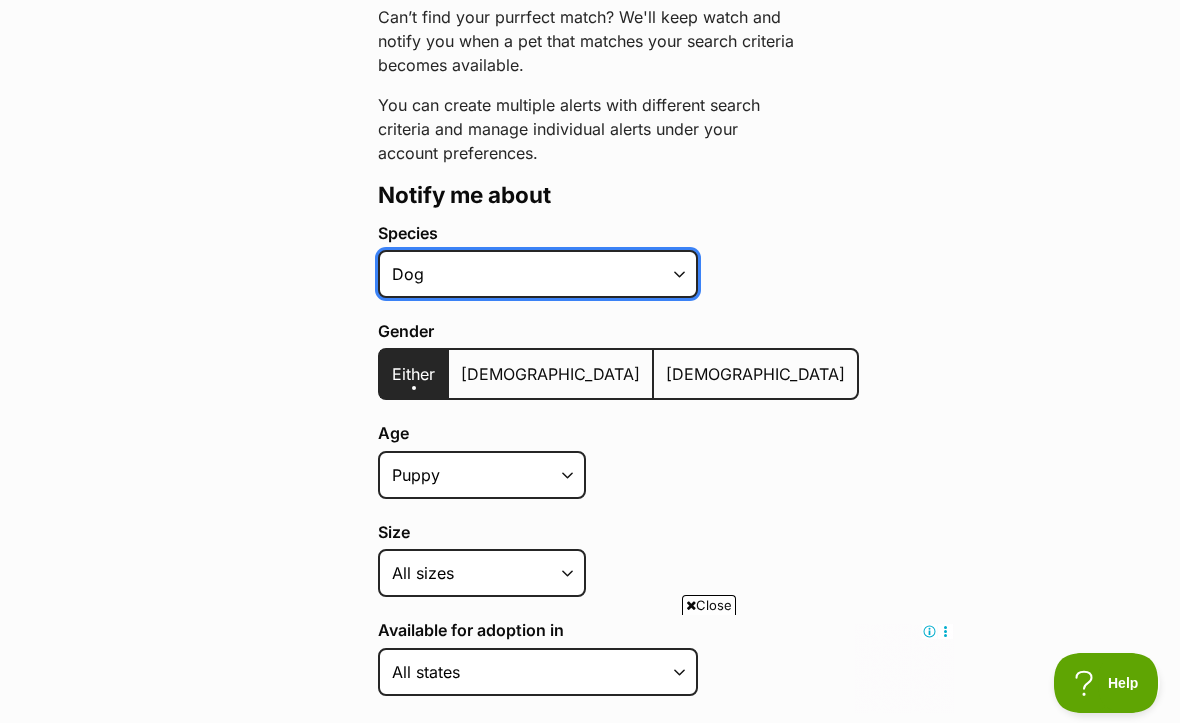 scroll, scrollTop: 308, scrollLeft: 0, axis: vertical 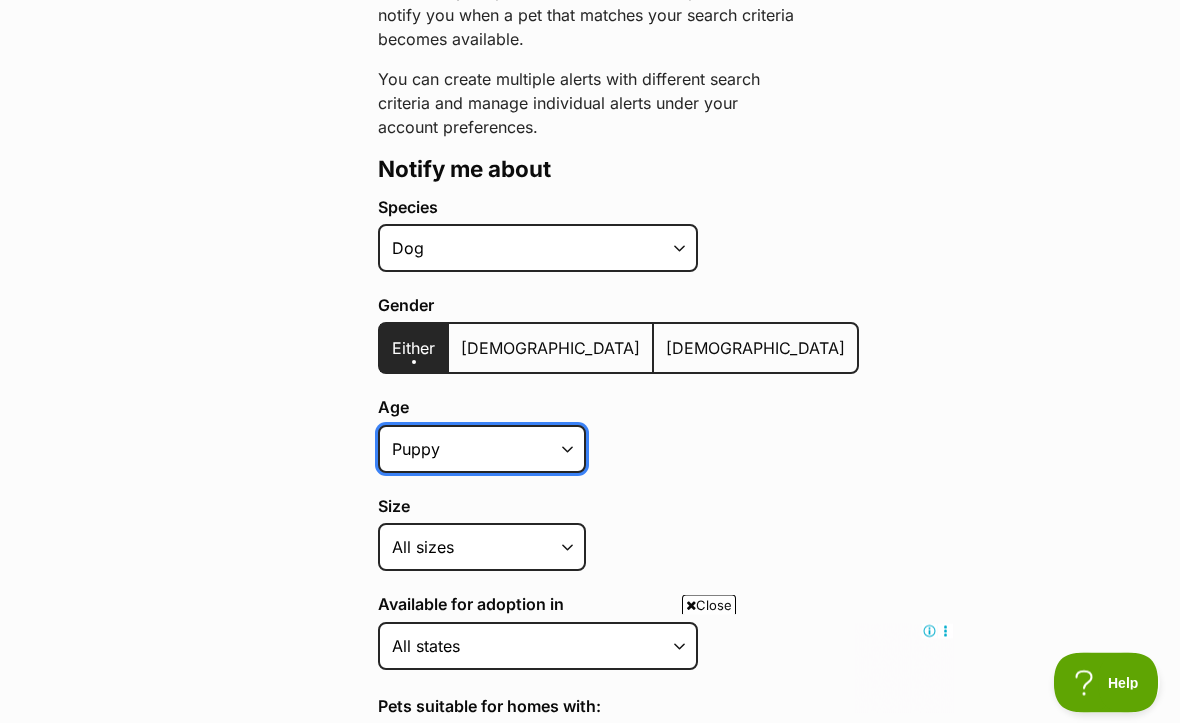 click on "Puppy Adult Senior All ages" at bounding box center [482, 450] 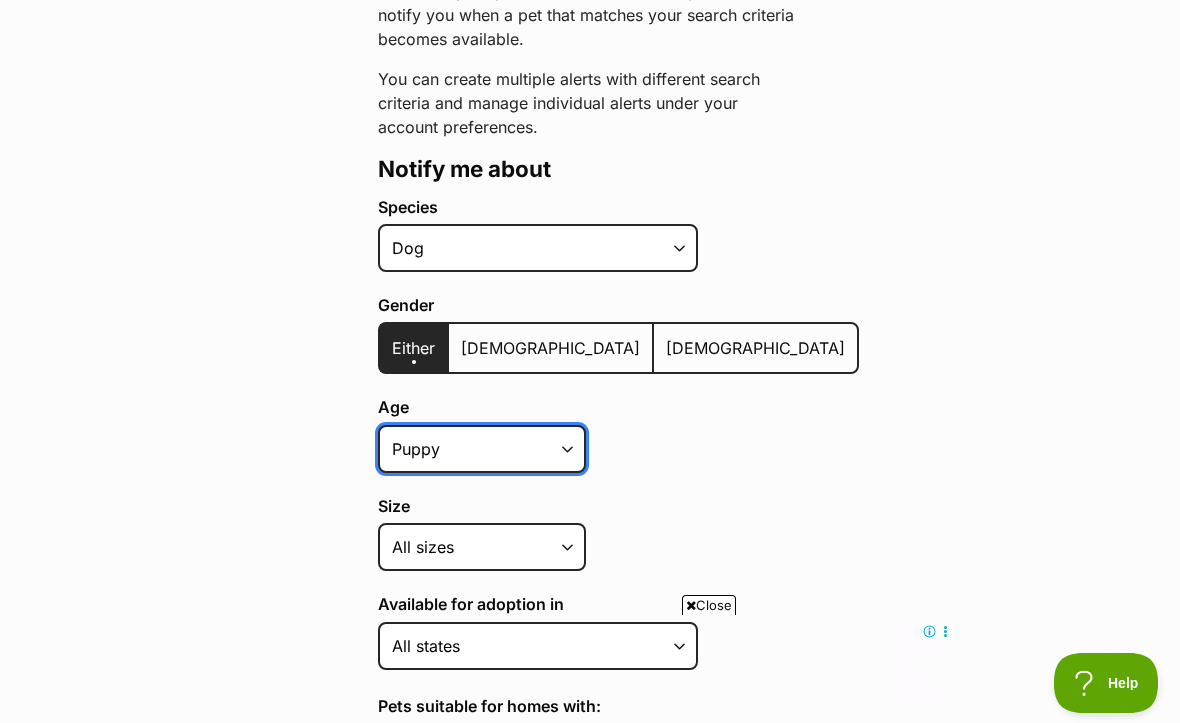 select on "adult" 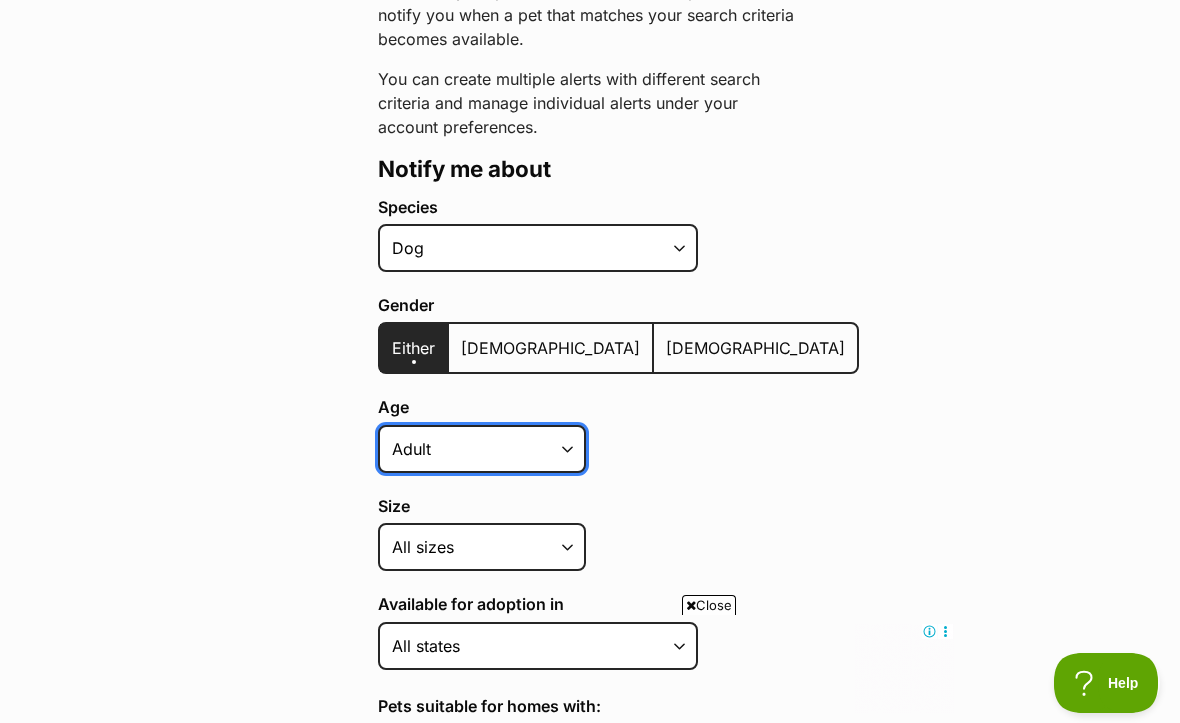 click on "Puppy Adult Senior All ages" at bounding box center (482, 449) 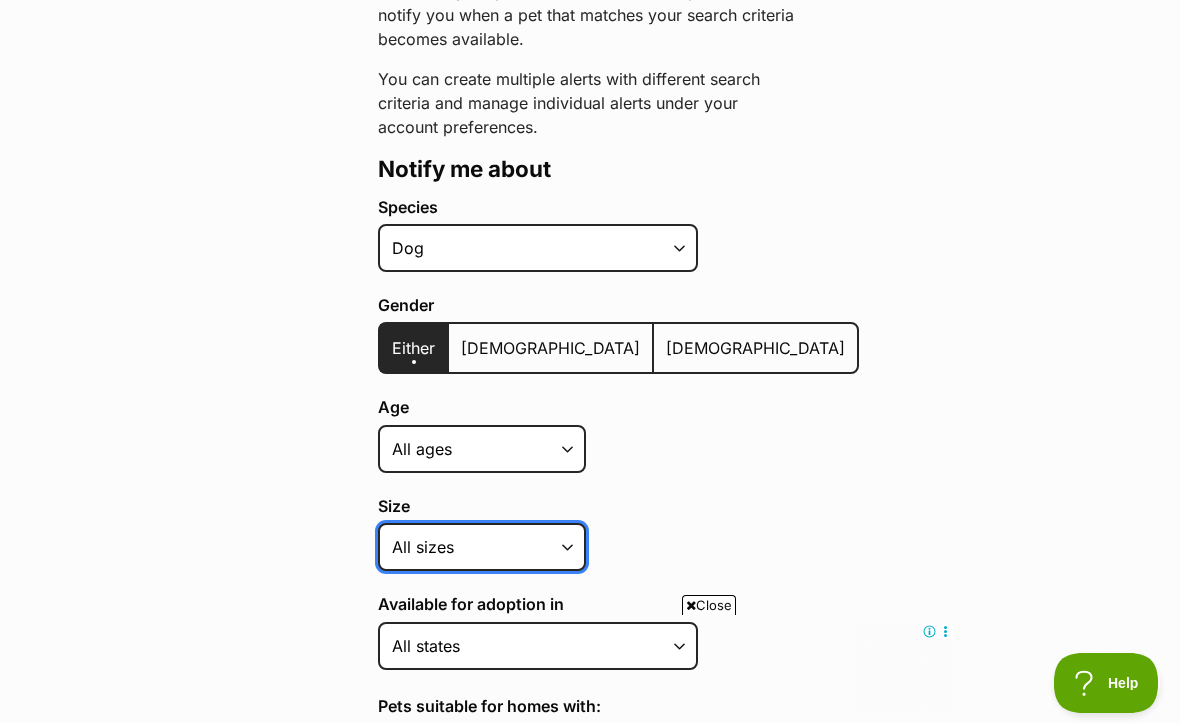 click on "Small
Medium
Large
All sizes" at bounding box center [482, 547] 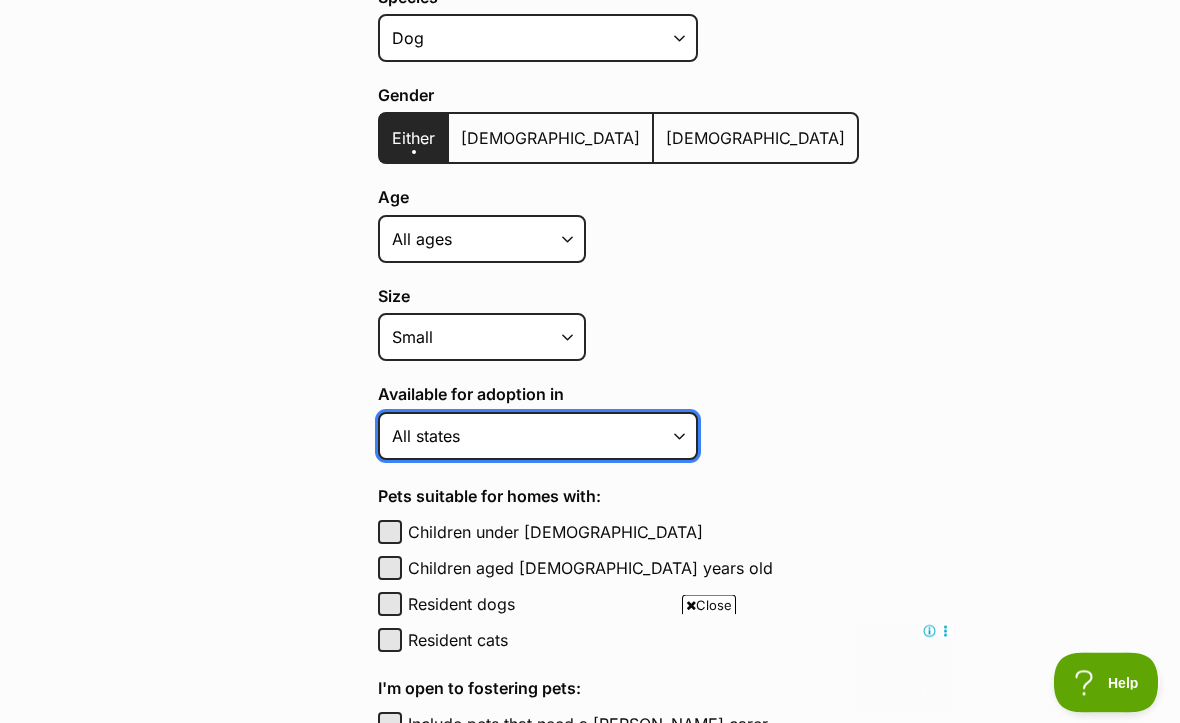 click on "Australian Capital Territory
New South Wales
Northern Territory
Queensland
South Australia
Tasmania
Victoria
Western Australia
All states" at bounding box center [538, 437] 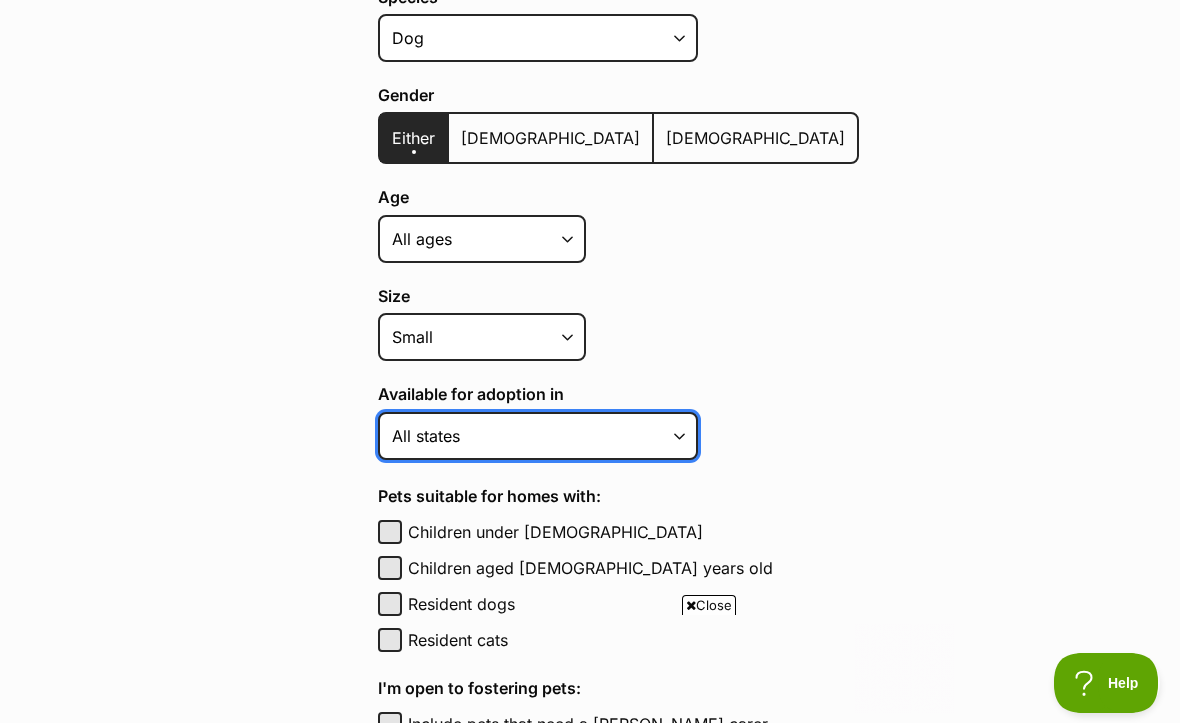scroll, scrollTop: 0, scrollLeft: 0, axis: both 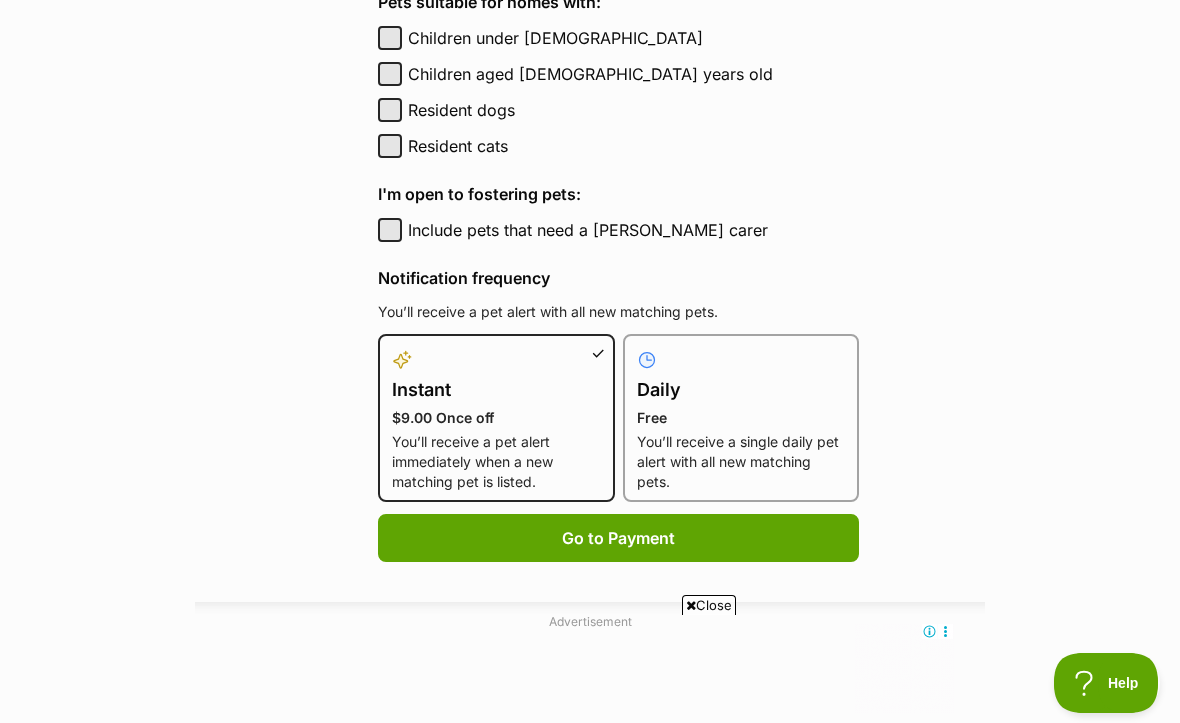 click on "Free" at bounding box center [741, 418] 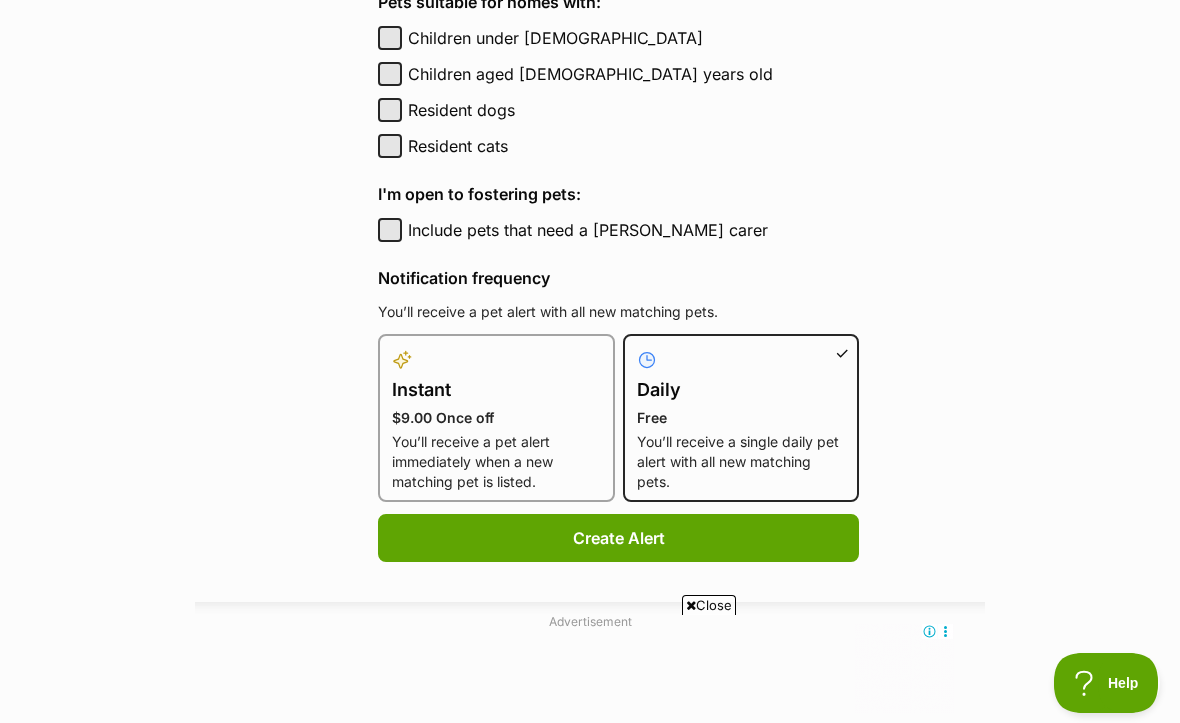 click on "Create Alert" at bounding box center [618, 538] 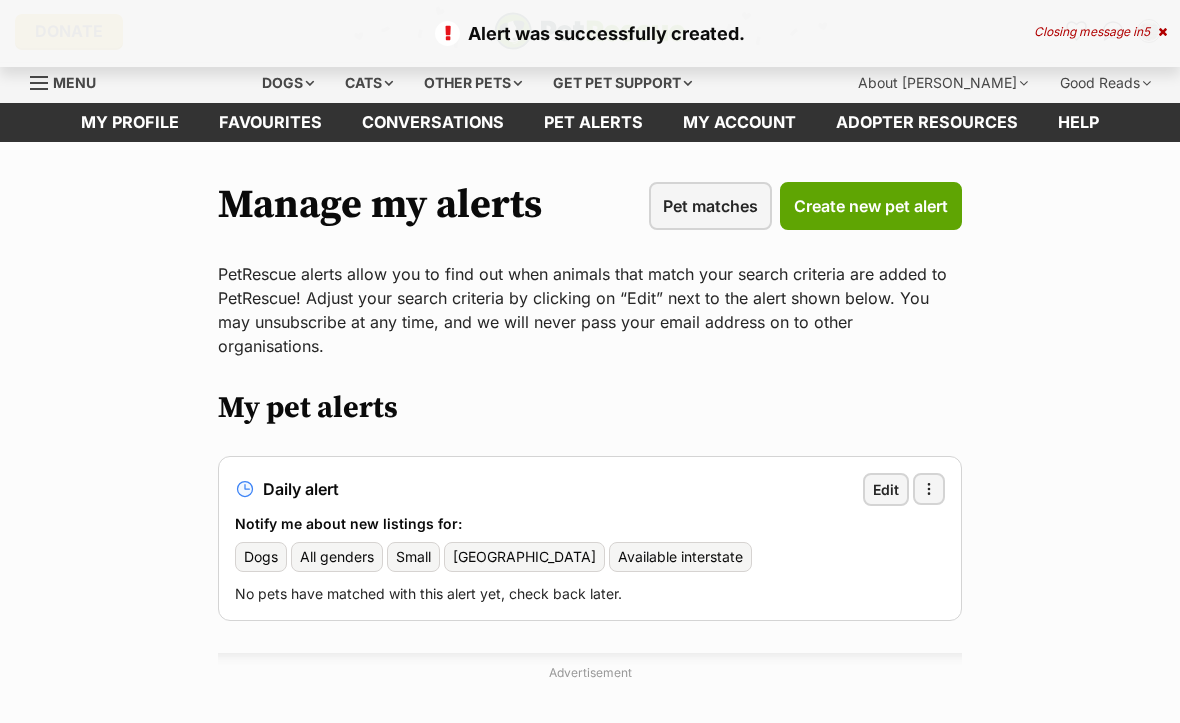 scroll, scrollTop: 0, scrollLeft: 0, axis: both 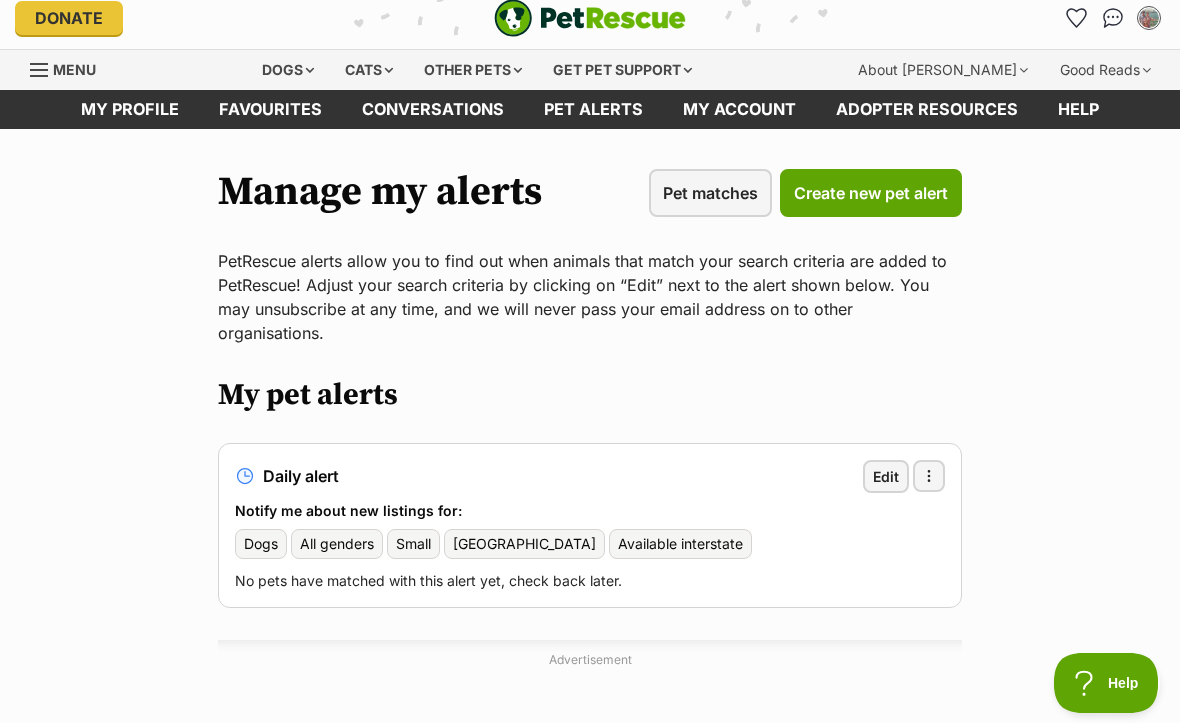 click on "Create new pet alert" at bounding box center (871, 193) 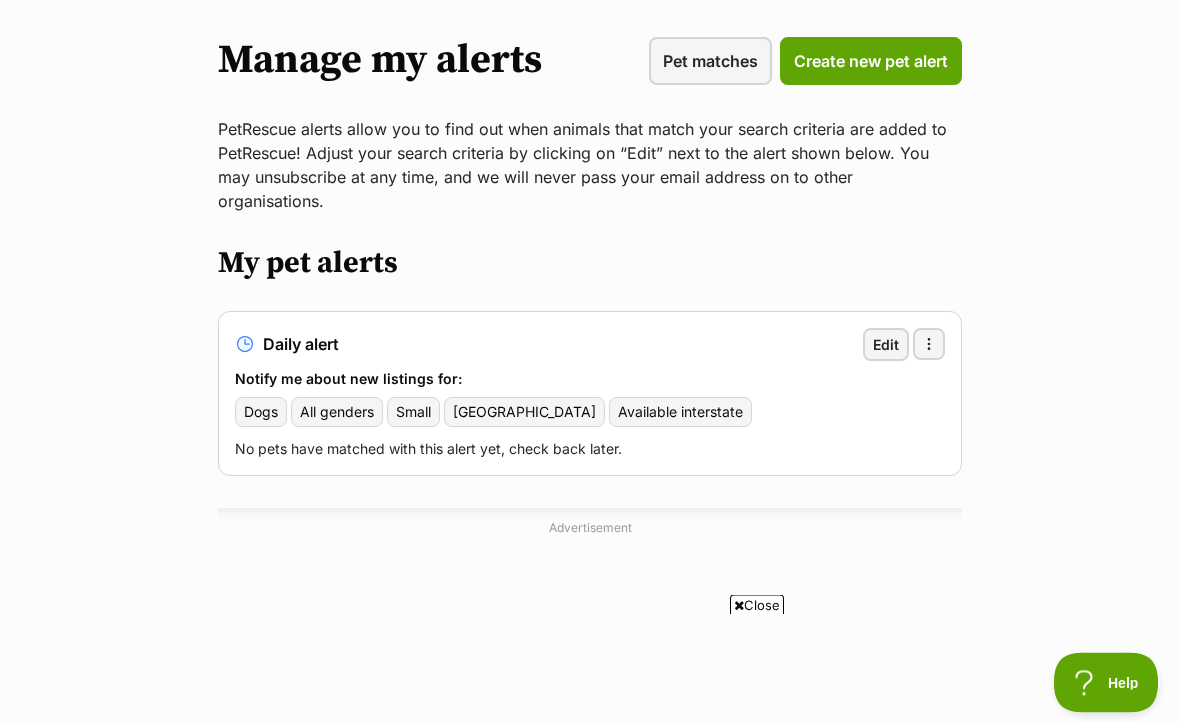 scroll, scrollTop: 167, scrollLeft: 0, axis: vertical 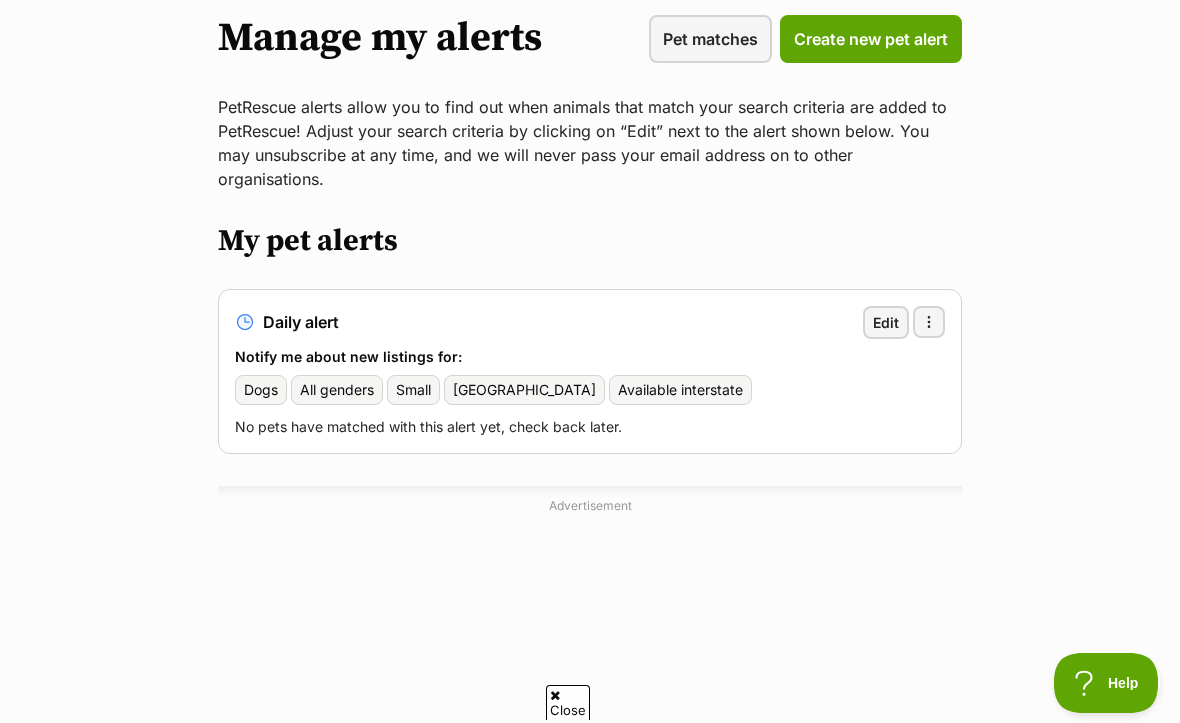click at bounding box center [929, 322] 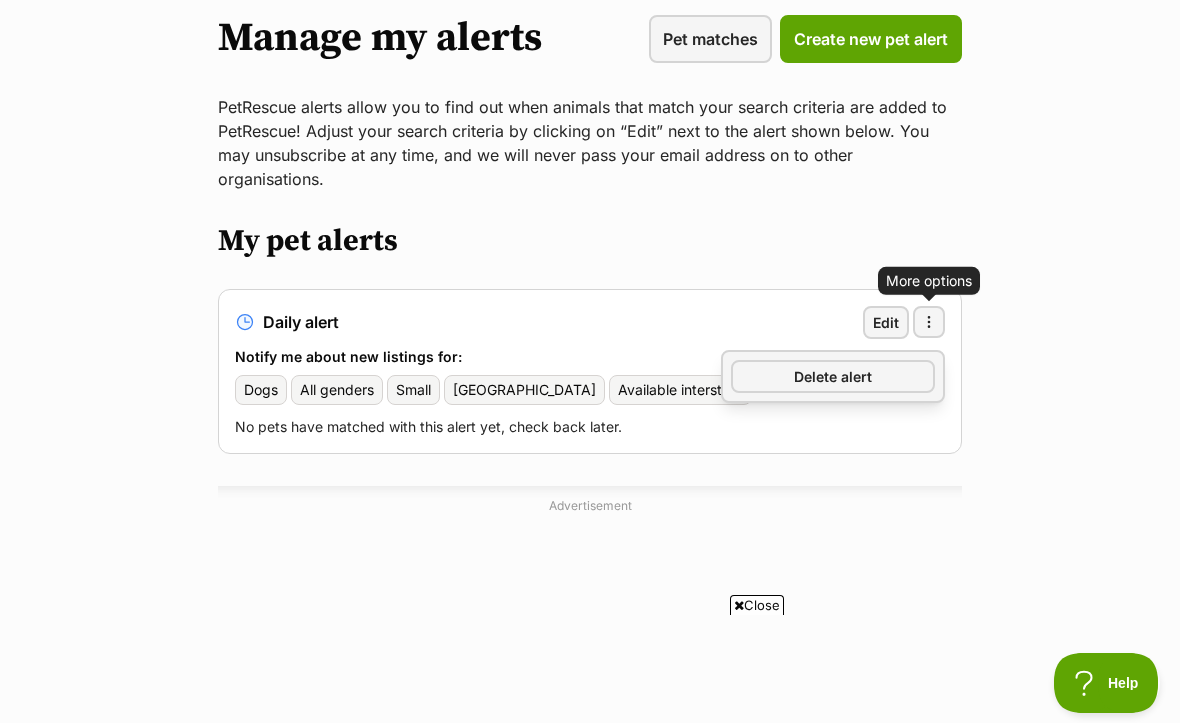 click on "Manage my alerts
Pet matches
Create new pet alert
PetRescue alerts allow you to find out when animals that match your search criteria are added to PetRescue! Adjust your search criteria by clicking on “Edit” next to the alert shown below. You may unsubscribe at any time, and we will never pass your email address on to other organisations.
My pet alerts
Daily alert
Edit
More options
More options
Delete alert
Notify me about new listings for:
Dogs
All genders
Small
Queensland
Available interstate
No pets have matched with this alert yet, check back later.
Advertisement" at bounding box center (590, 404) 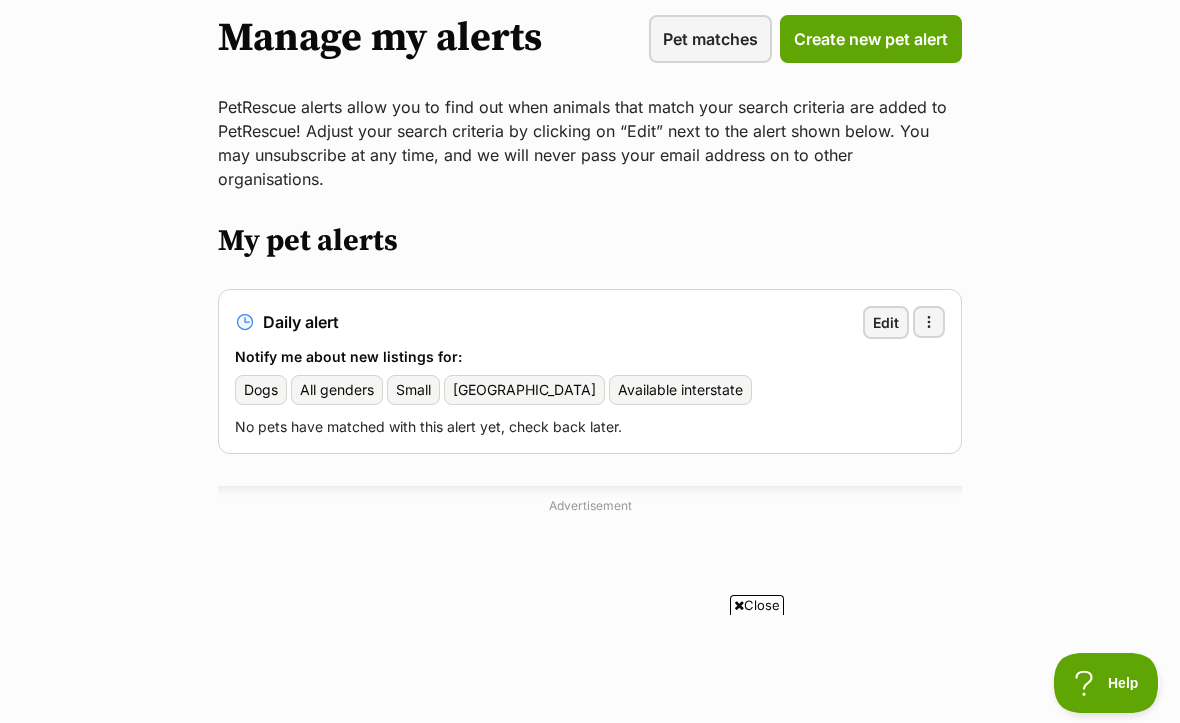 click on "Edit" at bounding box center (886, 322) 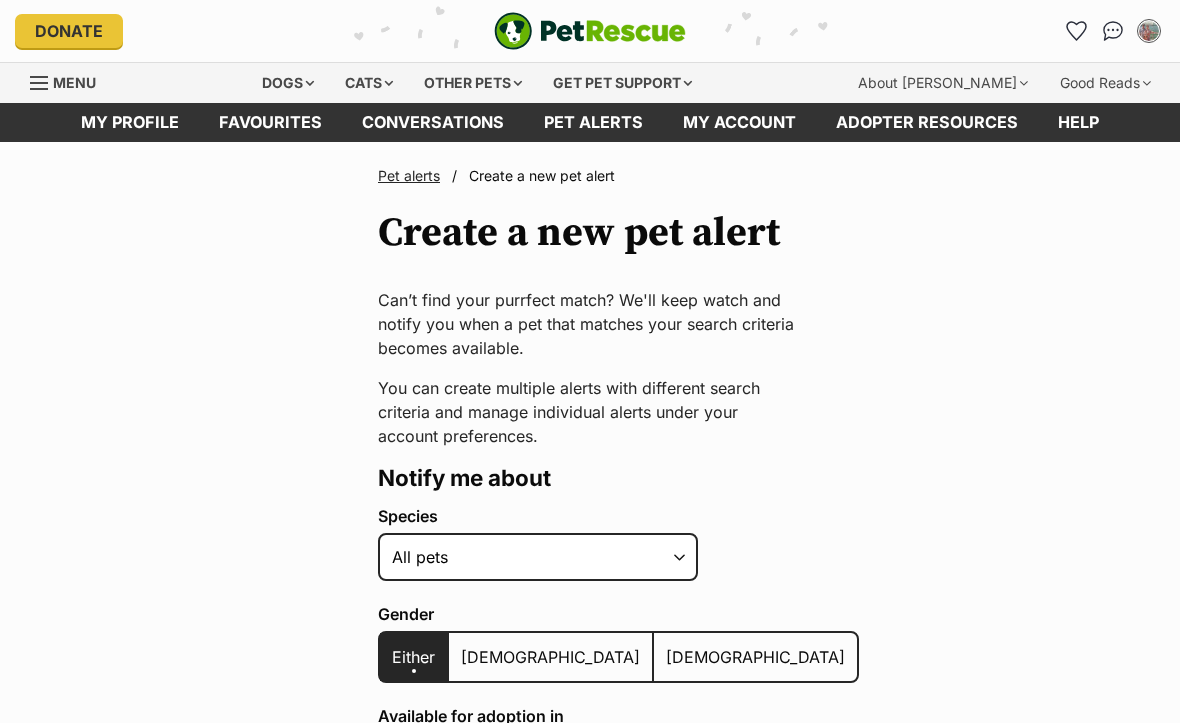 scroll, scrollTop: 0, scrollLeft: 0, axis: both 